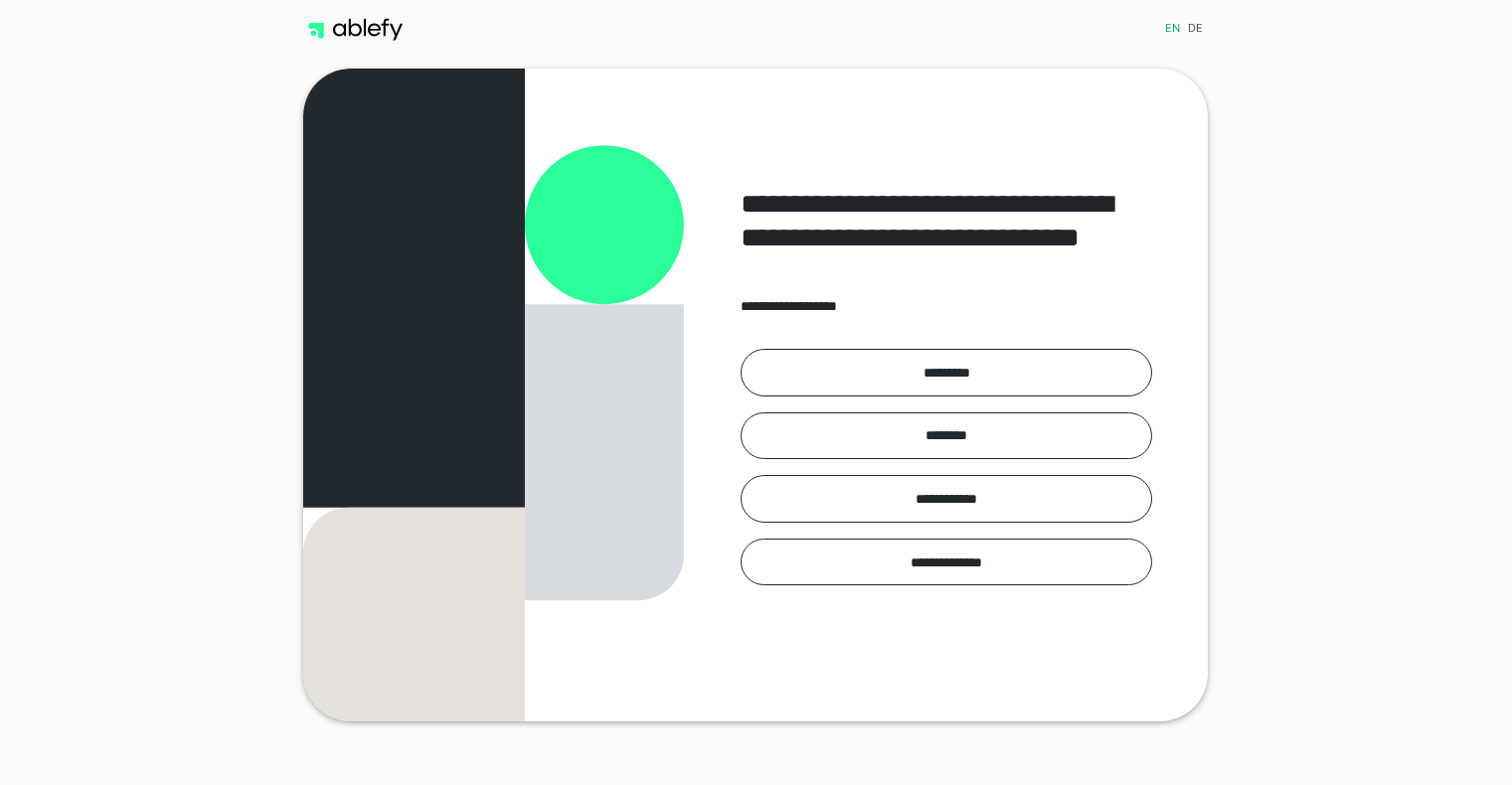 scroll, scrollTop: 0, scrollLeft: 0, axis: both 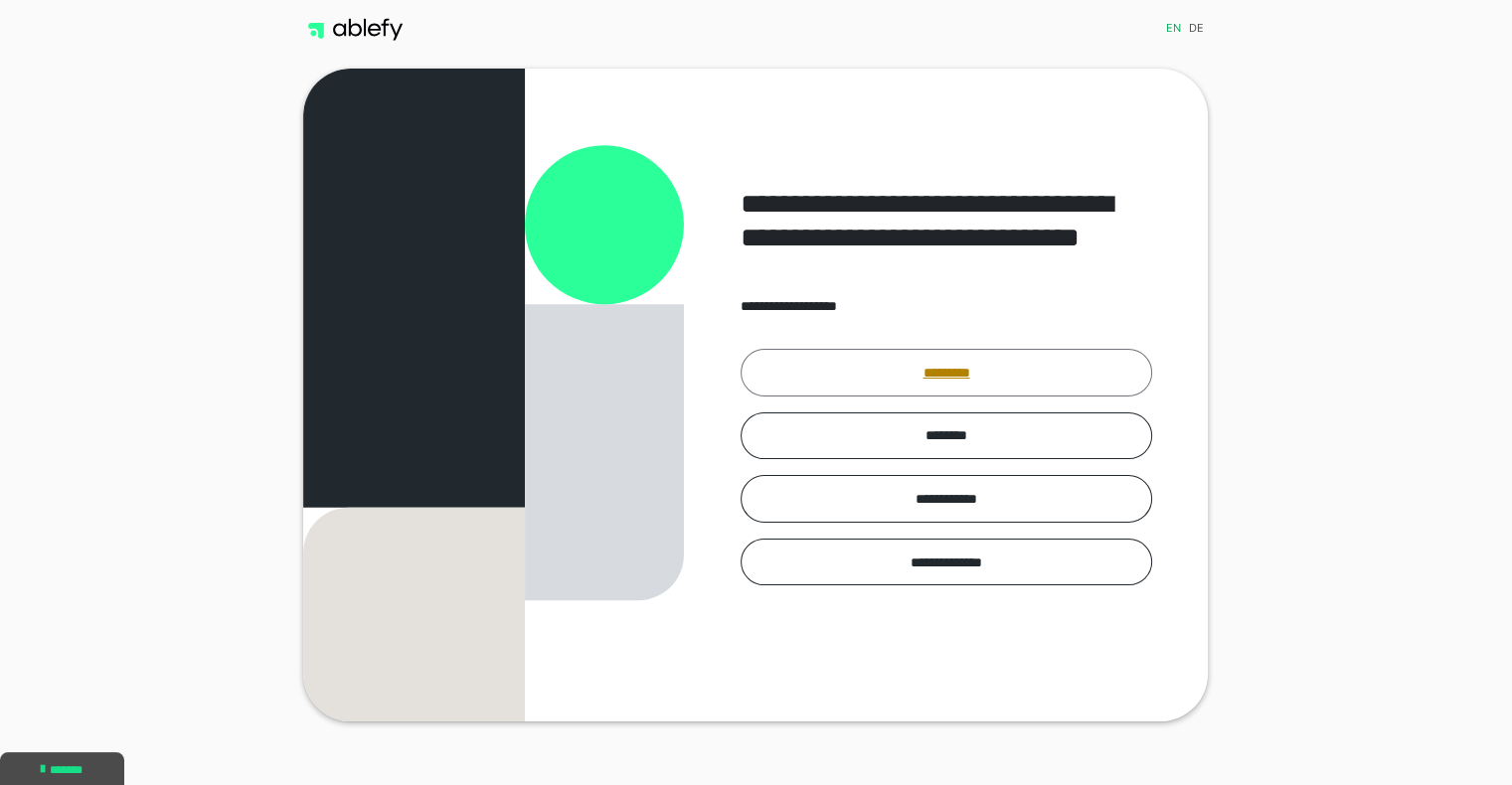 click on "*********" at bounding box center (946, 373) 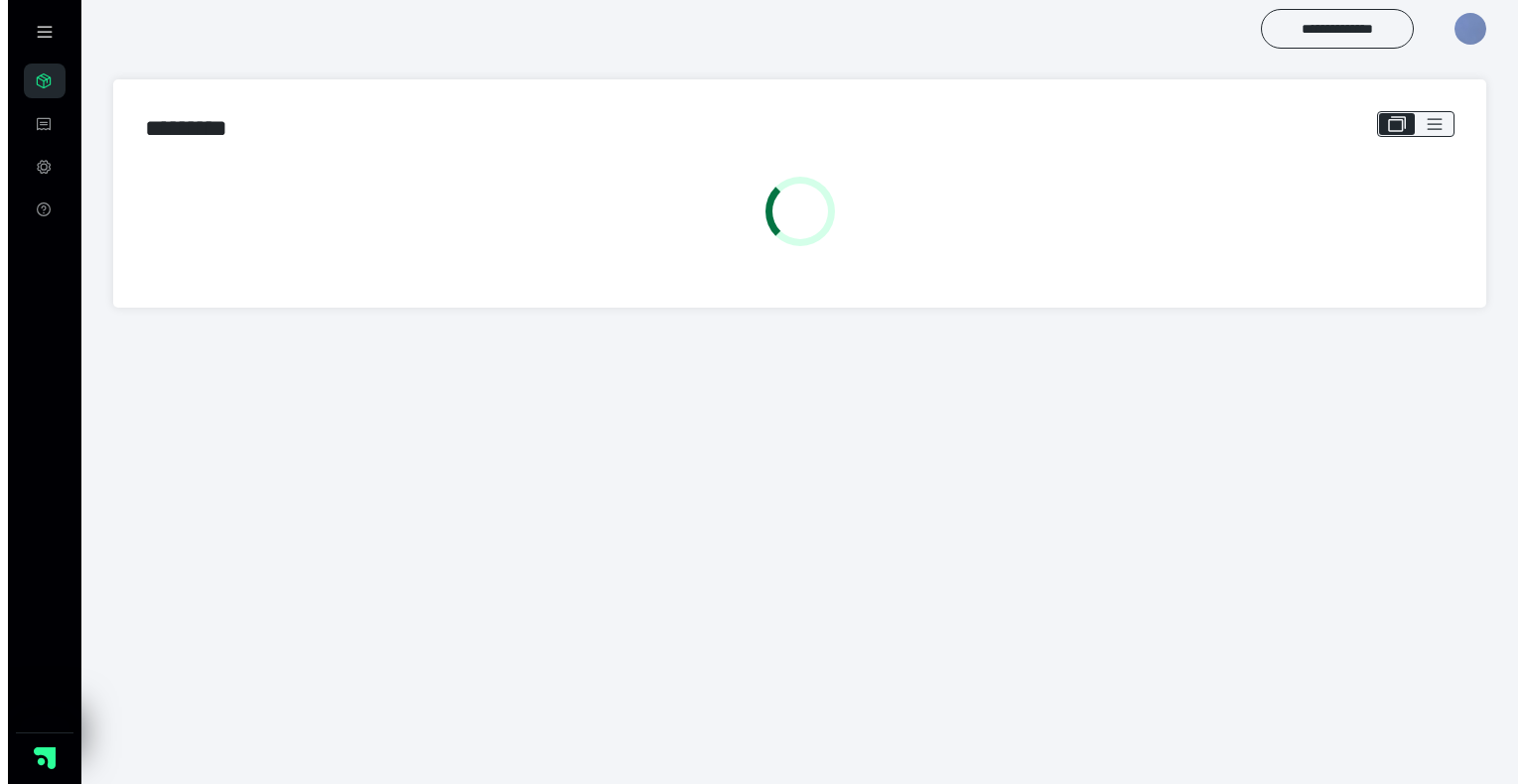 scroll, scrollTop: 0, scrollLeft: 0, axis: both 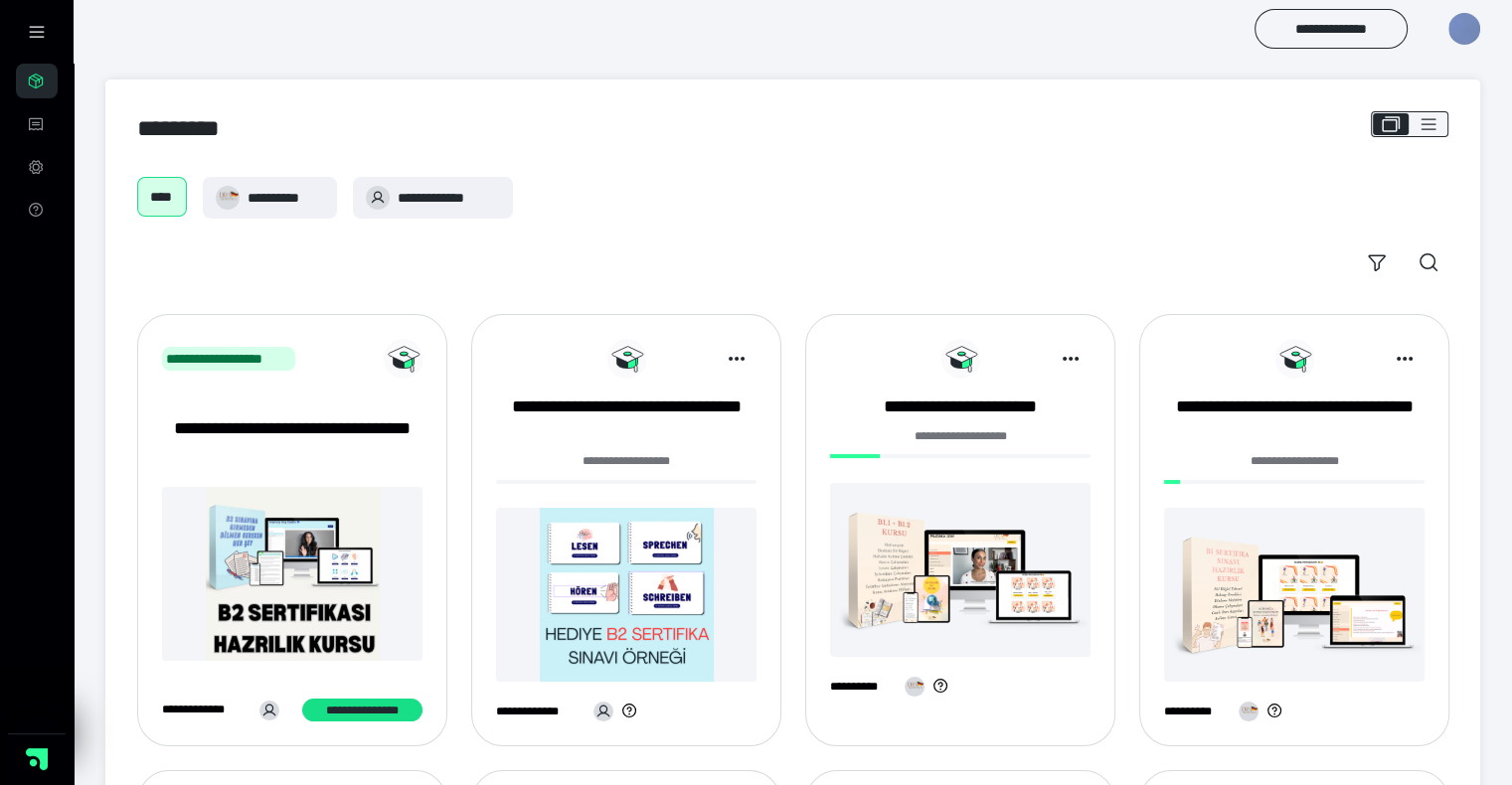 click on "**********" at bounding box center (960, 526) 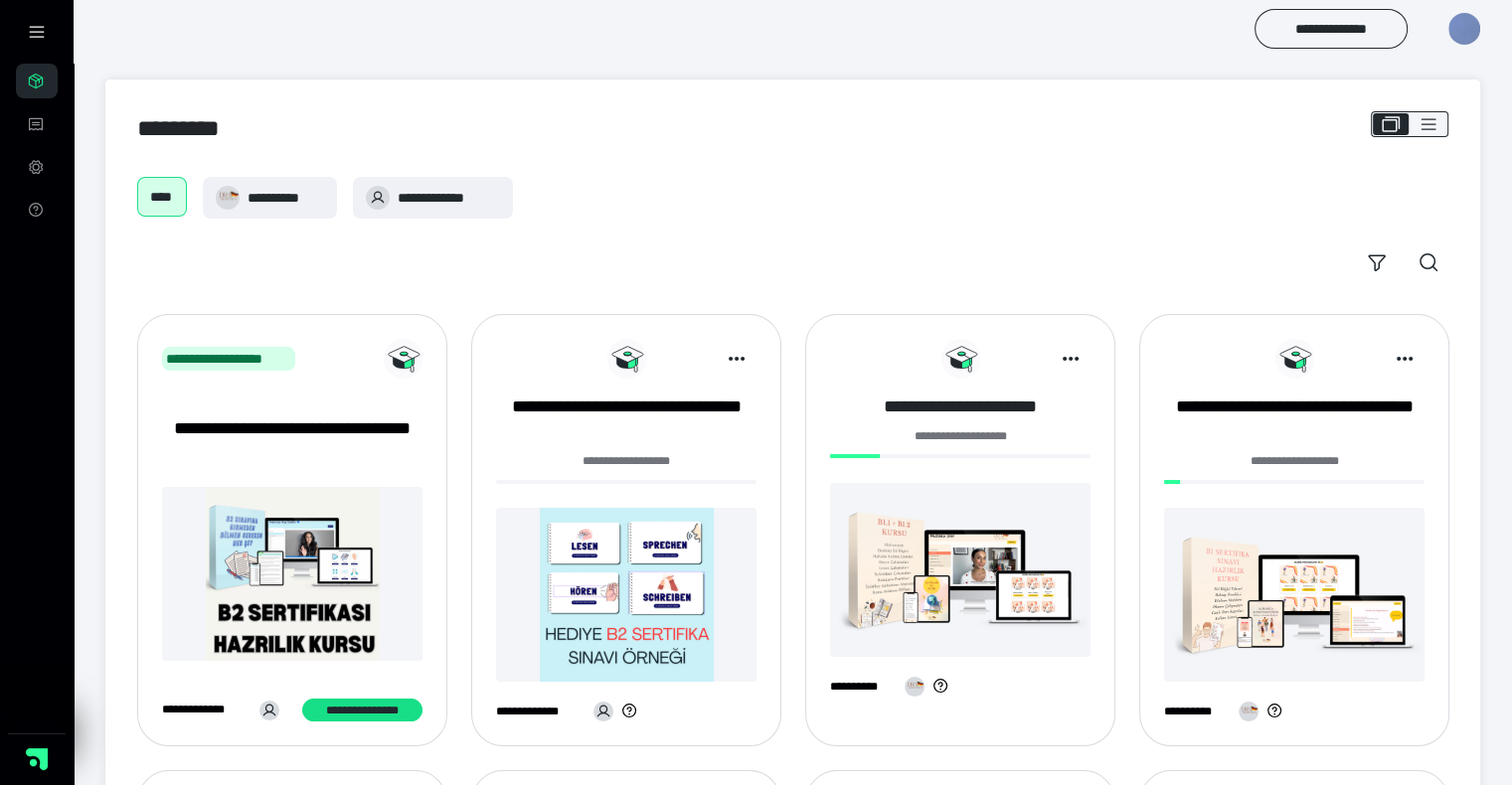 click on "**********" at bounding box center (960, 406) 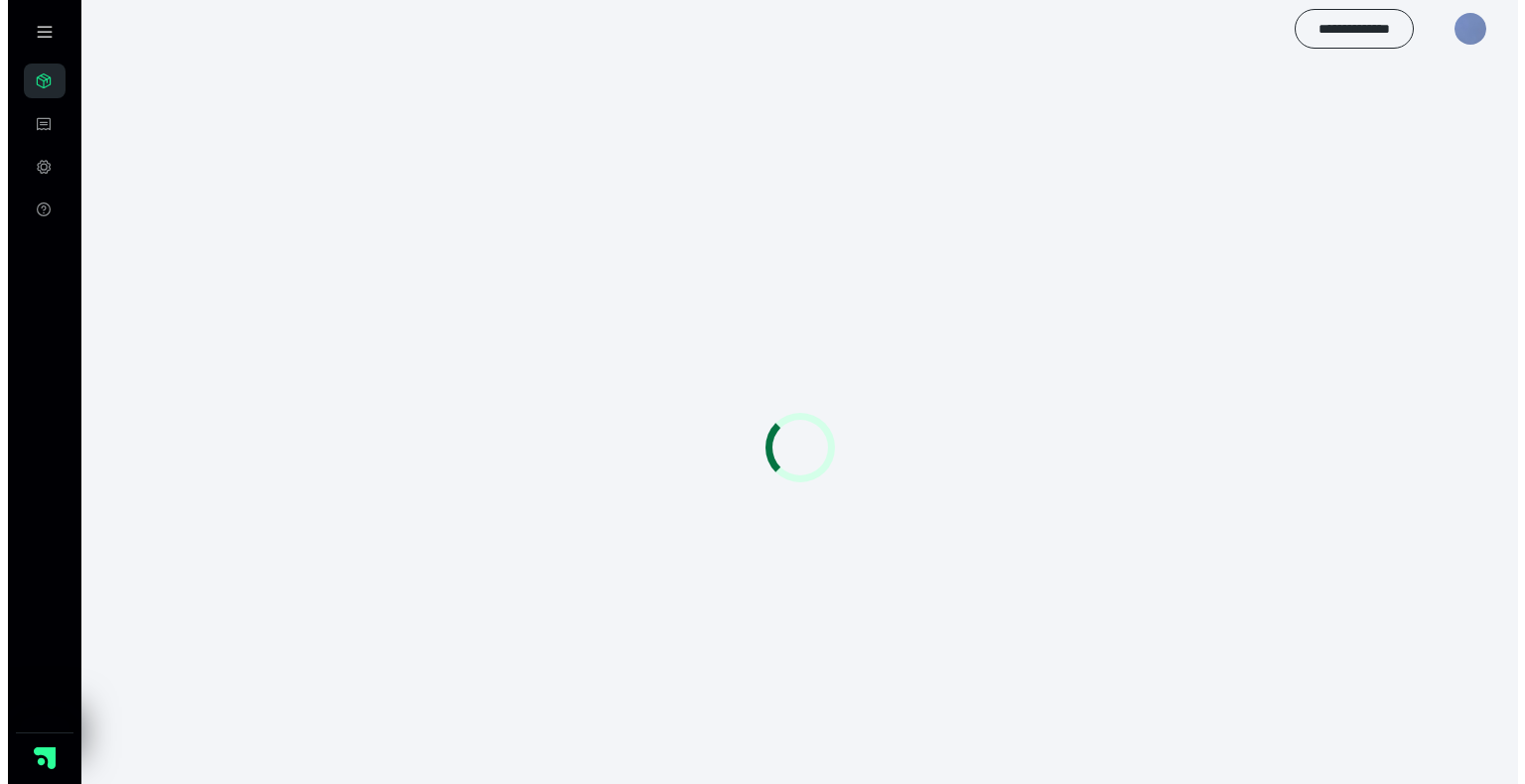 scroll, scrollTop: 0, scrollLeft: 0, axis: both 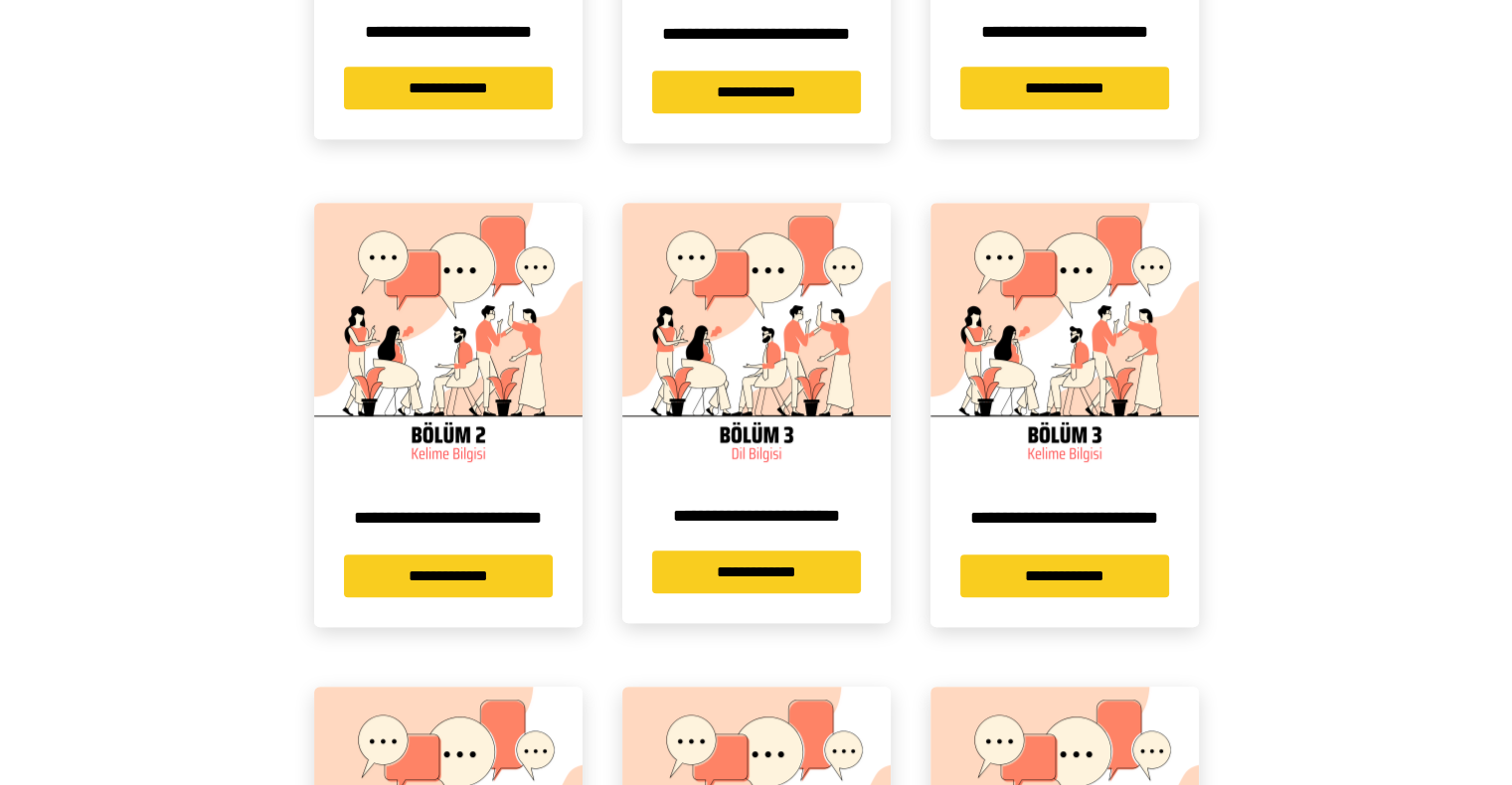 click on "**********" at bounding box center [756, 571] 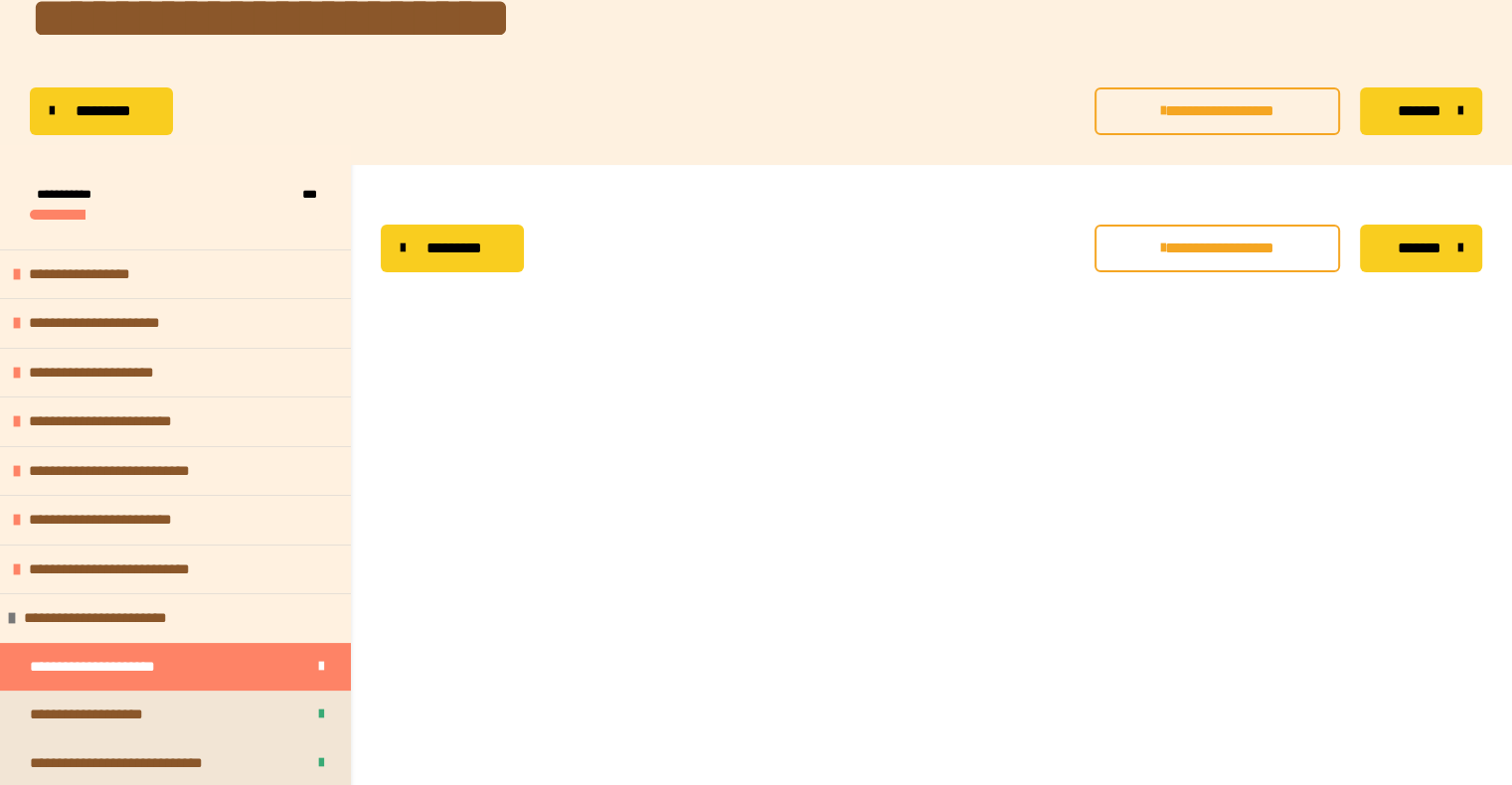 scroll, scrollTop: 354, scrollLeft: 0, axis: vertical 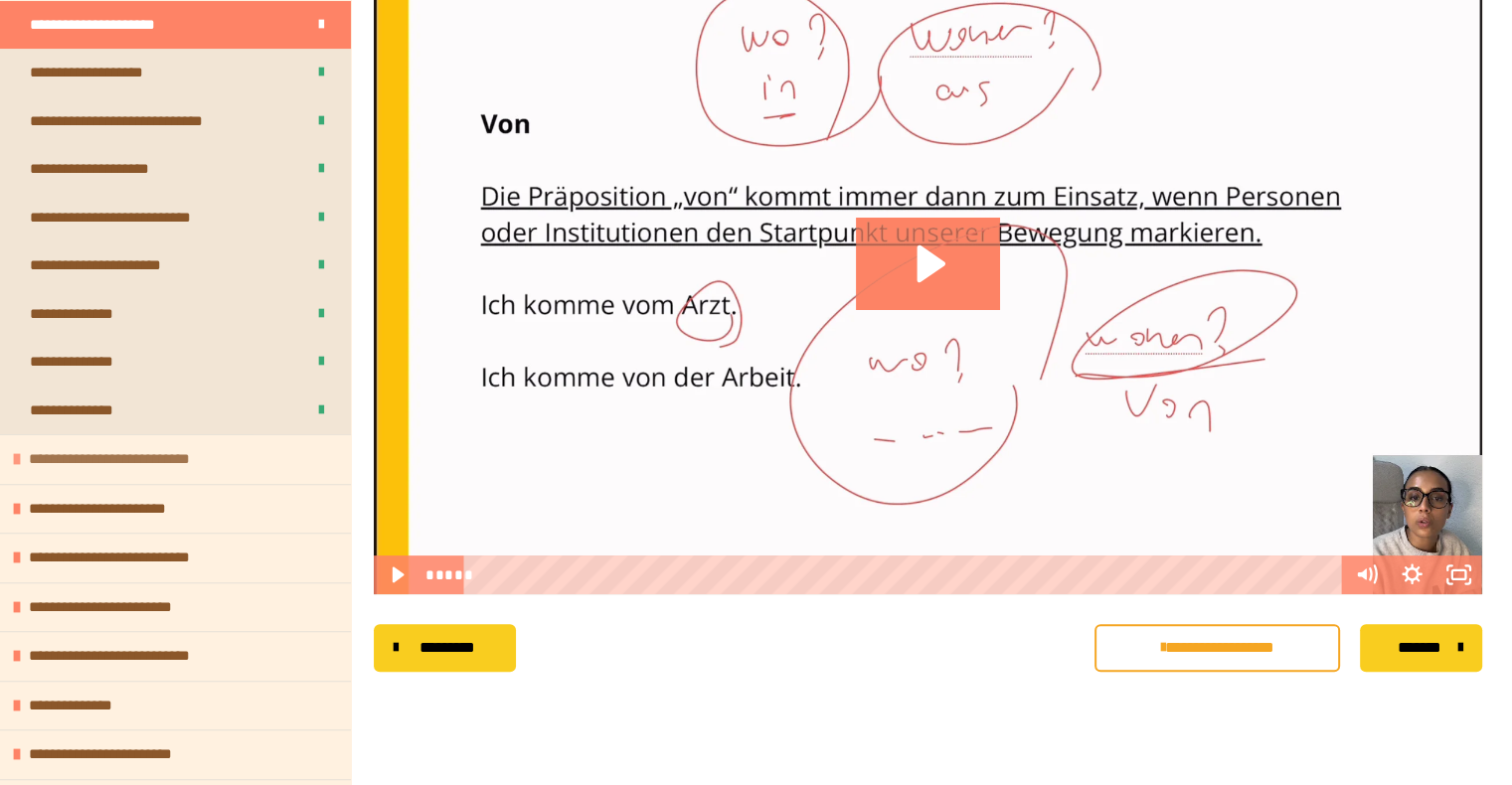 click on "**********" at bounding box center (126, 459) 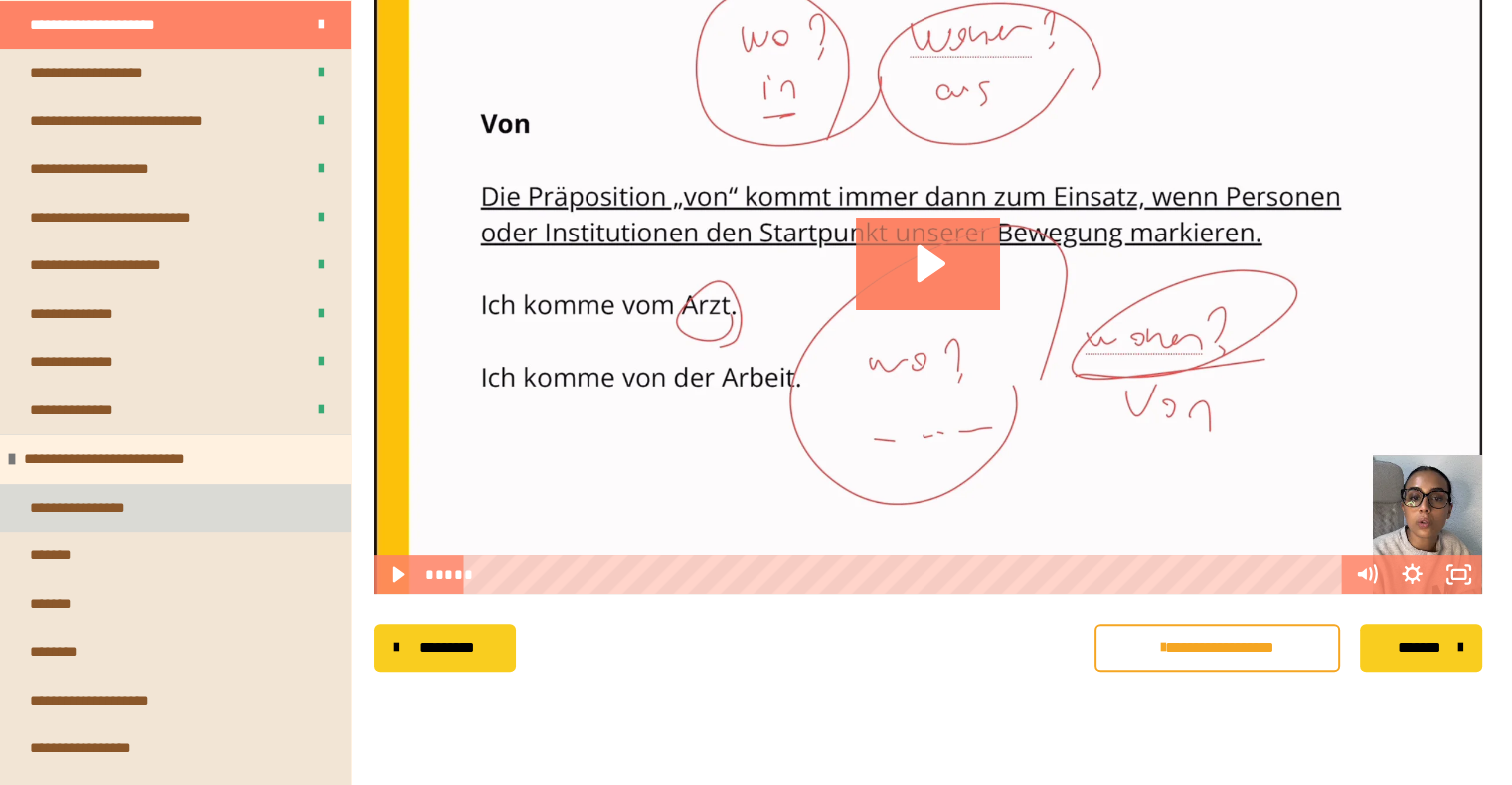 click on "**********" at bounding box center (175, 508) 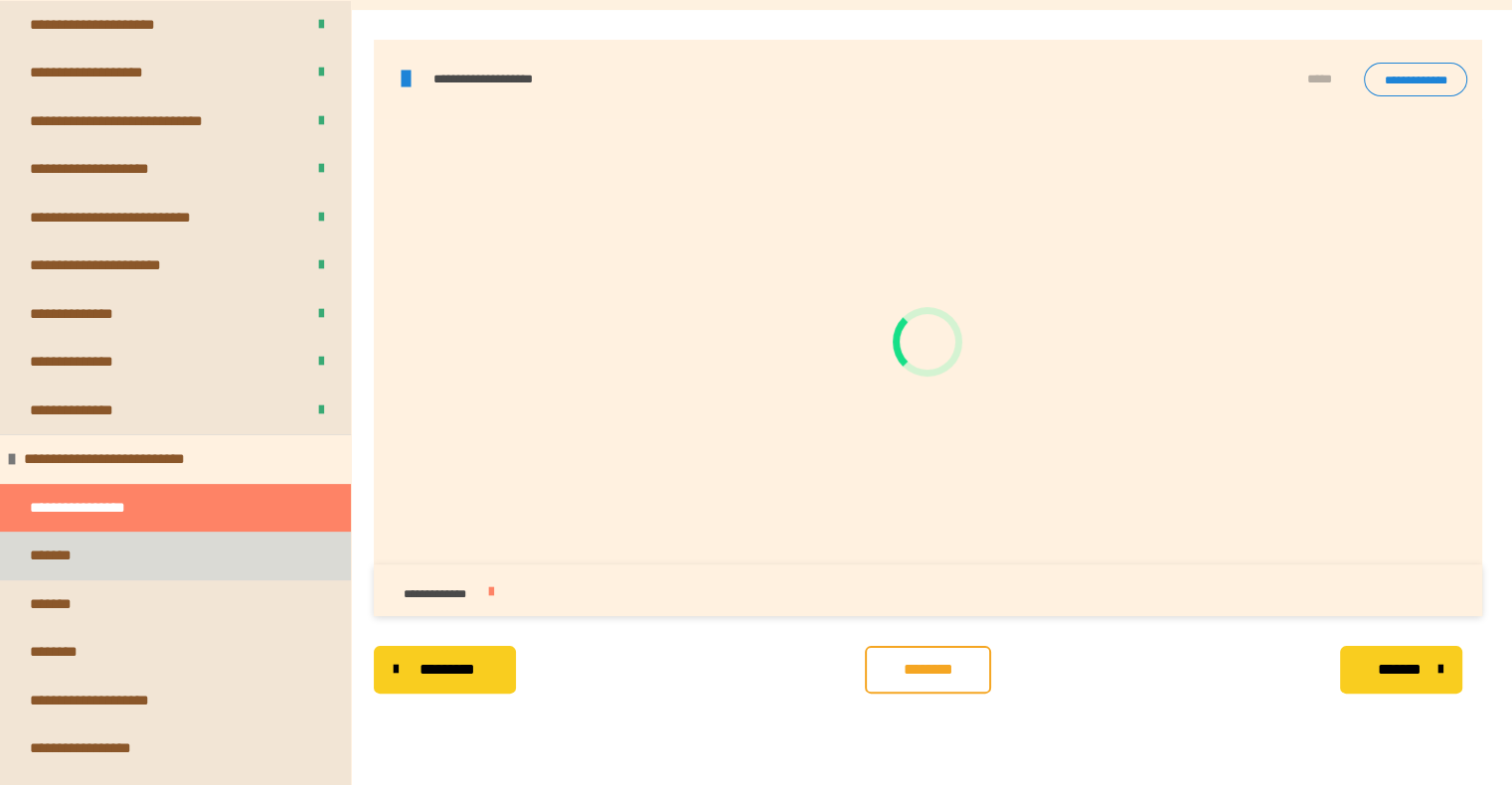 click on "*******" at bounding box center [175, 555] 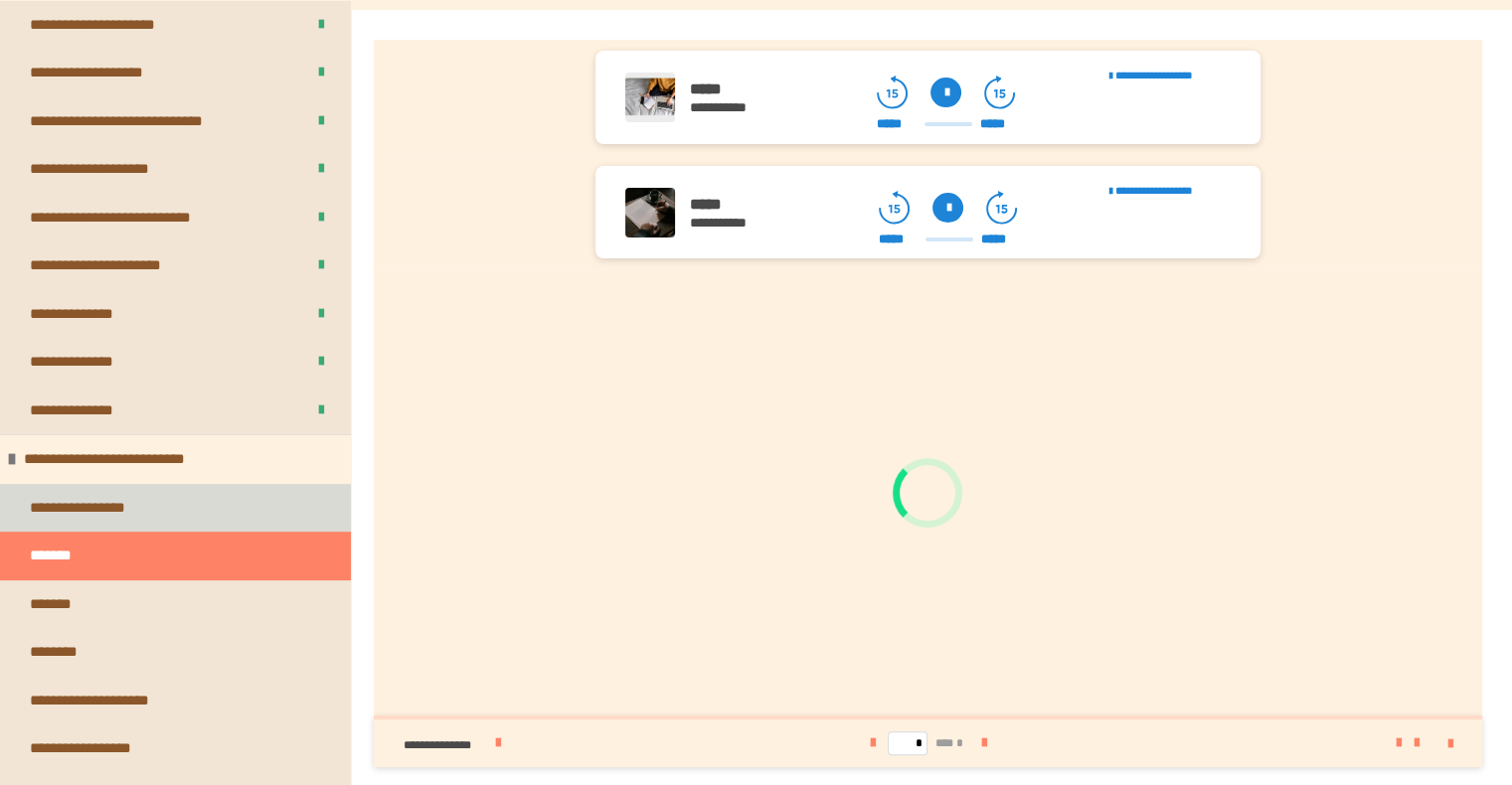 click on "**********" at bounding box center (175, 508) 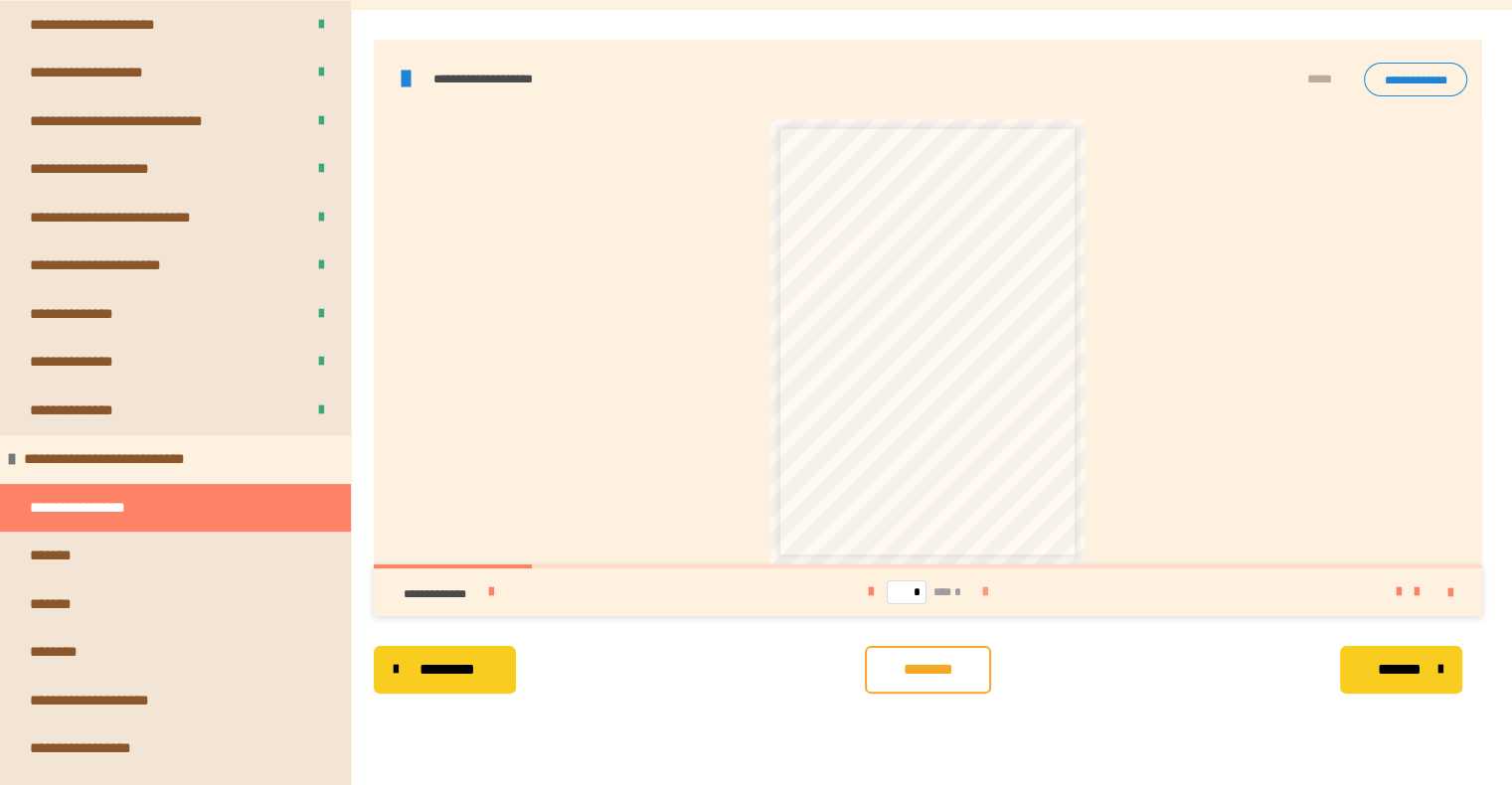 click at bounding box center [985, 592] 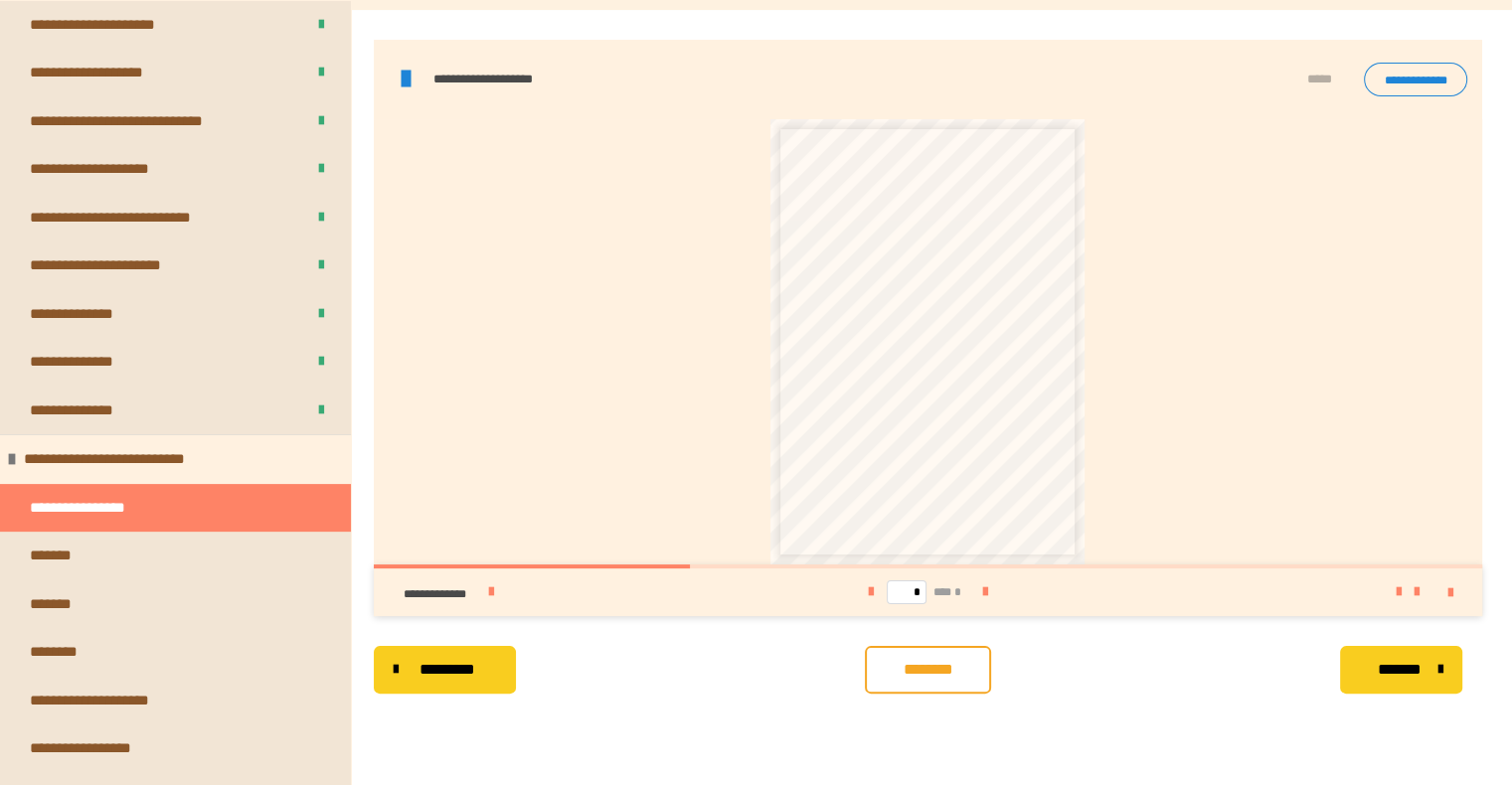 click on "********" at bounding box center [927, 670] 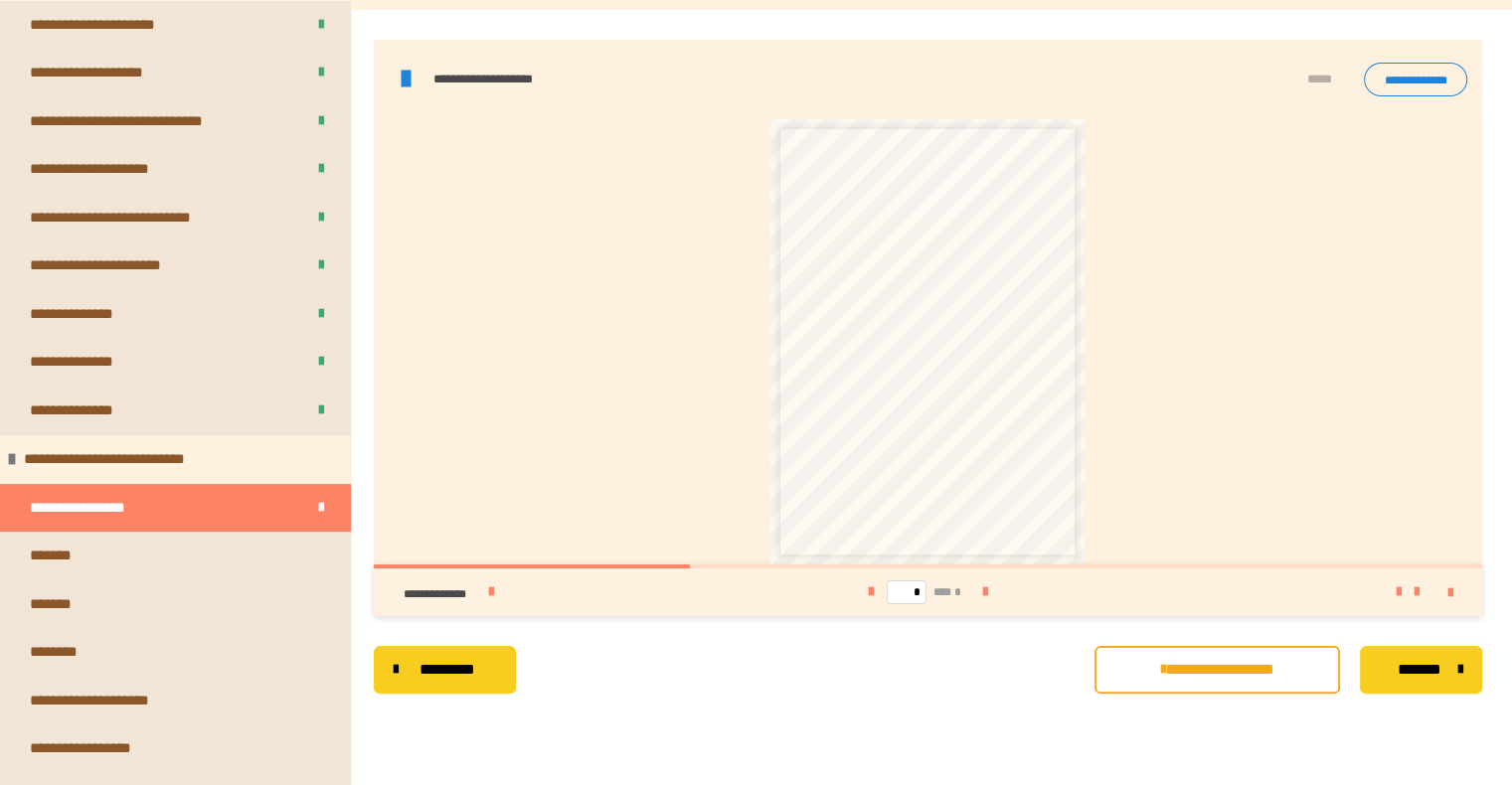click on "* *** *" at bounding box center [927, 592] 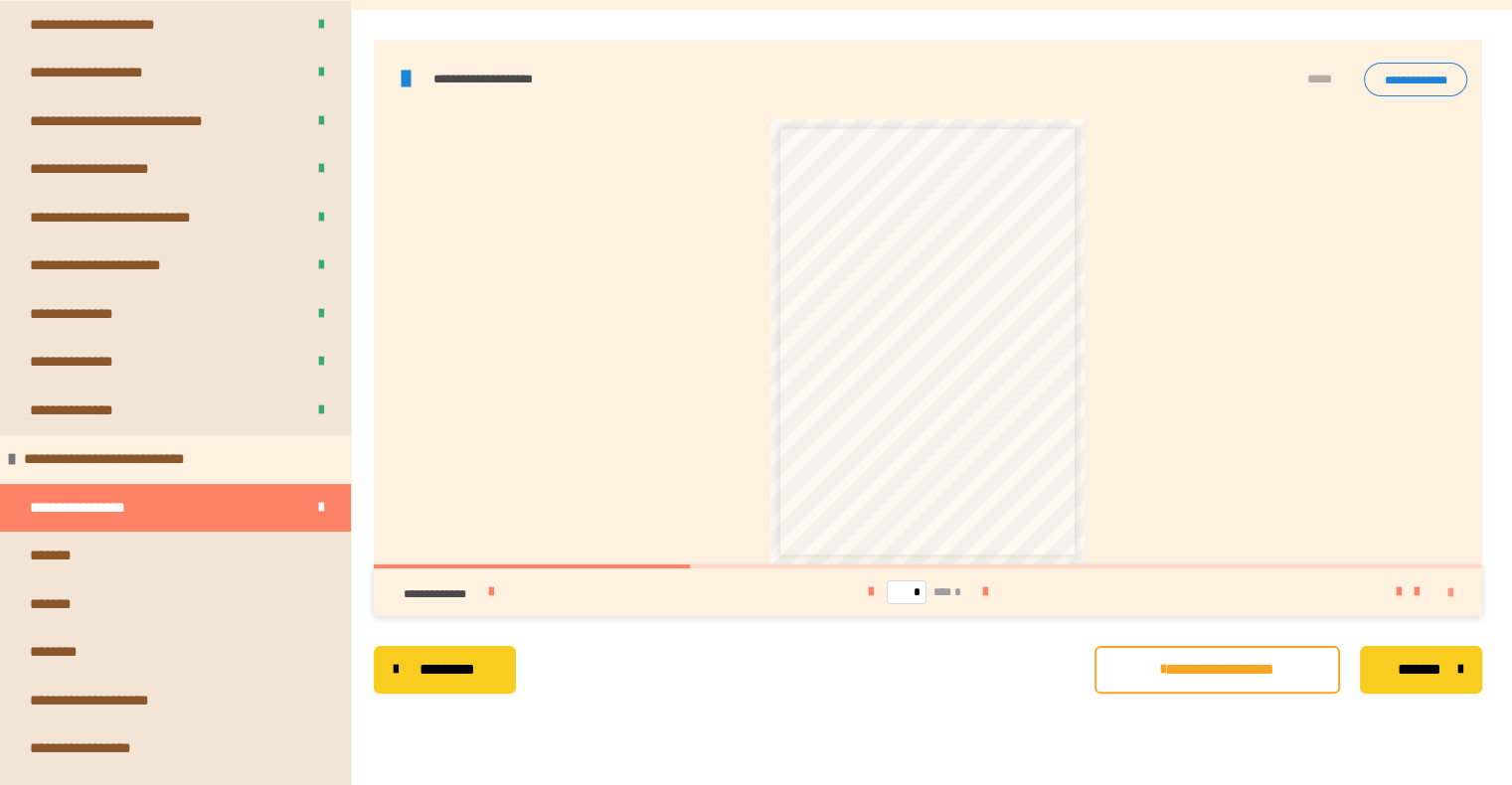 click at bounding box center [1450, 593] 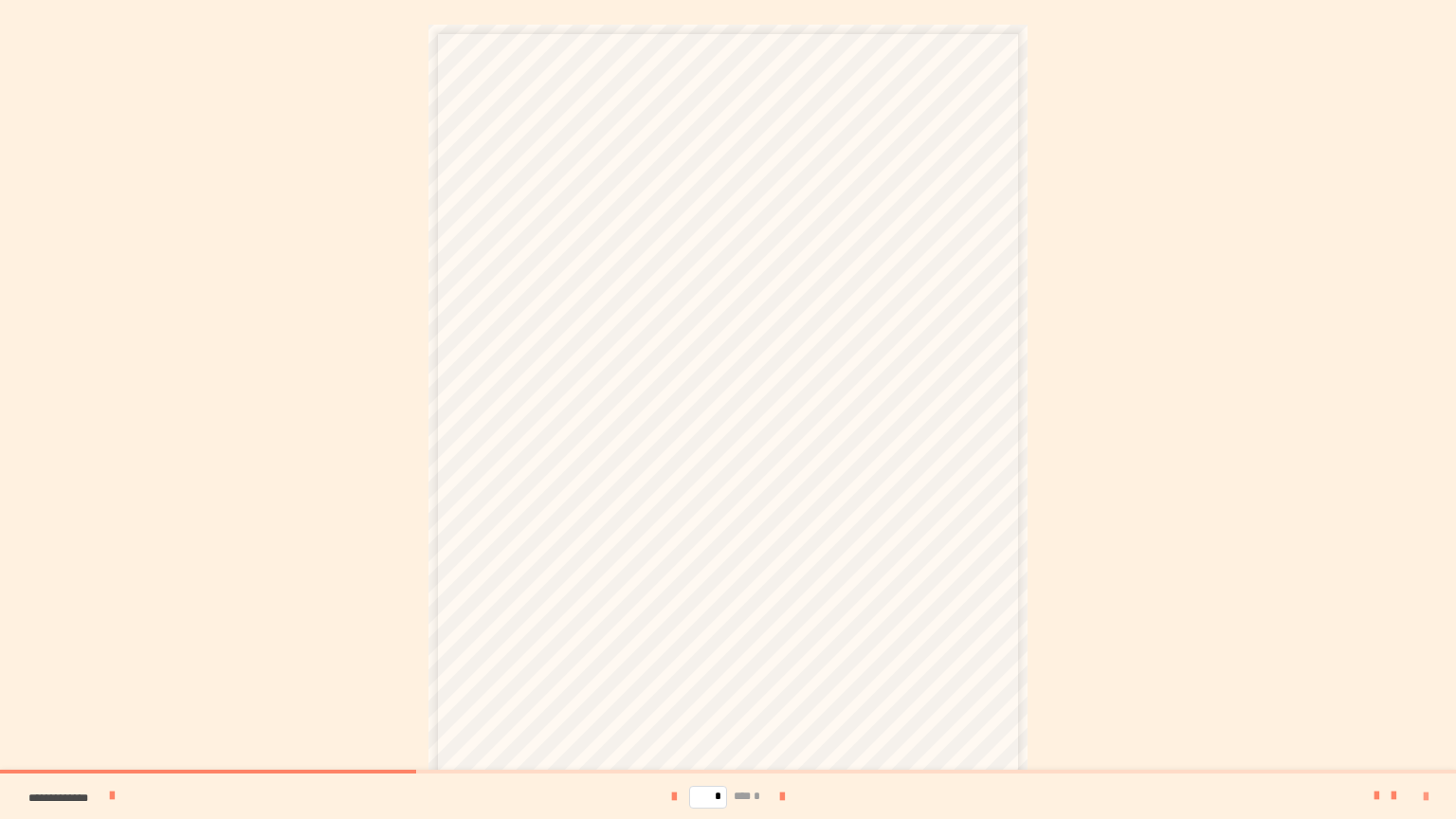 click at bounding box center [1426, 797] 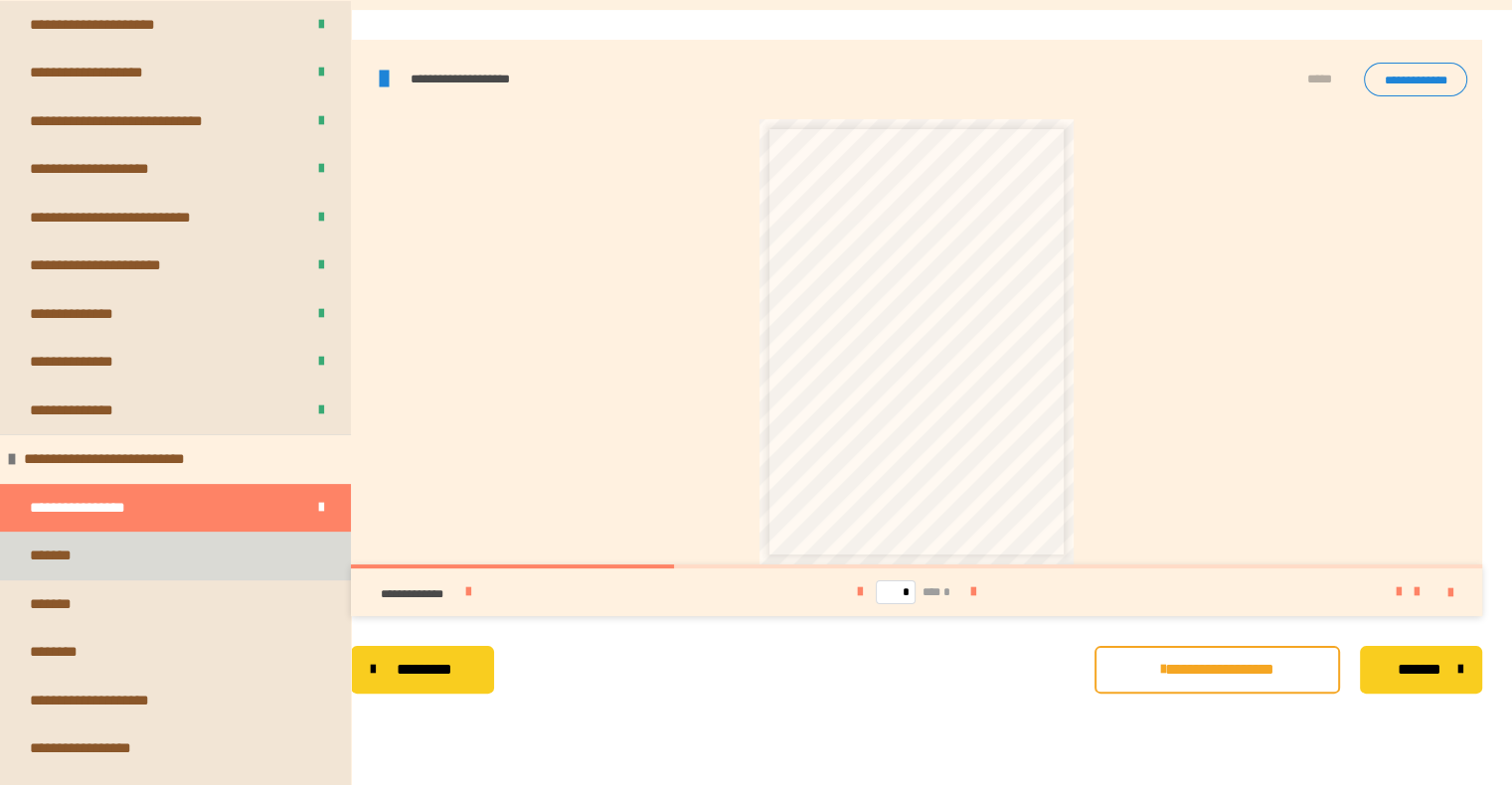 click on "*******" at bounding box center [175, 555] 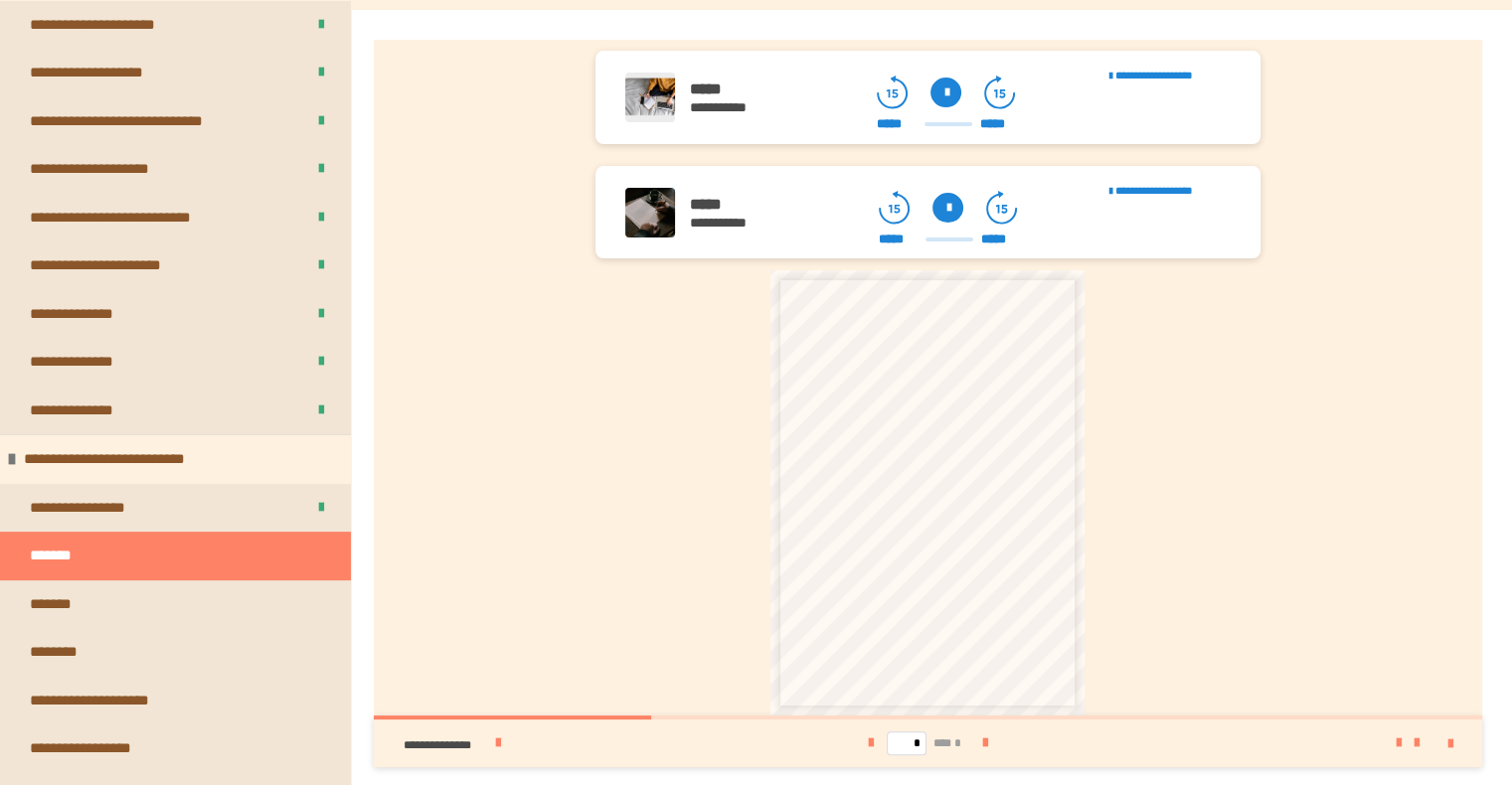 click on "*******" at bounding box center [175, 555] 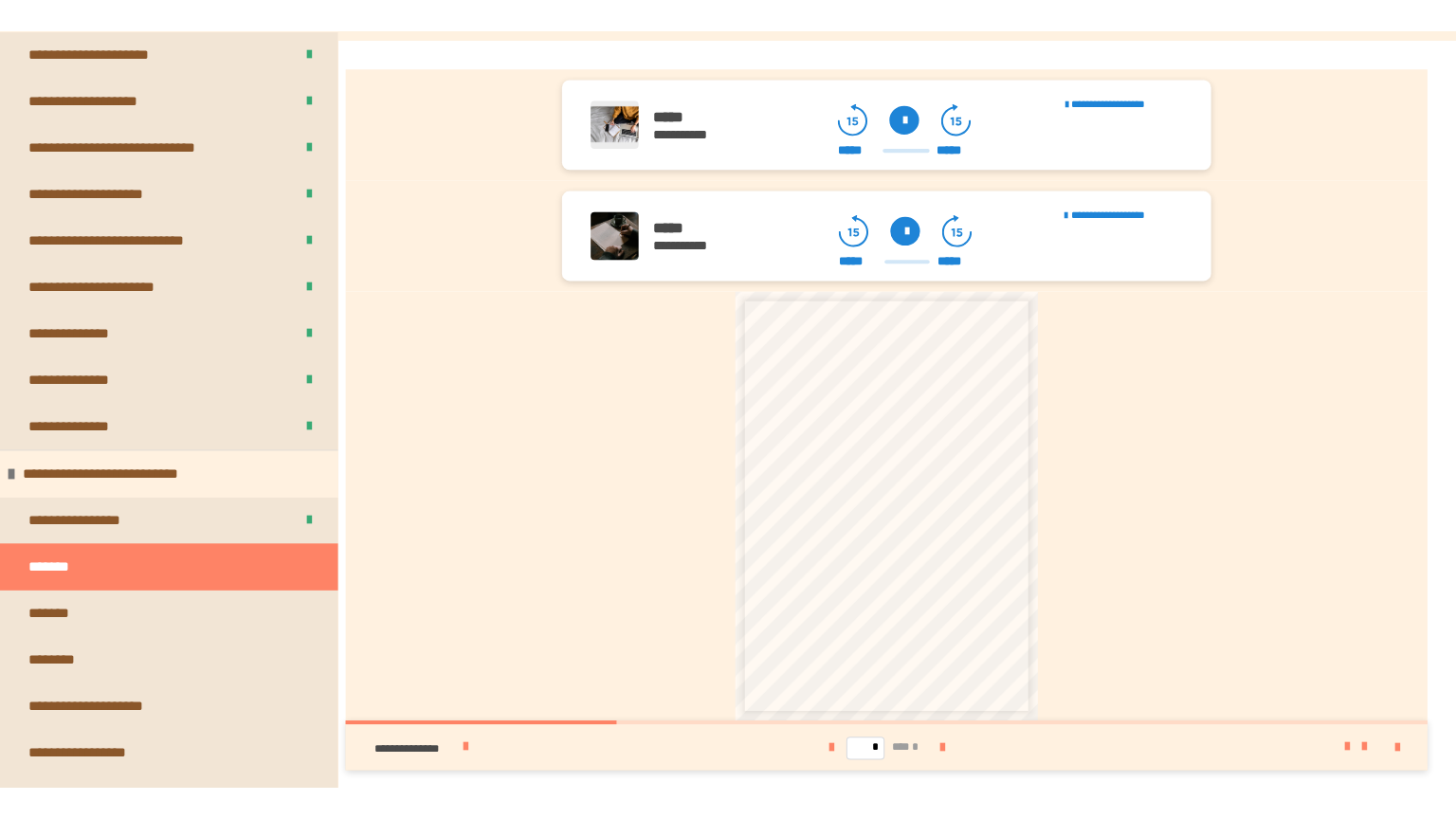 scroll, scrollTop: 0, scrollLeft: 0, axis: both 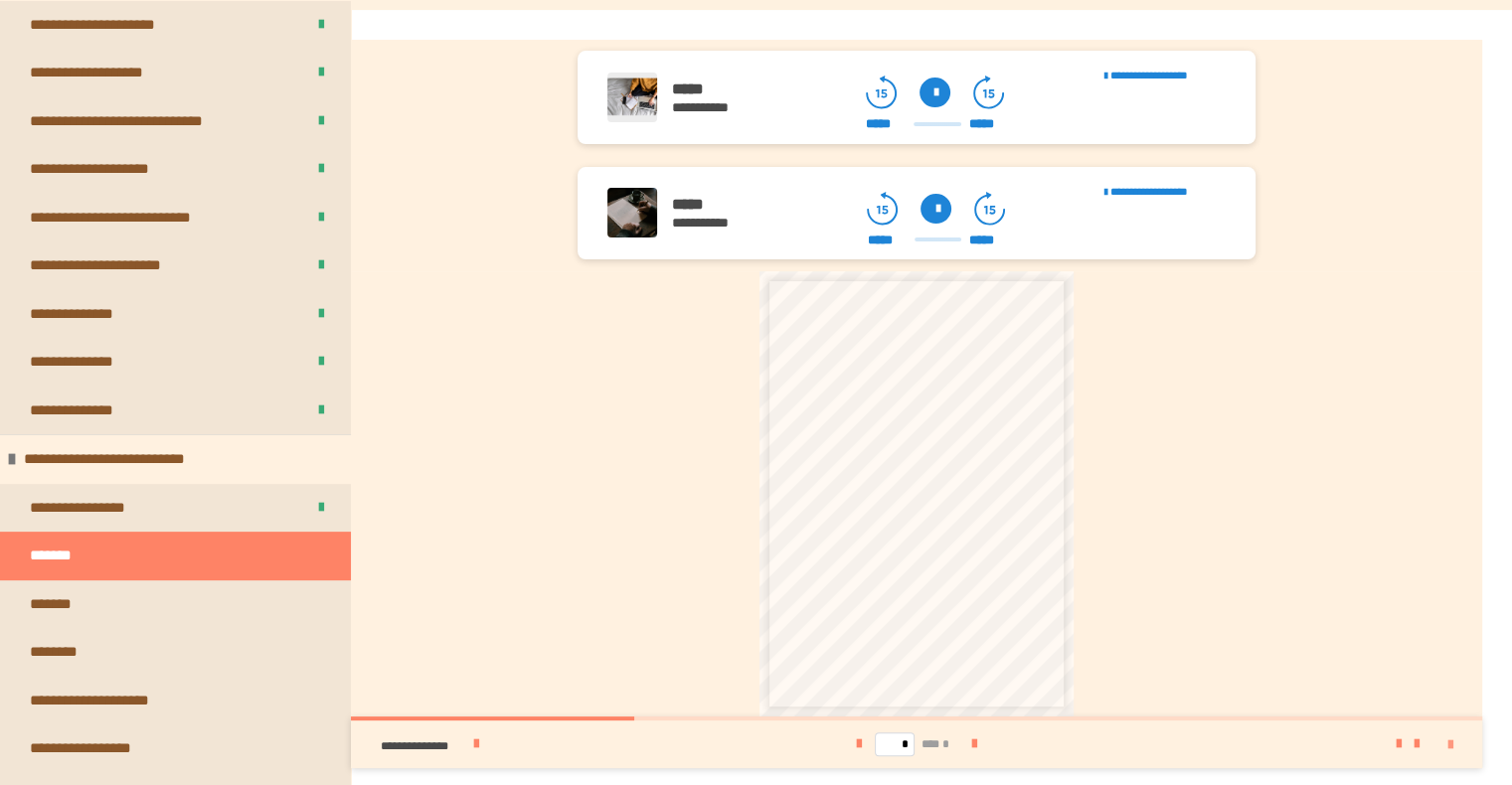 click at bounding box center (1450, 745) 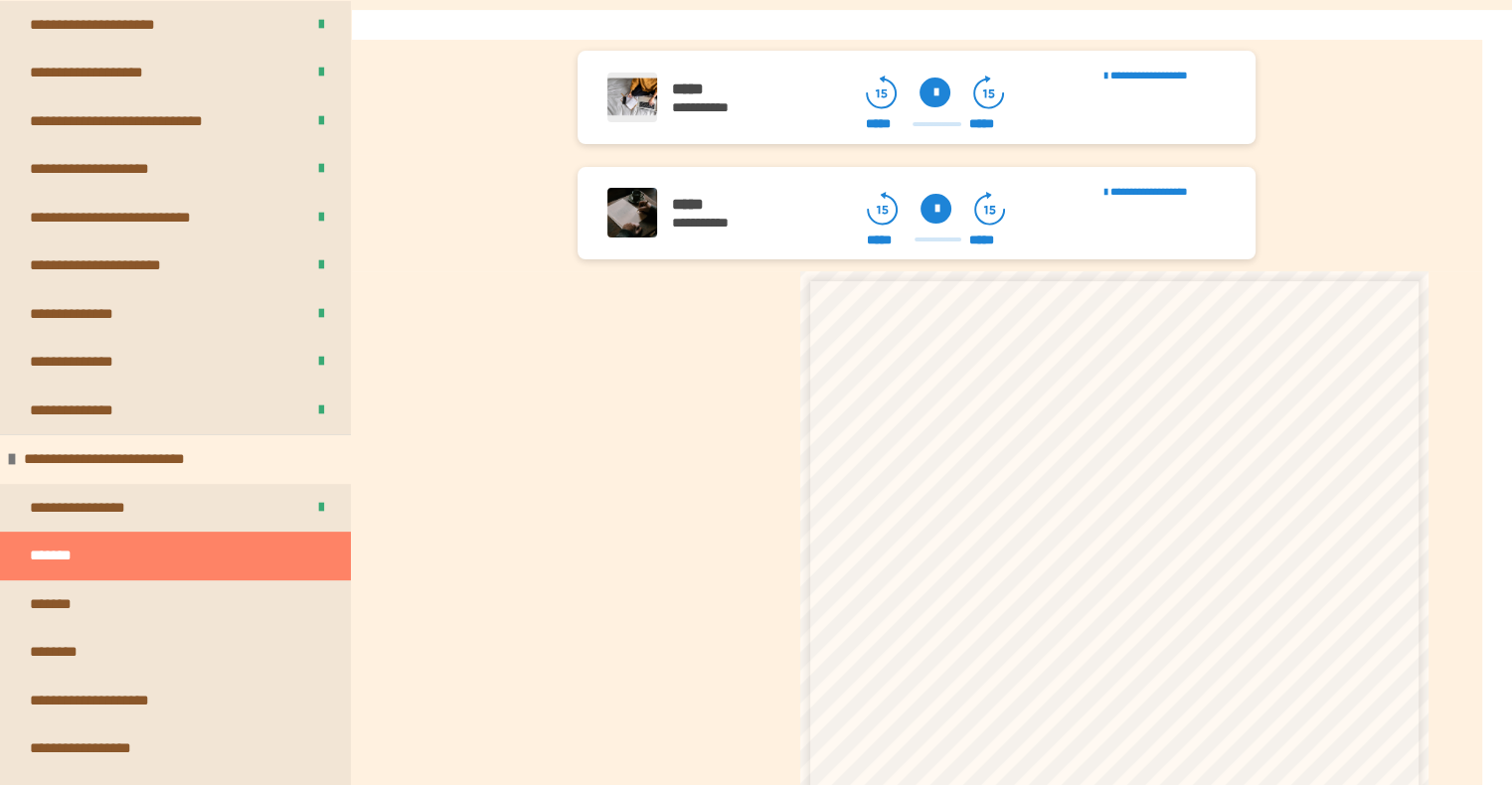 scroll, scrollTop: 0, scrollLeft: 0, axis: both 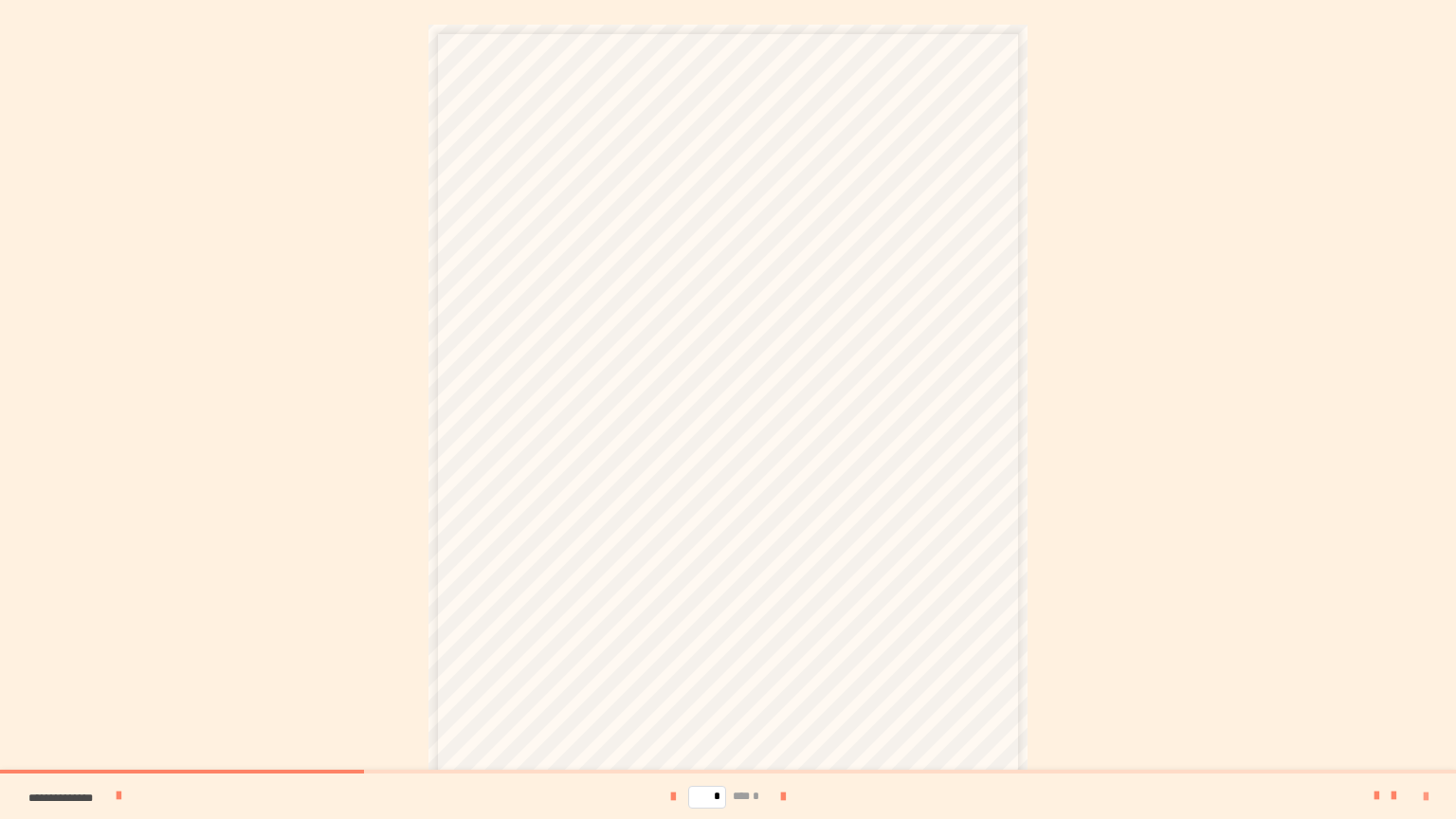 click at bounding box center (1426, 797) 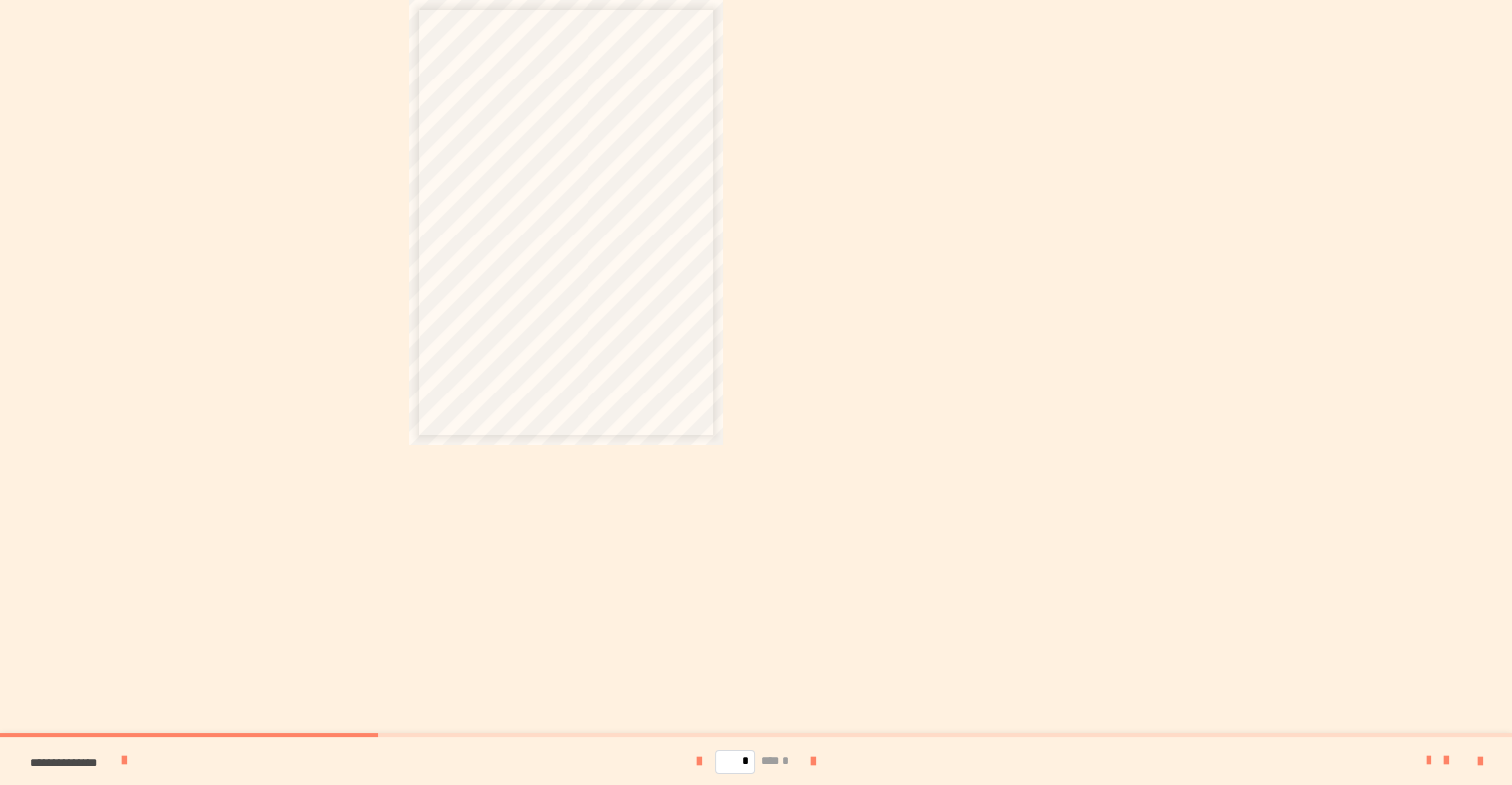 scroll, scrollTop: 0, scrollLeft: 0, axis: both 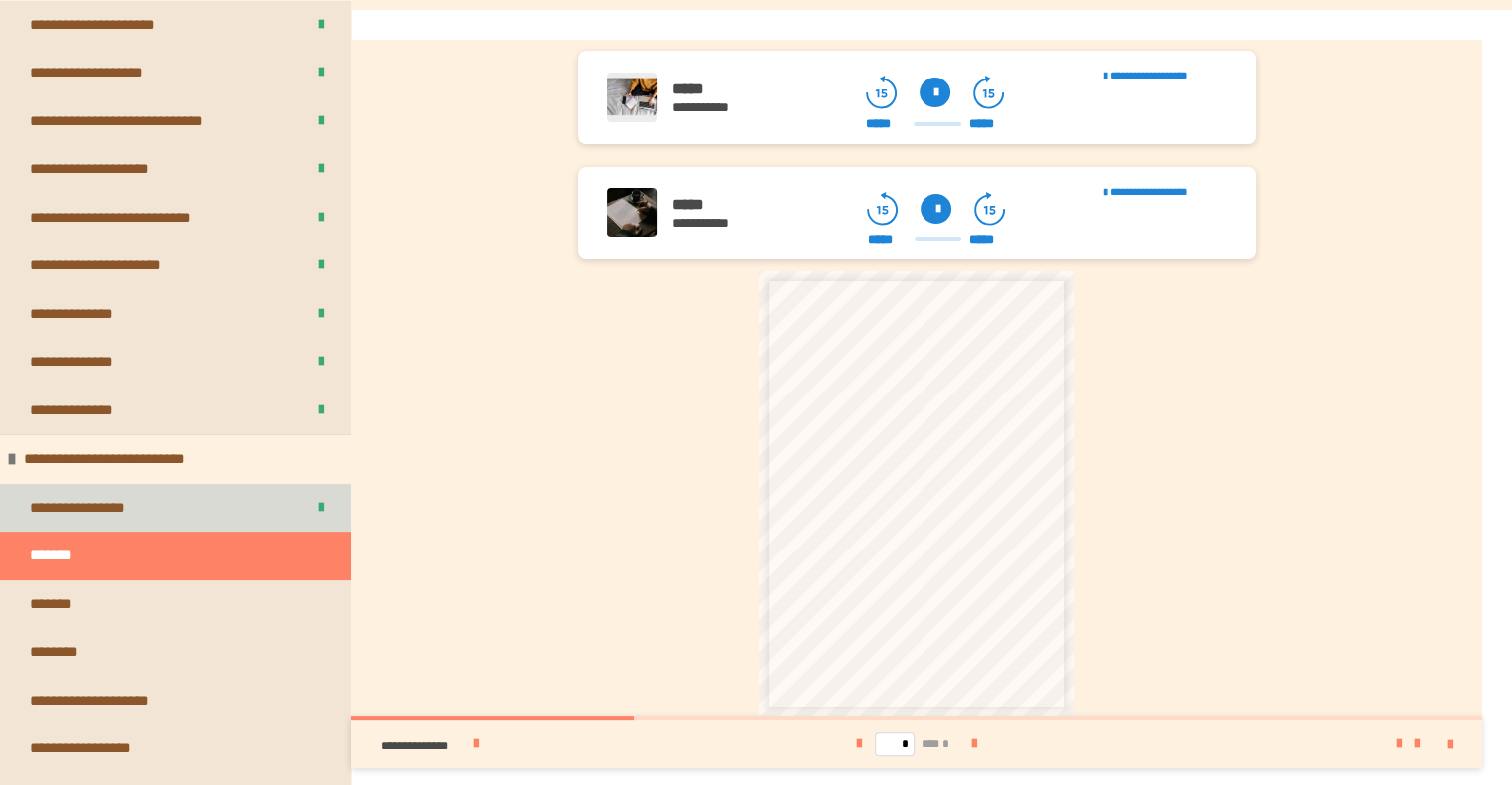 click on "**********" at bounding box center [175, 508] 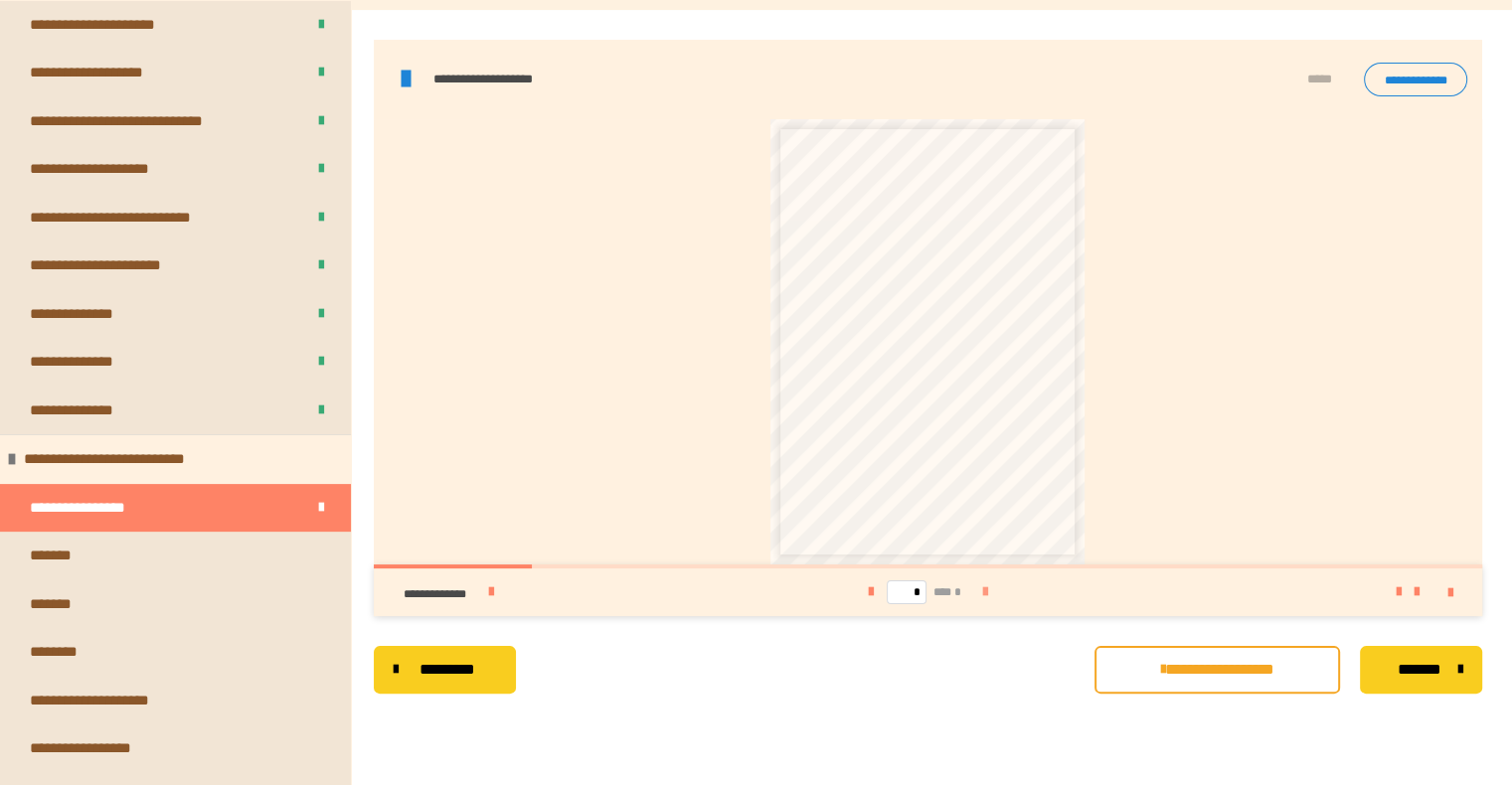 click at bounding box center [985, 592] 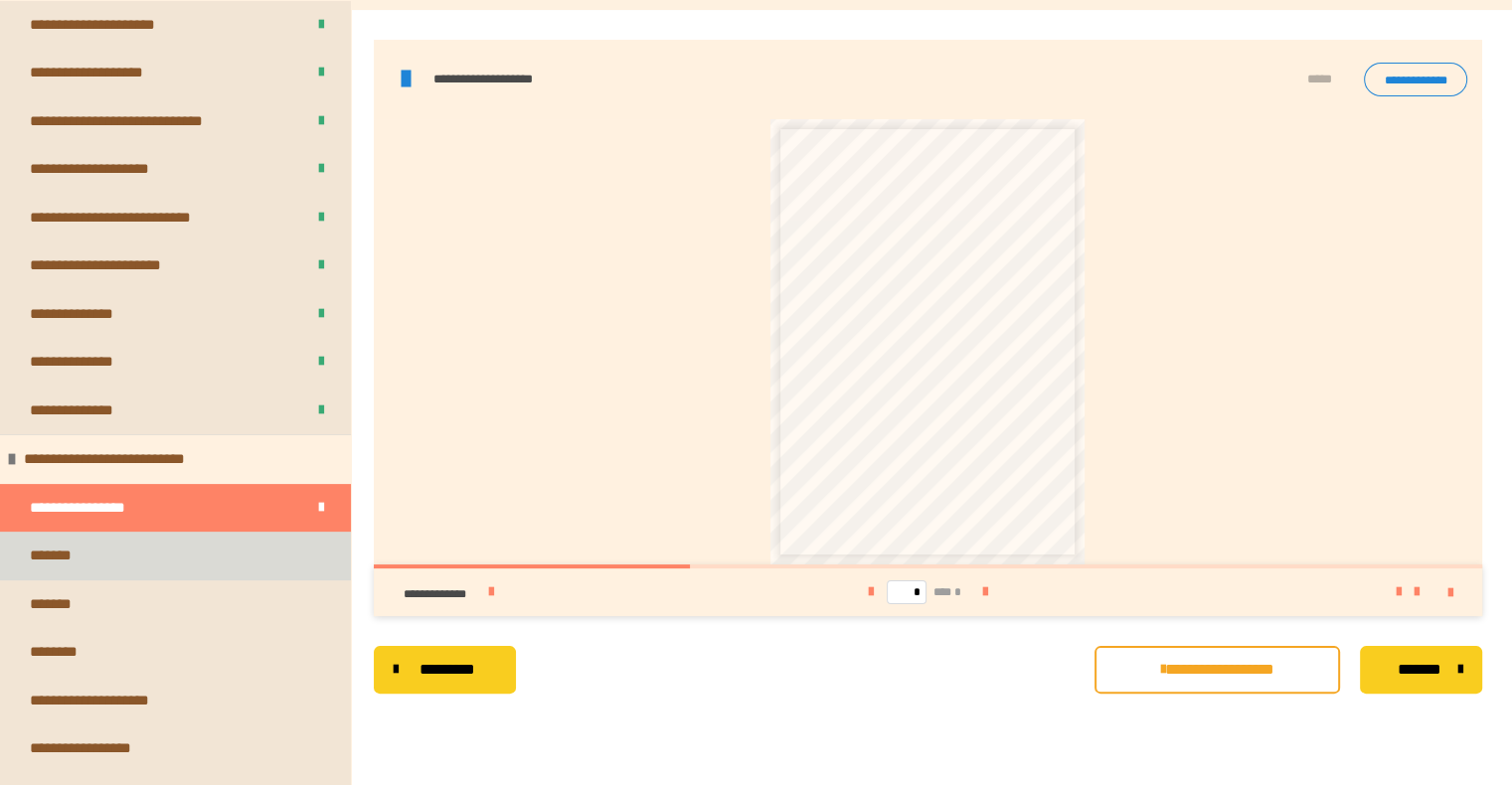 click on "*******" at bounding box center [175, 555] 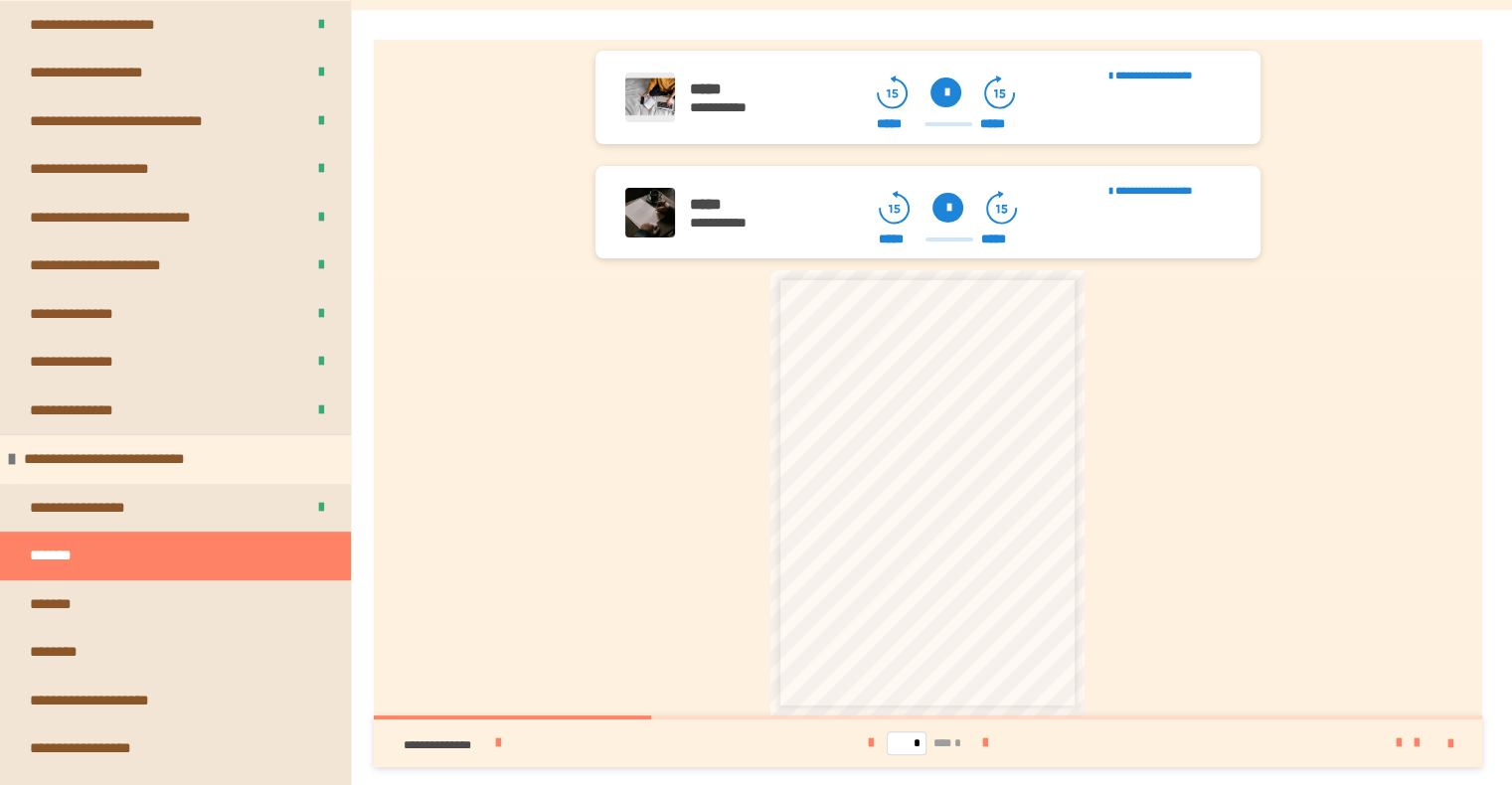 click at bounding box center (945, 92) 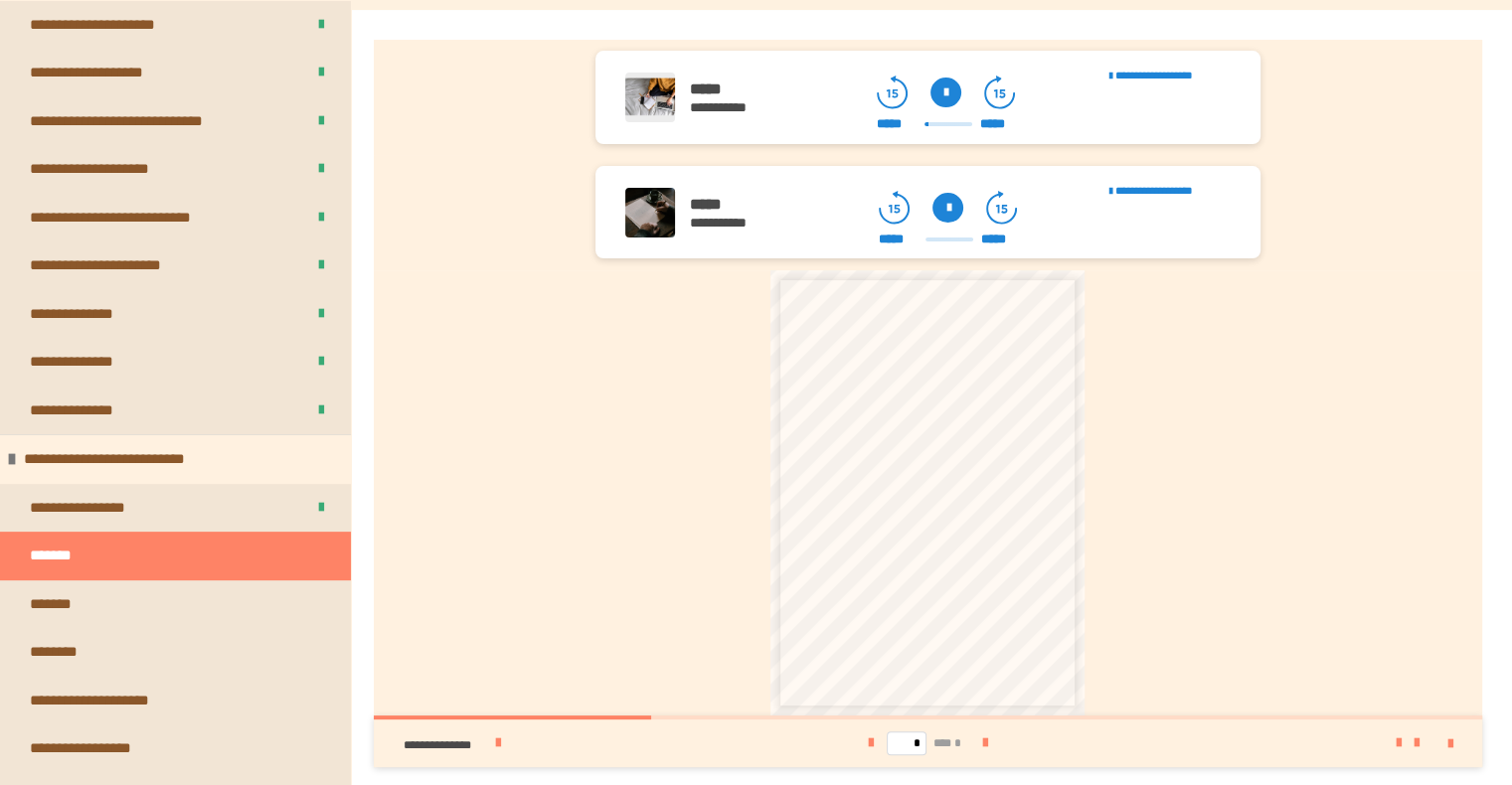 click at bounding box center (945, 92) 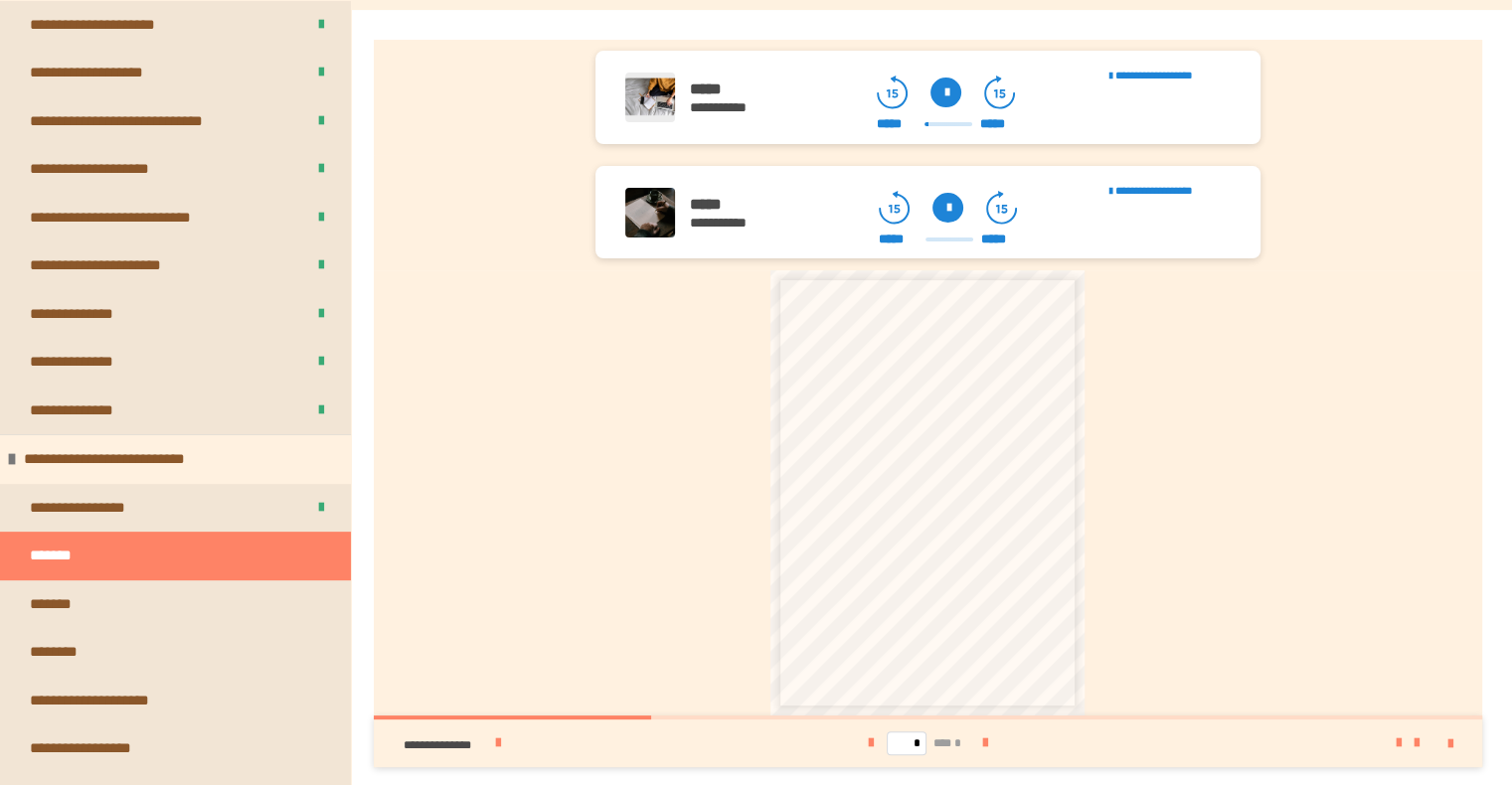click at bounding box center [945, 92] 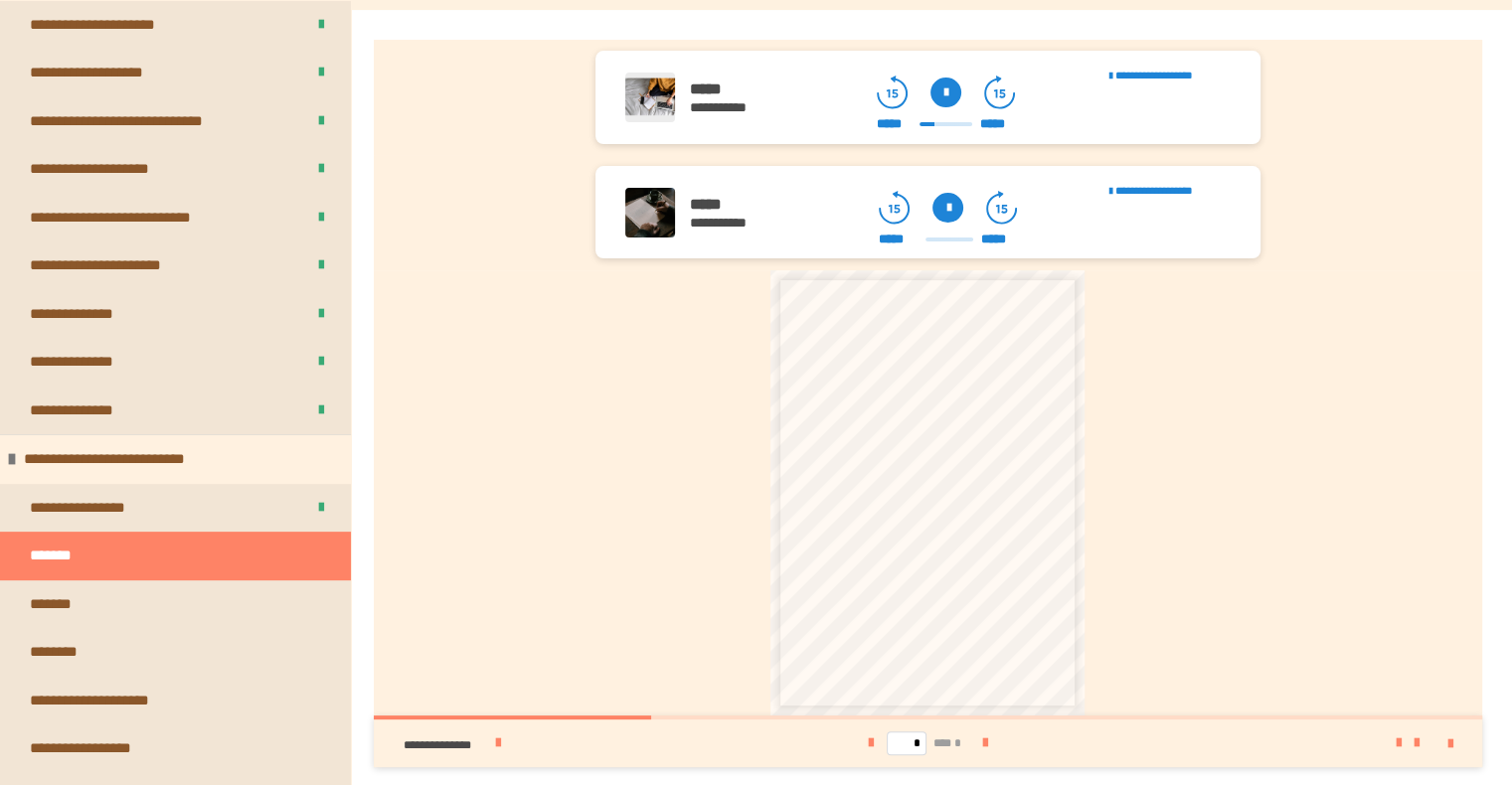 click at bounding box center [945, 92] 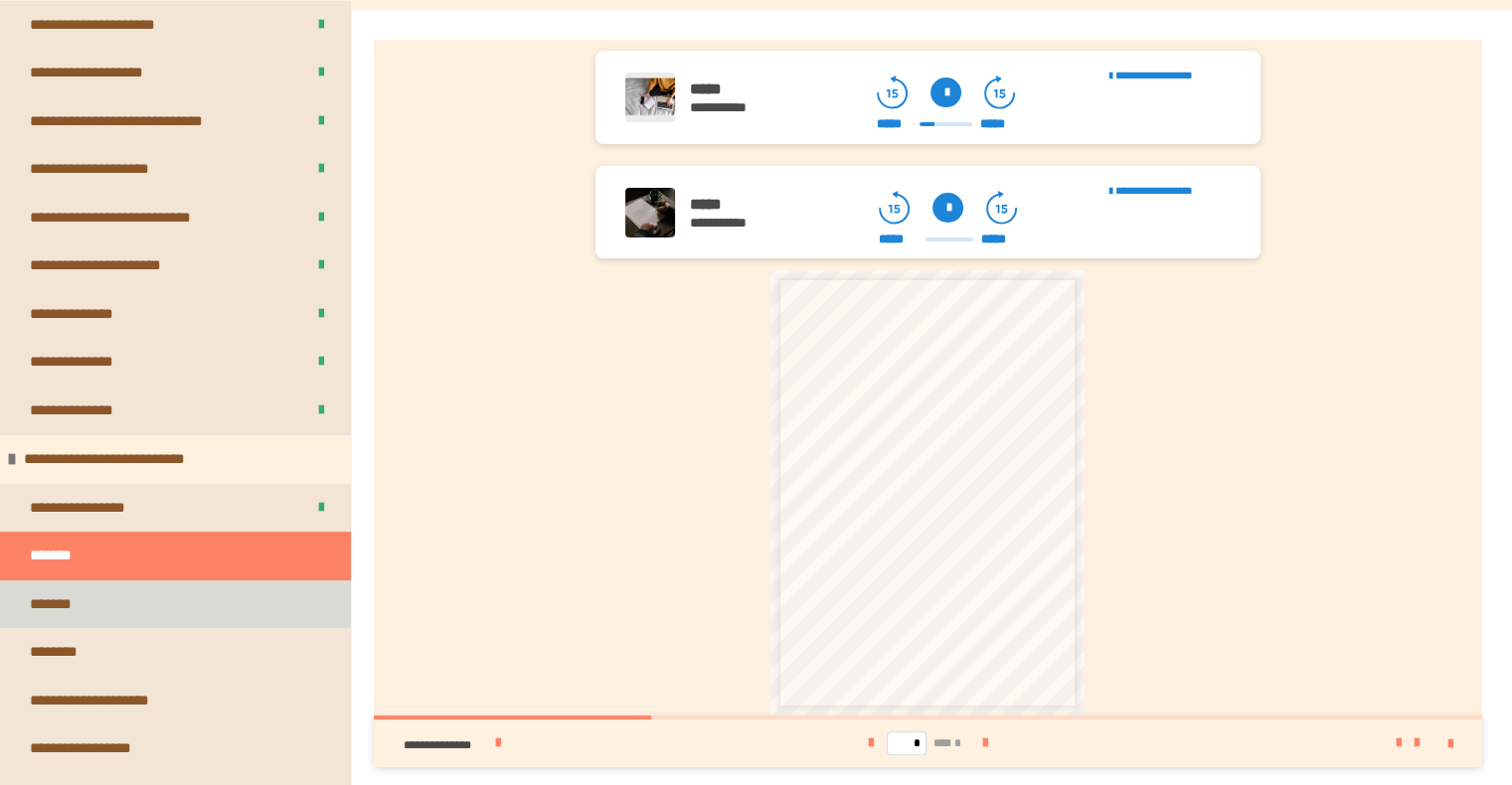 click on "*******" at bounding box center [175, 604] 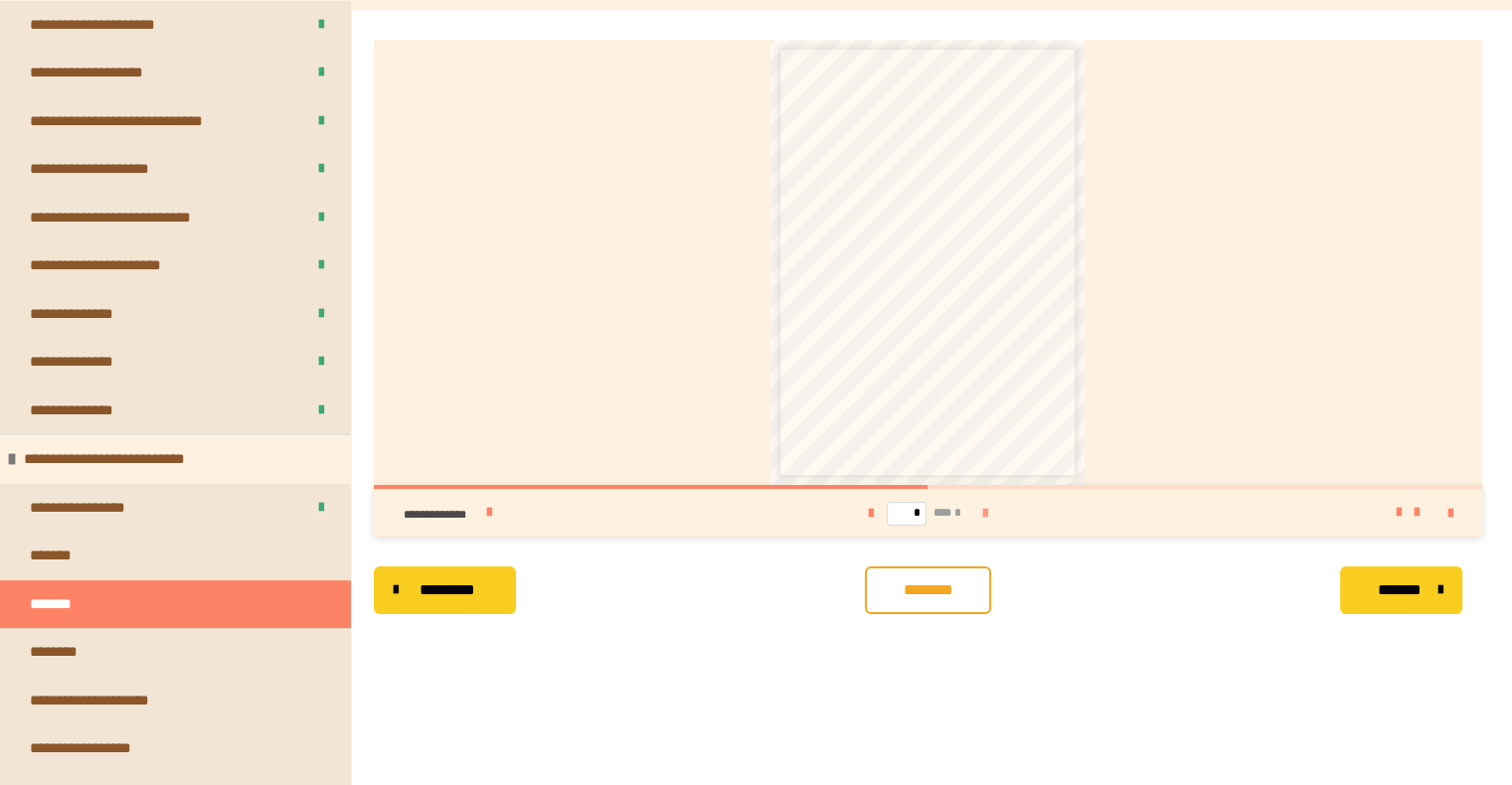 click at bounding box center (985, 514) 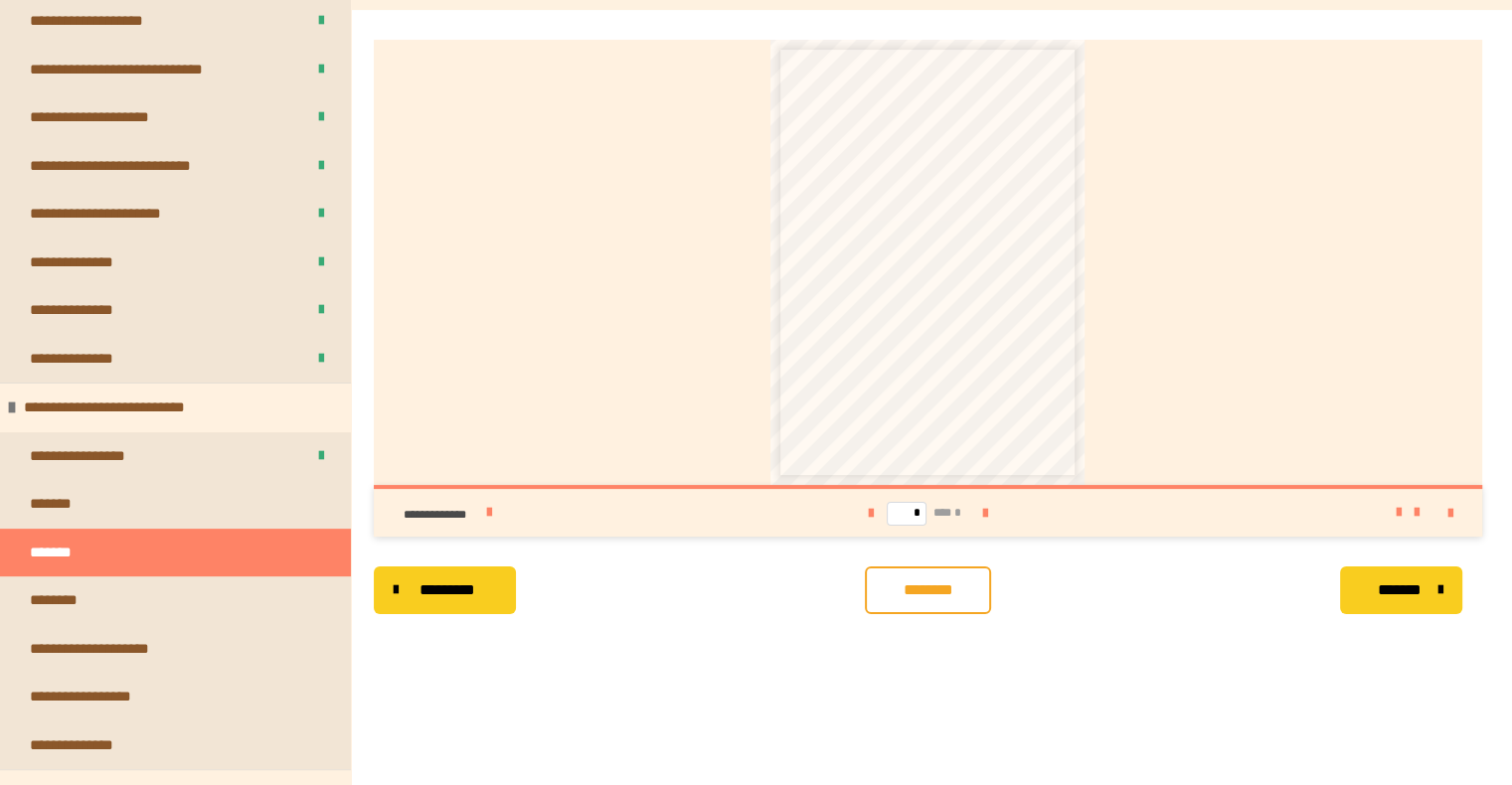scroll, scrollTop: 596, scrollLeft: 0, axis: vertical 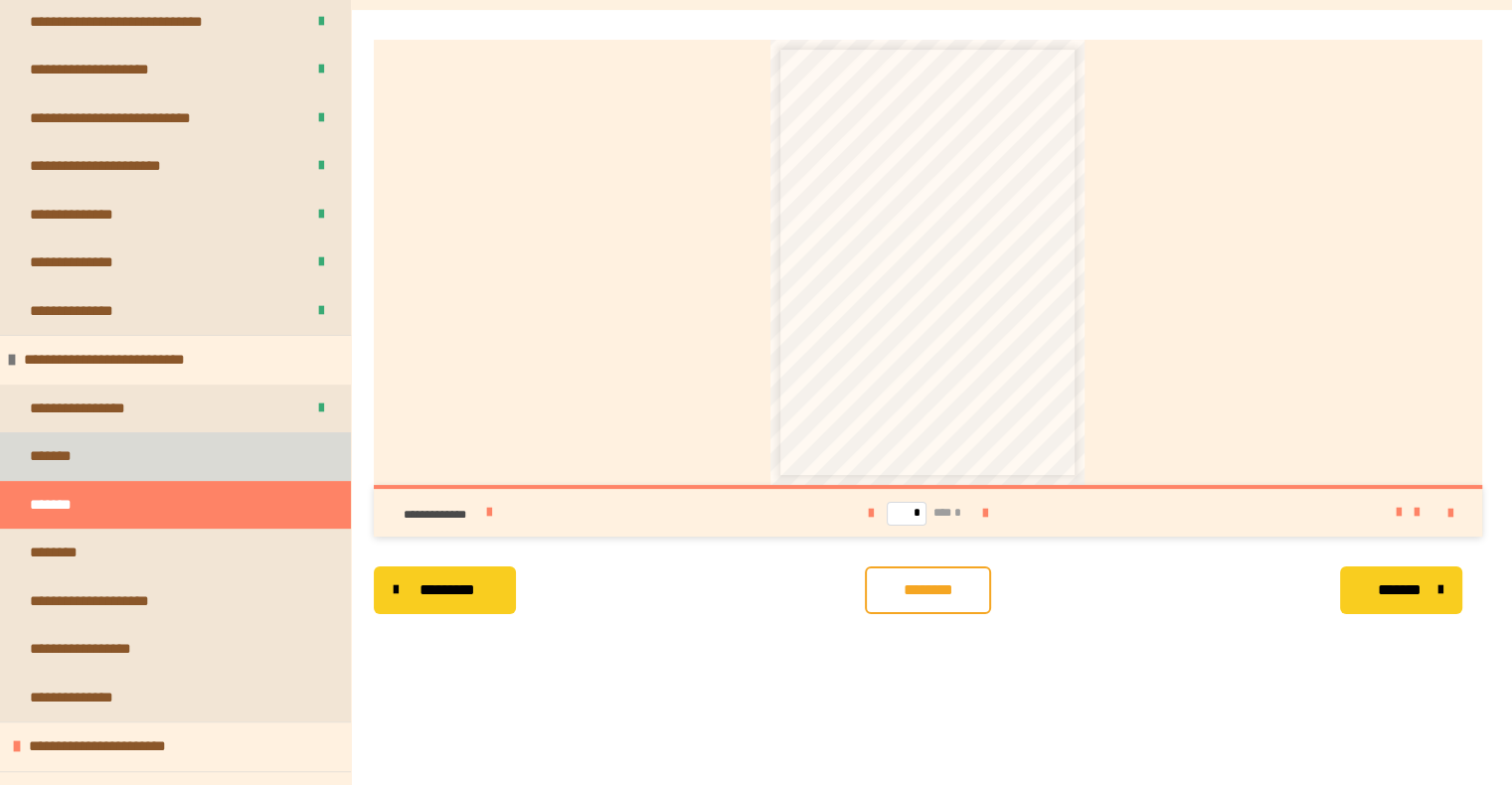 click on "*******" at bounding box center (175, 456) 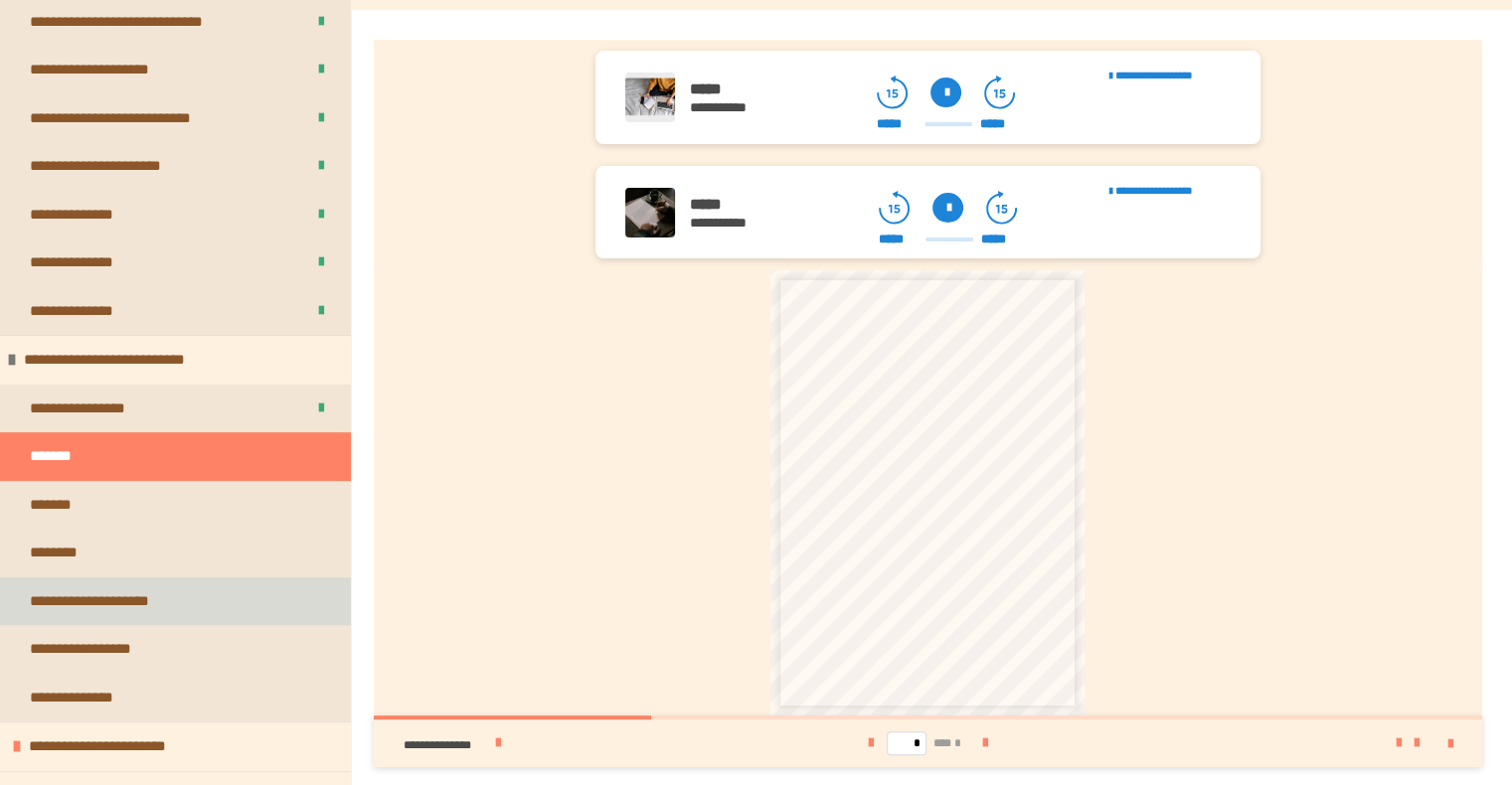 click on "**********" at bounding box center [100, 601] 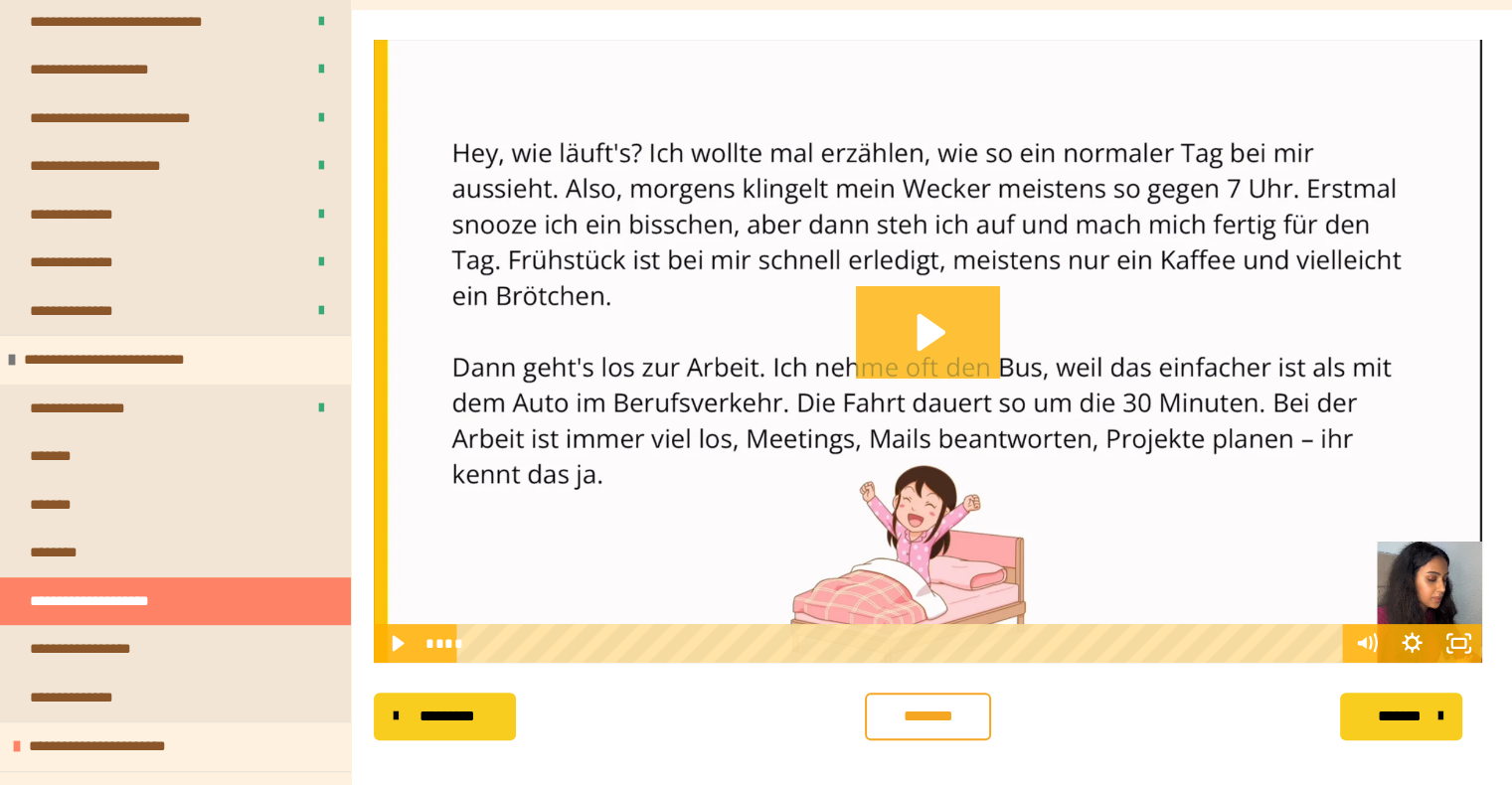 click 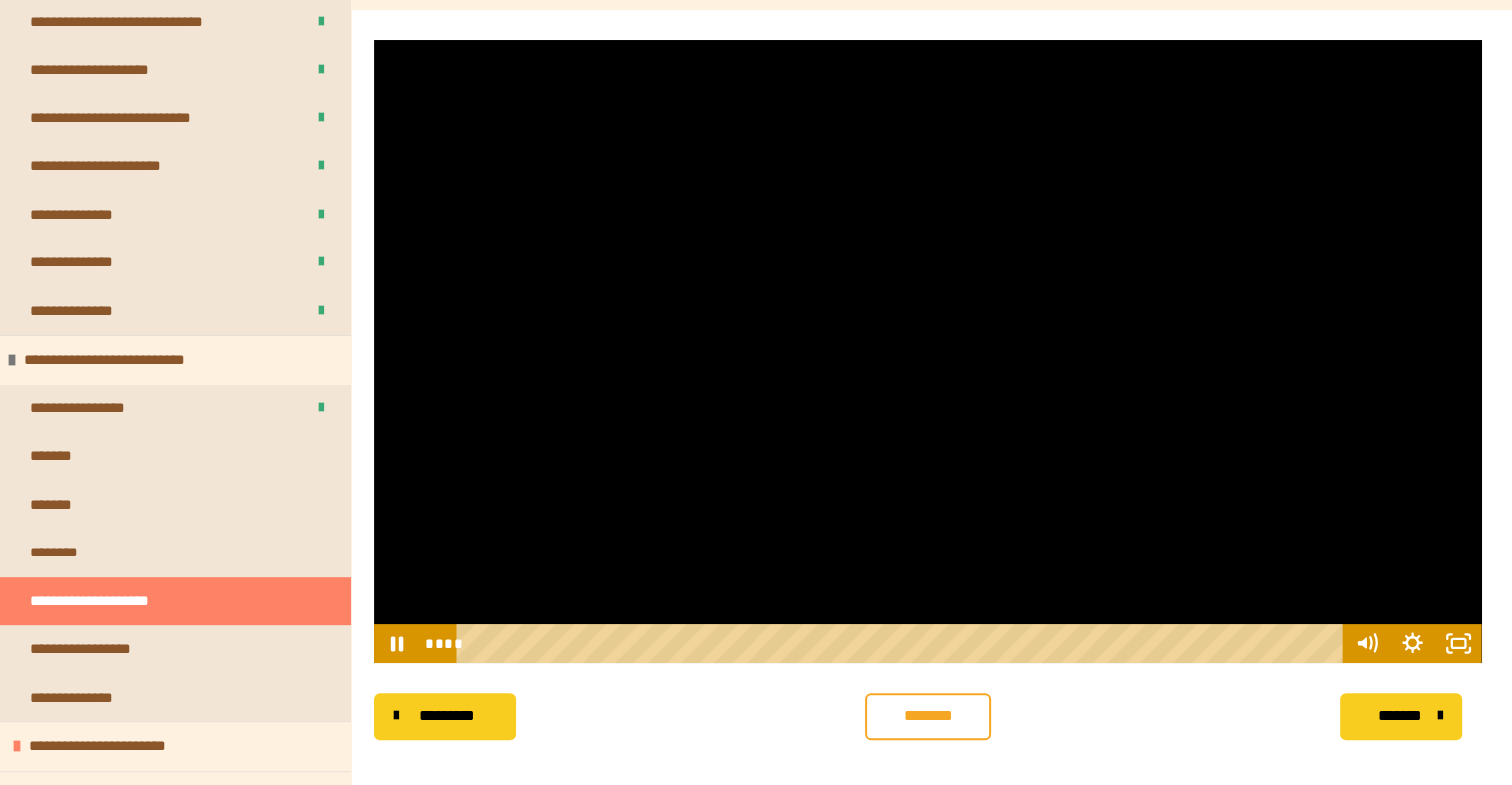 click at bounding box center (903, 643) 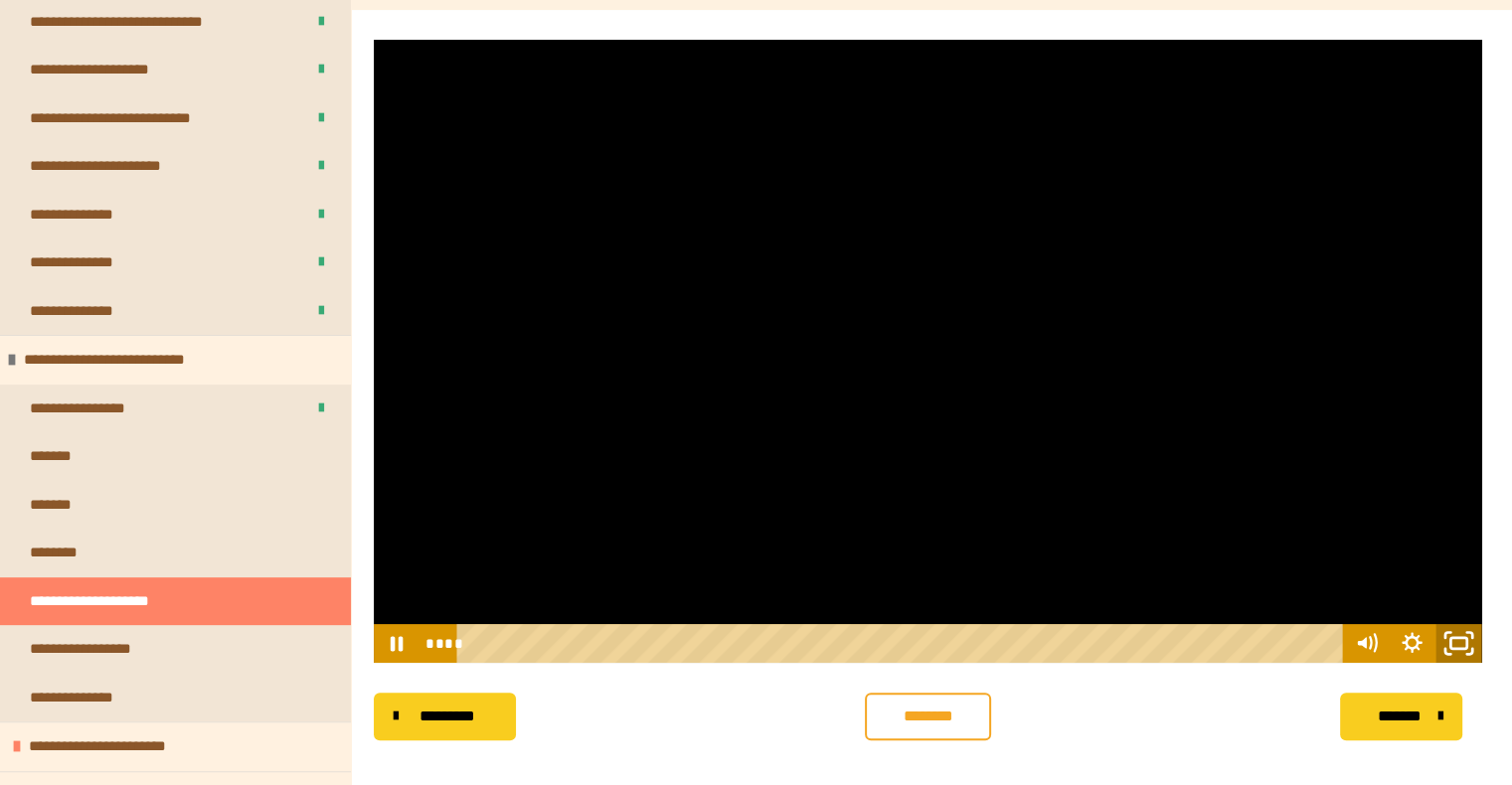 click 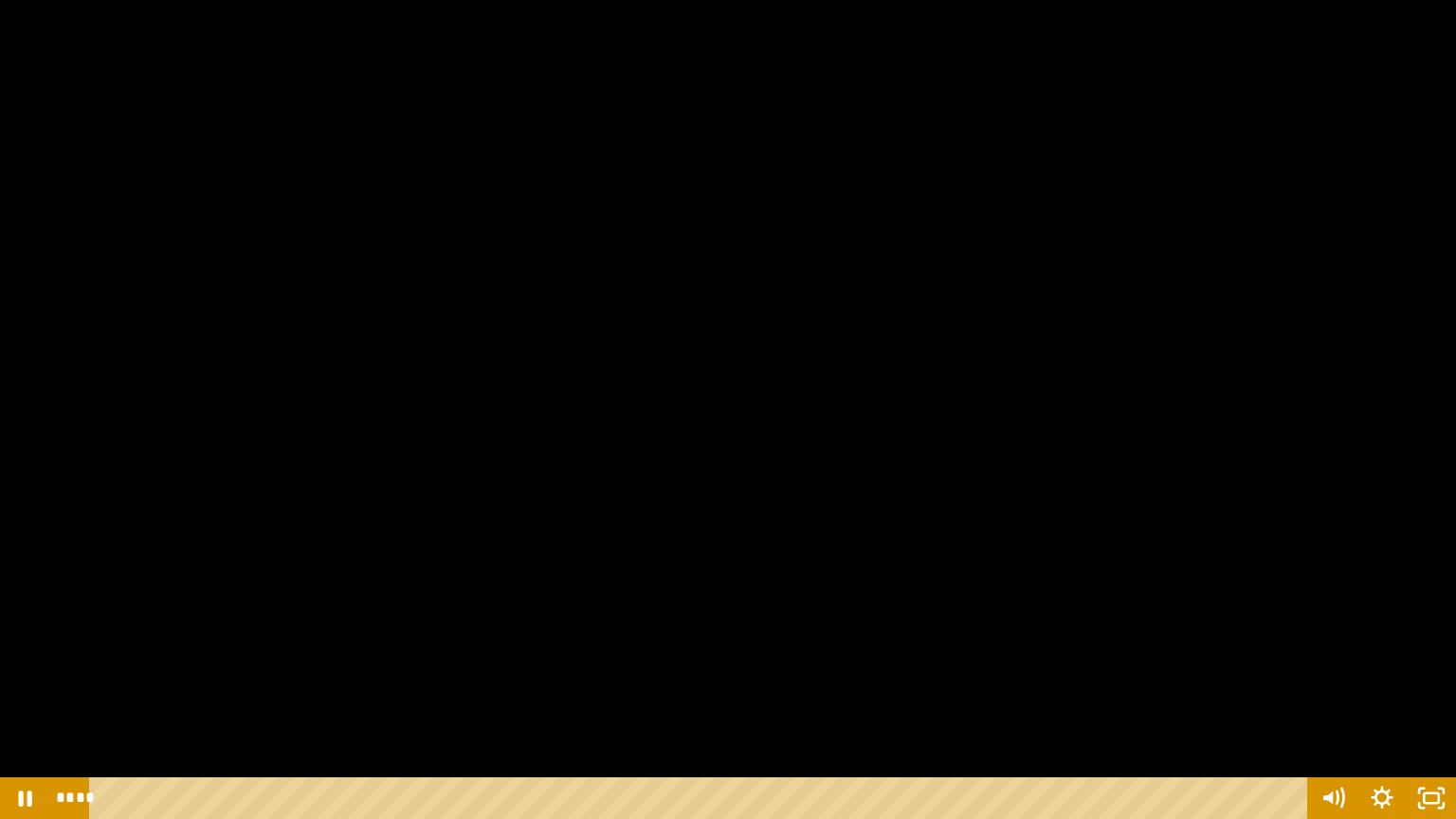 drag, startPoint x: 191, startPoint y: 794, endPoint x: 85, endPoint y: 798, distance: 106.07544 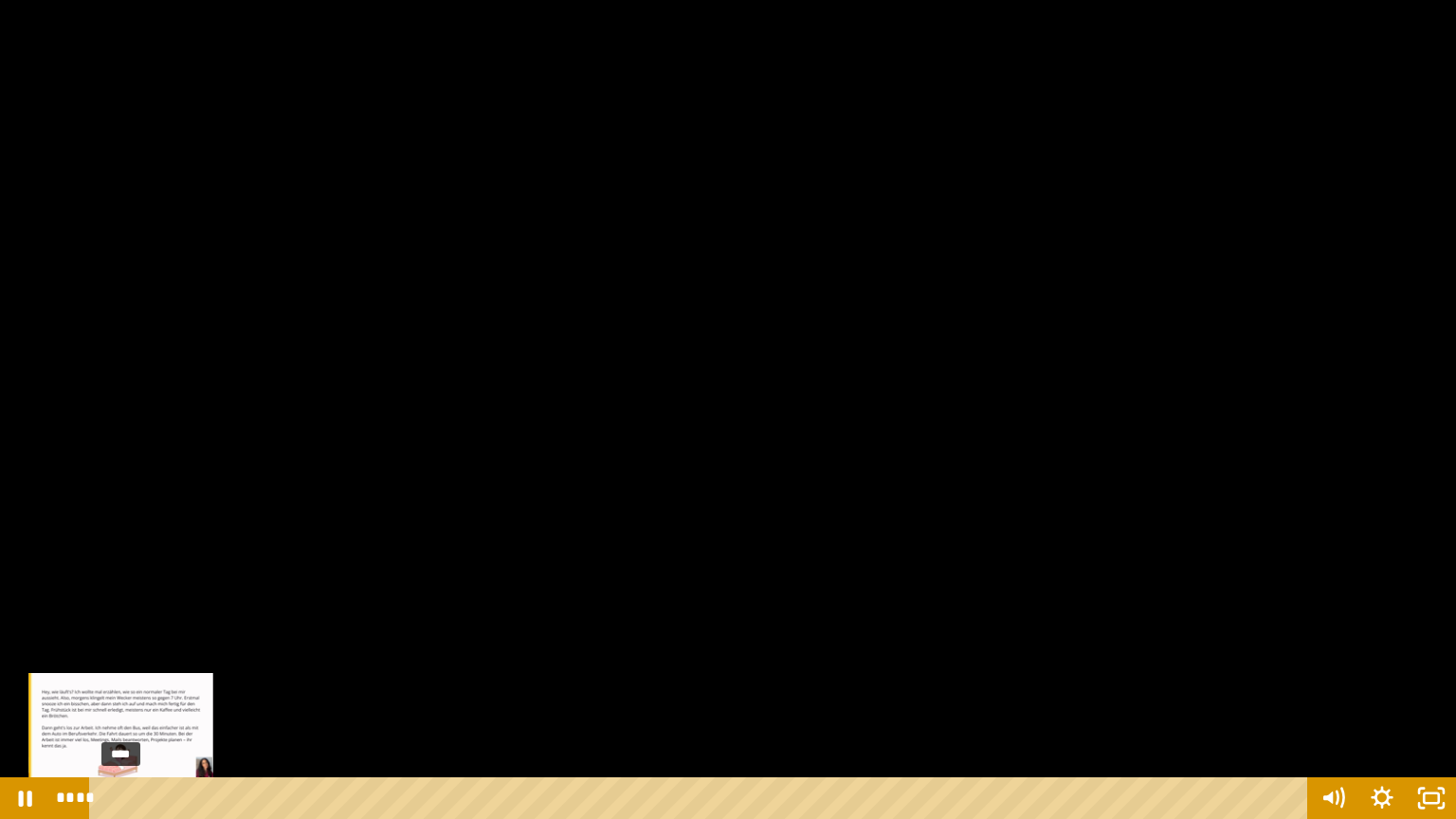click at bounding box center [120, 798] 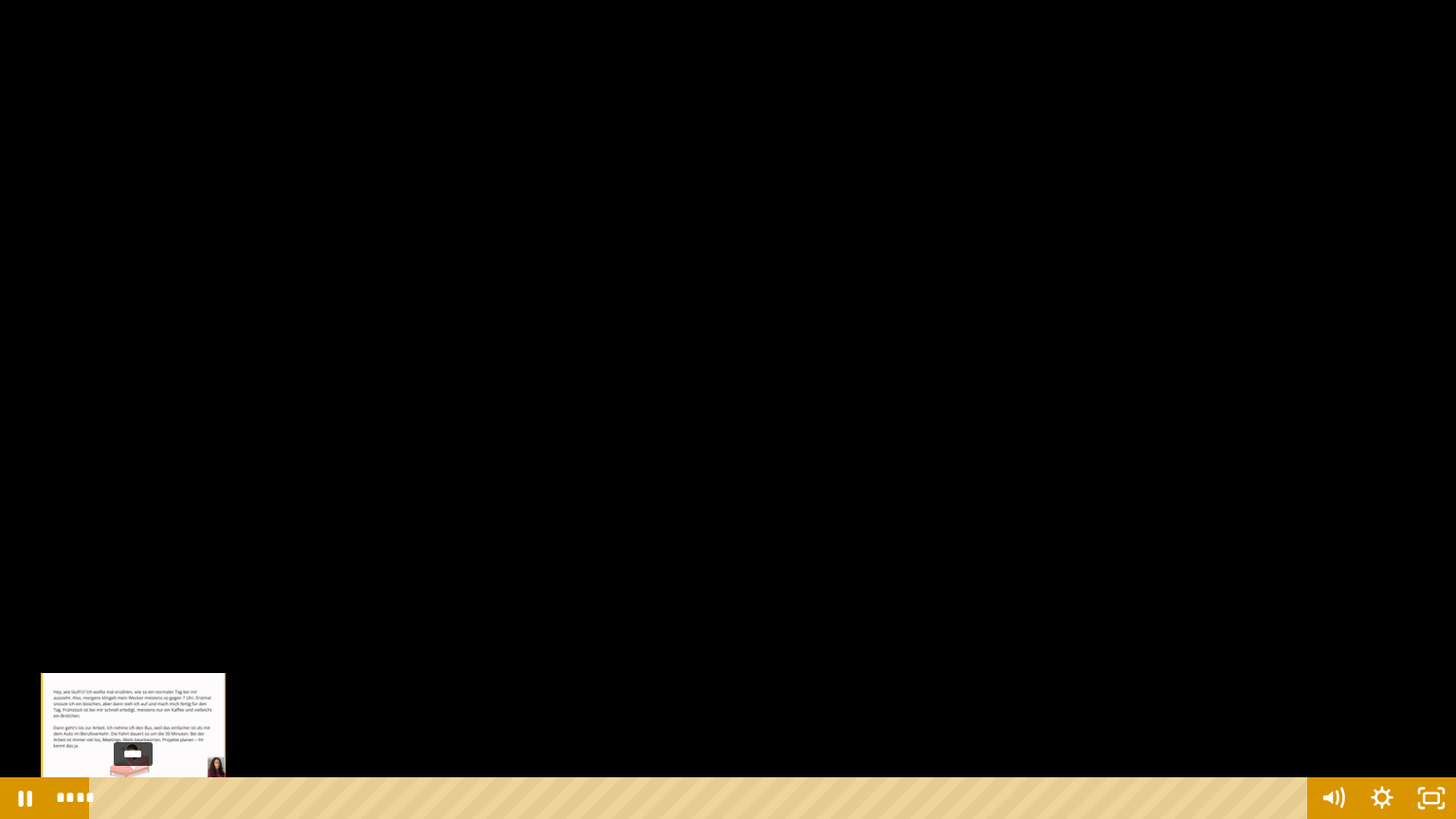 click on "****" at bounding box center (701, 798) 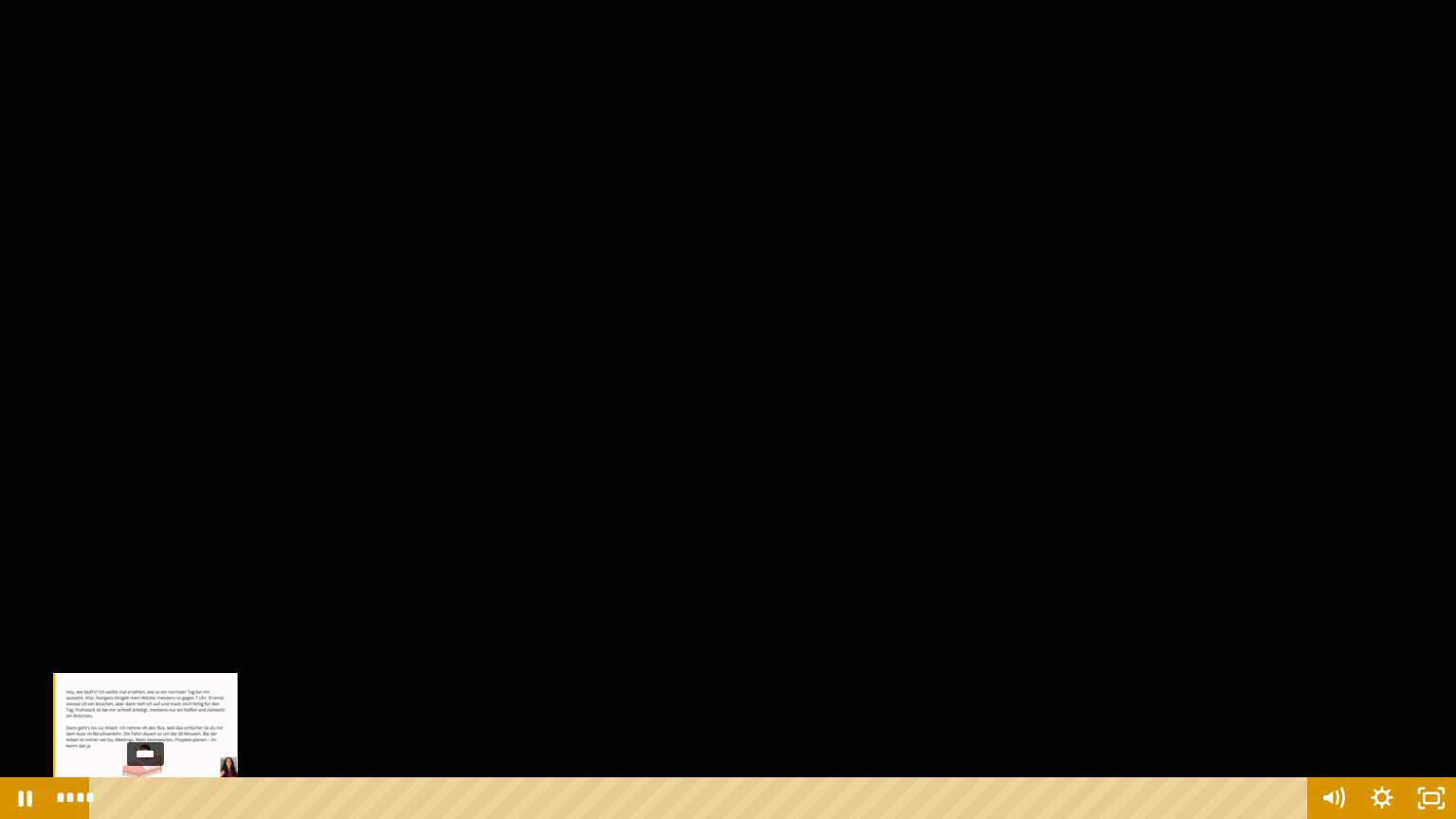 click on "****" at bounding box center (701, 798) 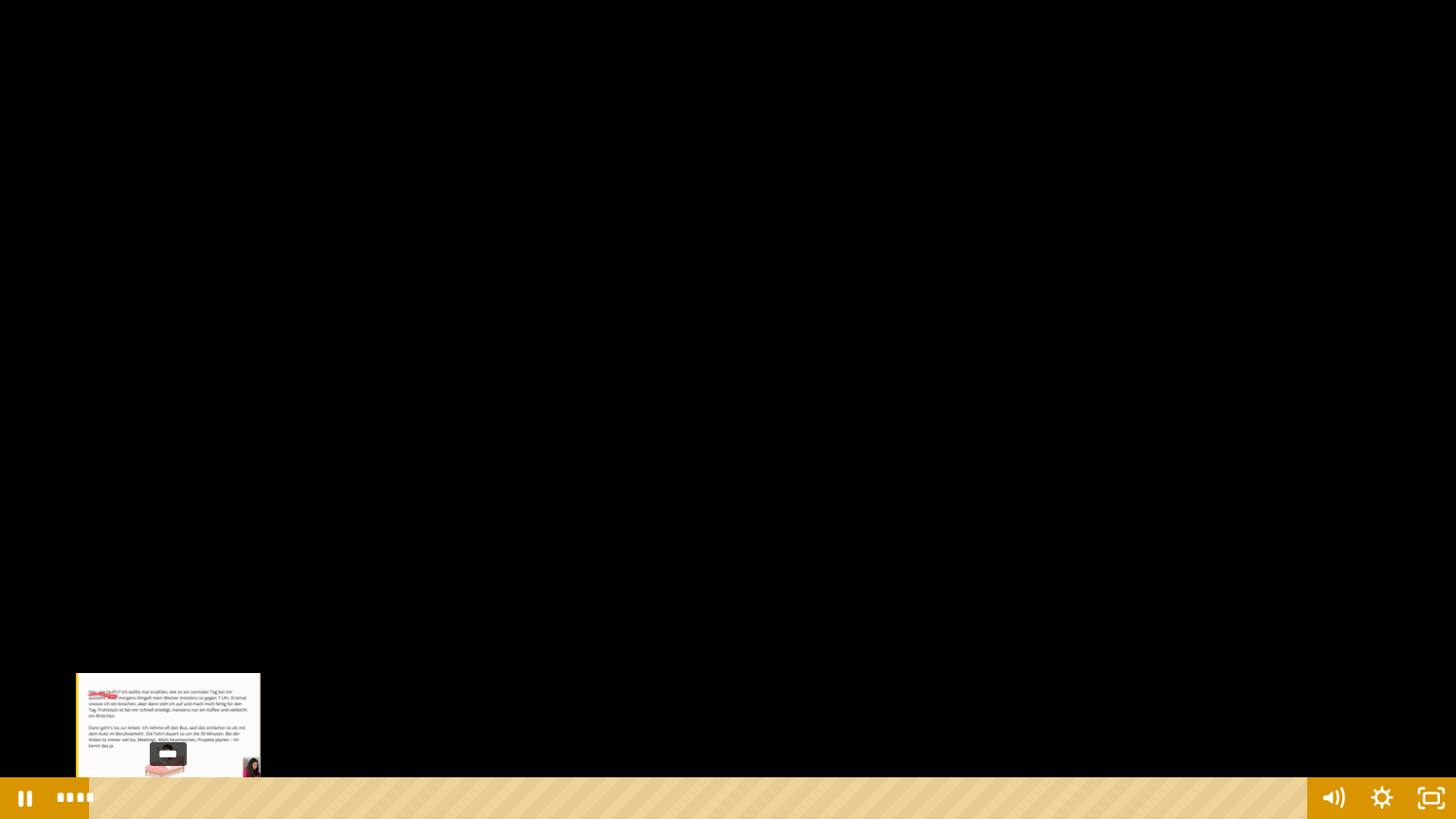 click on "****" at bounding box center (701, 798) 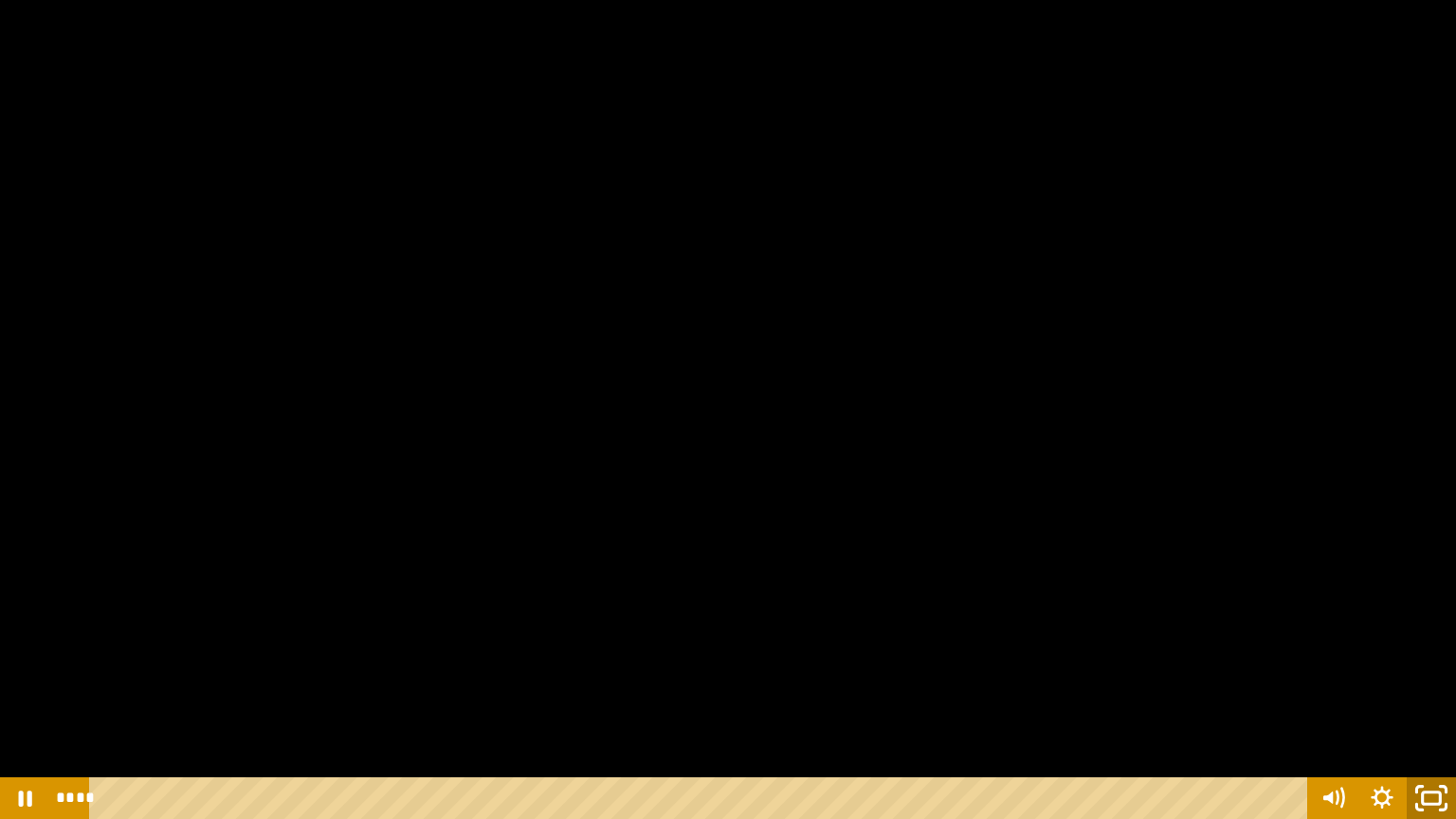 click 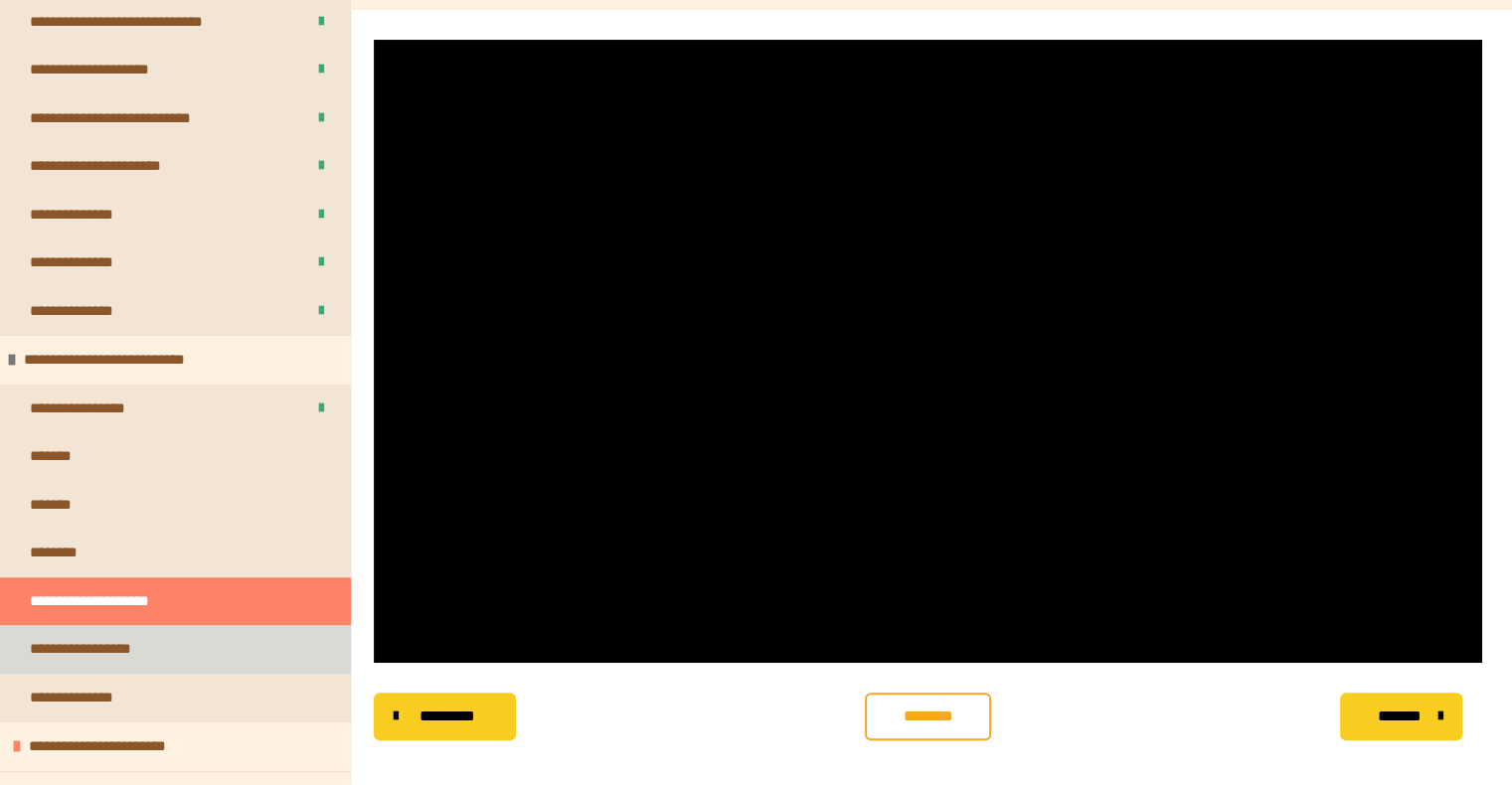 click on "**********" at bounding box center (95, 649) 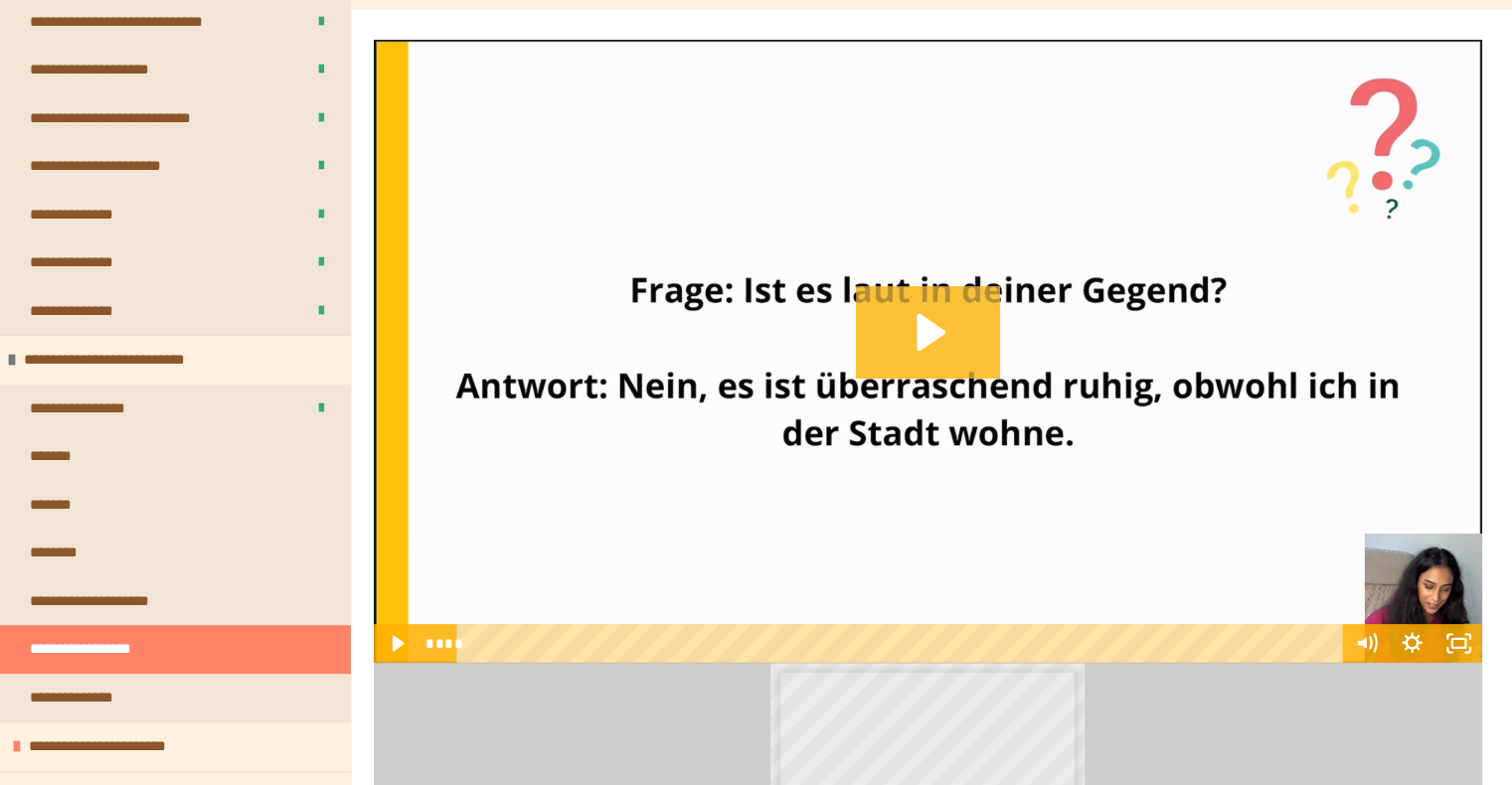 click 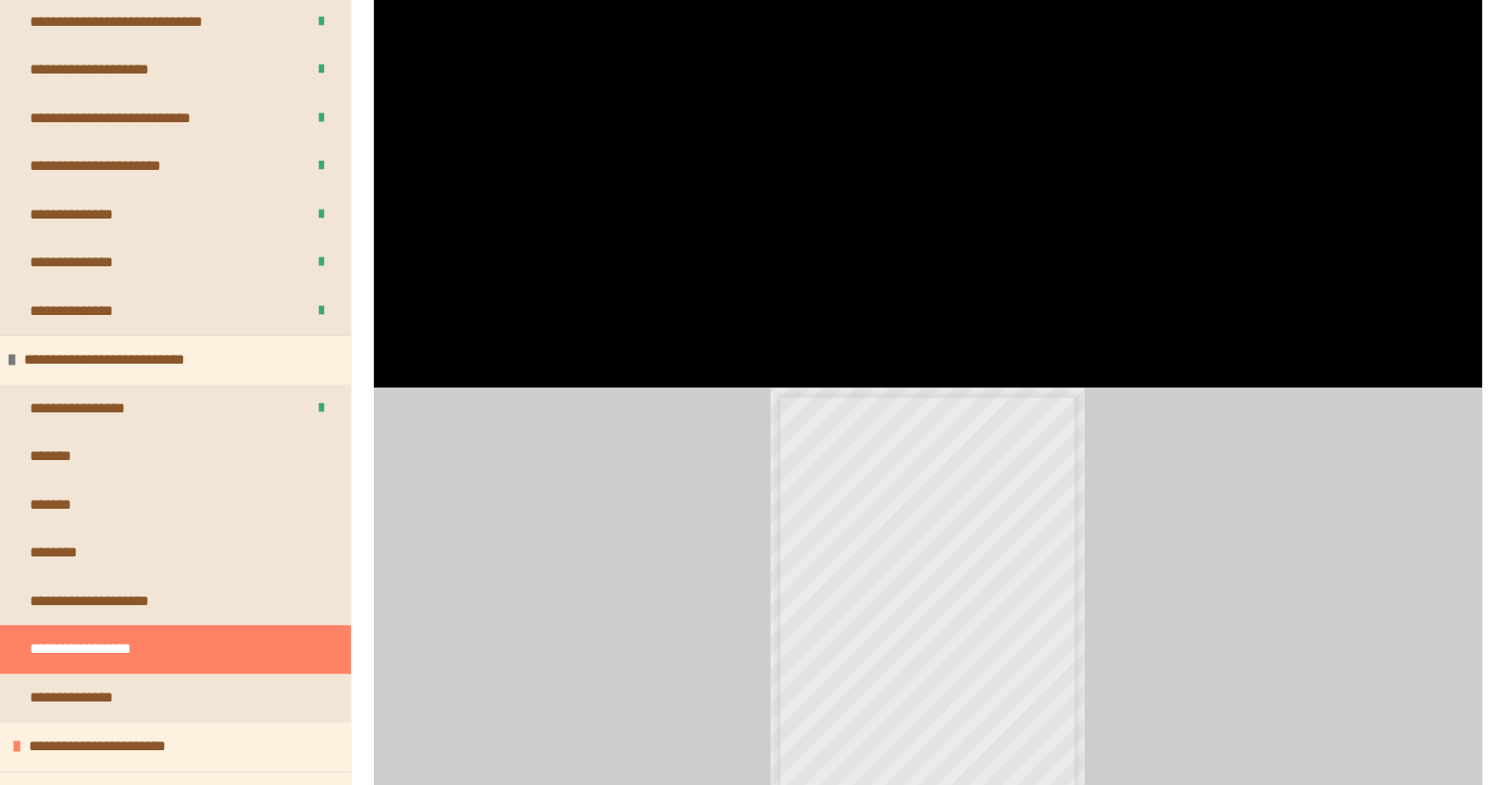 scroll, scrollTop: 796, scrollLeft: 0, axis: vertical 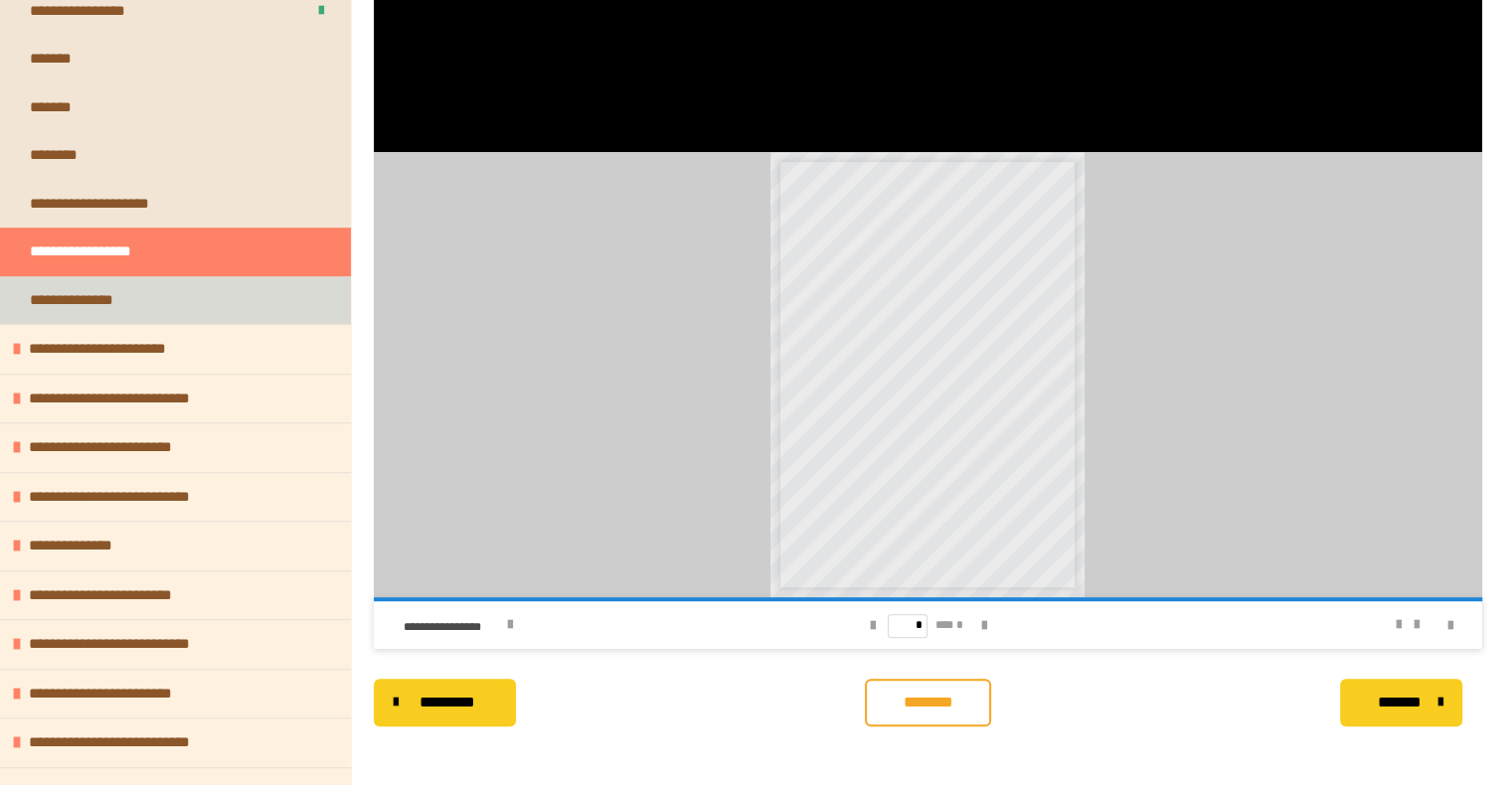 click on "**********" at bounding box center [91, 300] 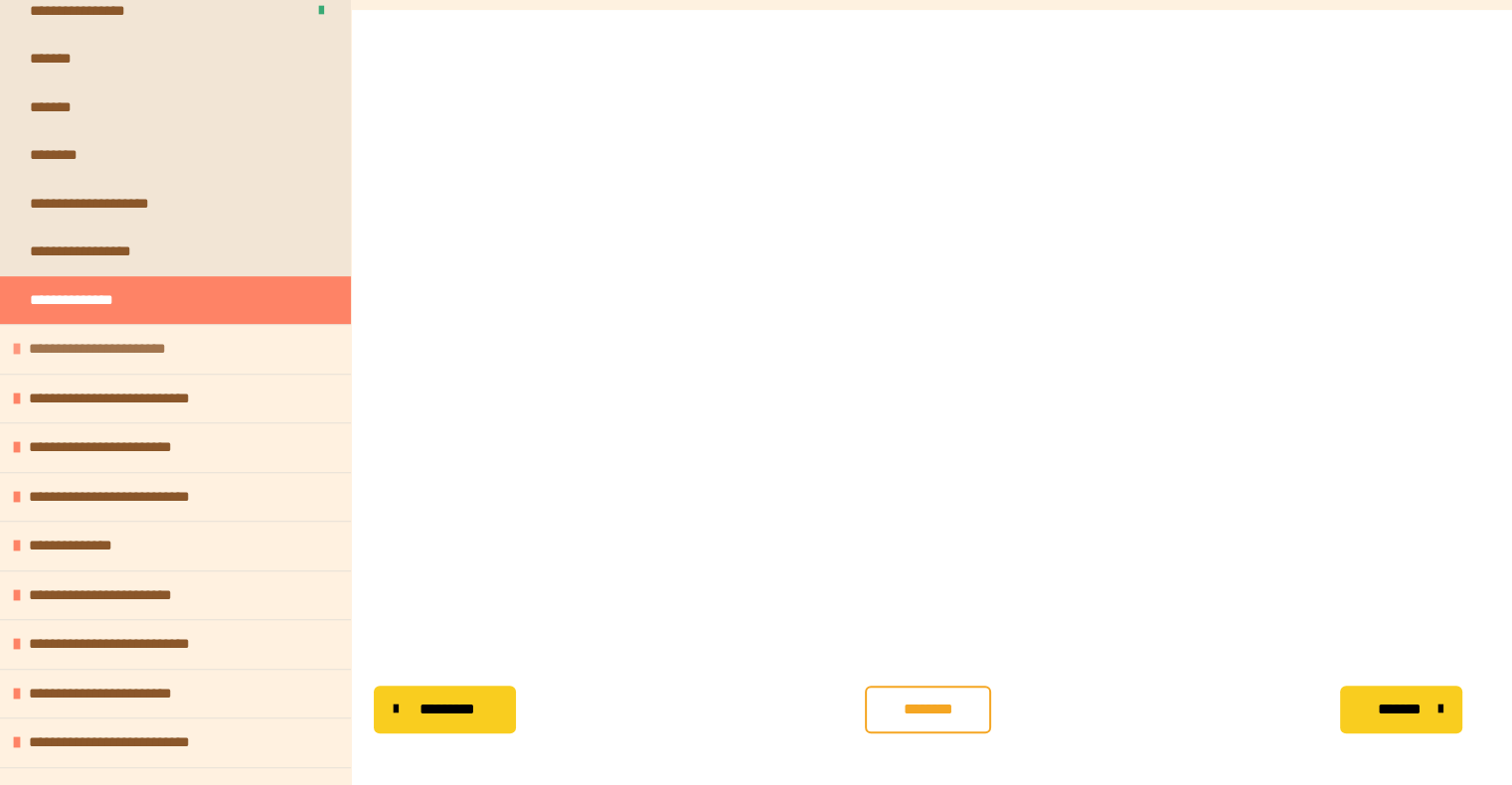 click on "**********" at bounding box center (112, 349) 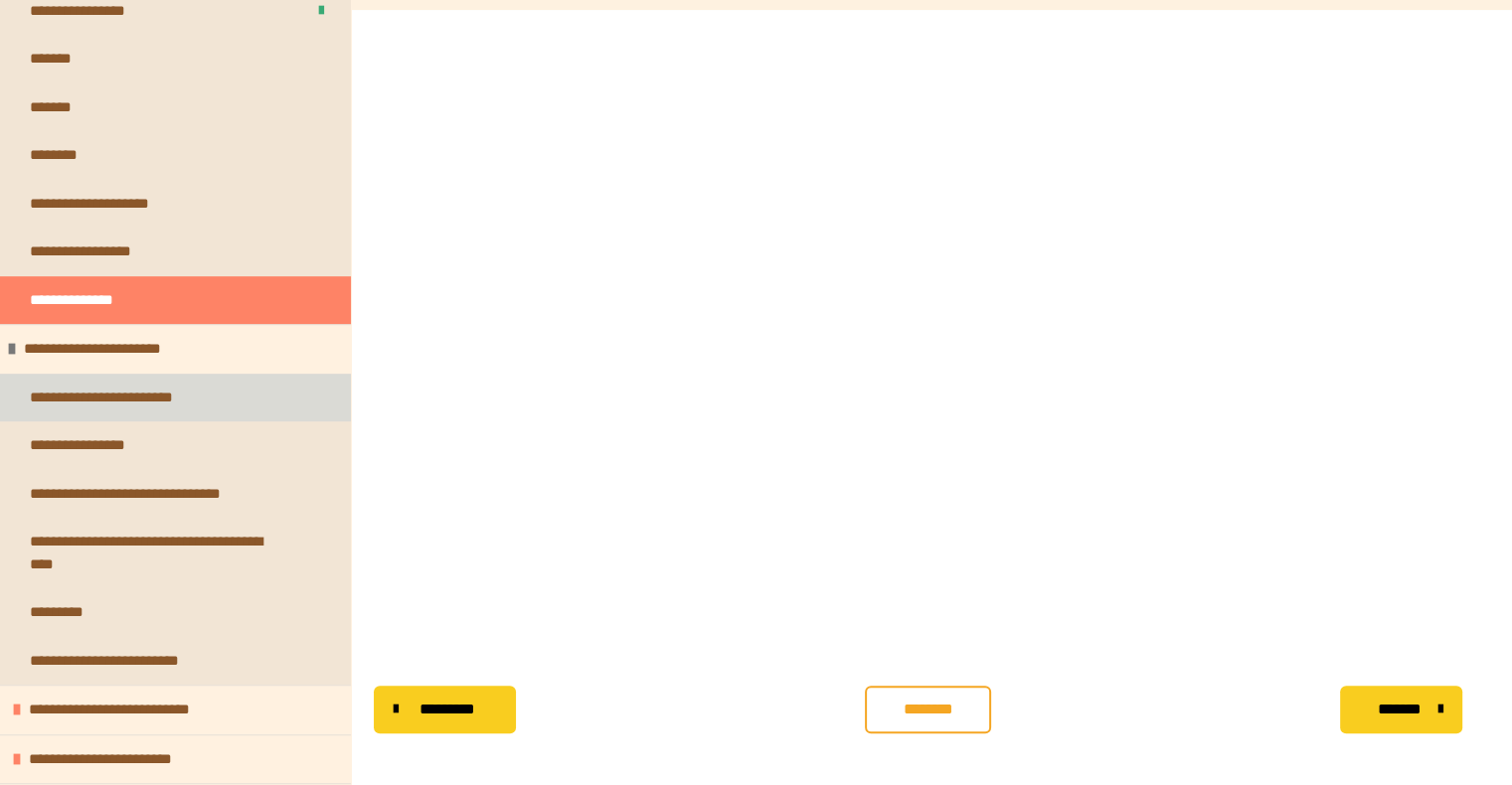 click on "**********" at bounding box center (120, 397) 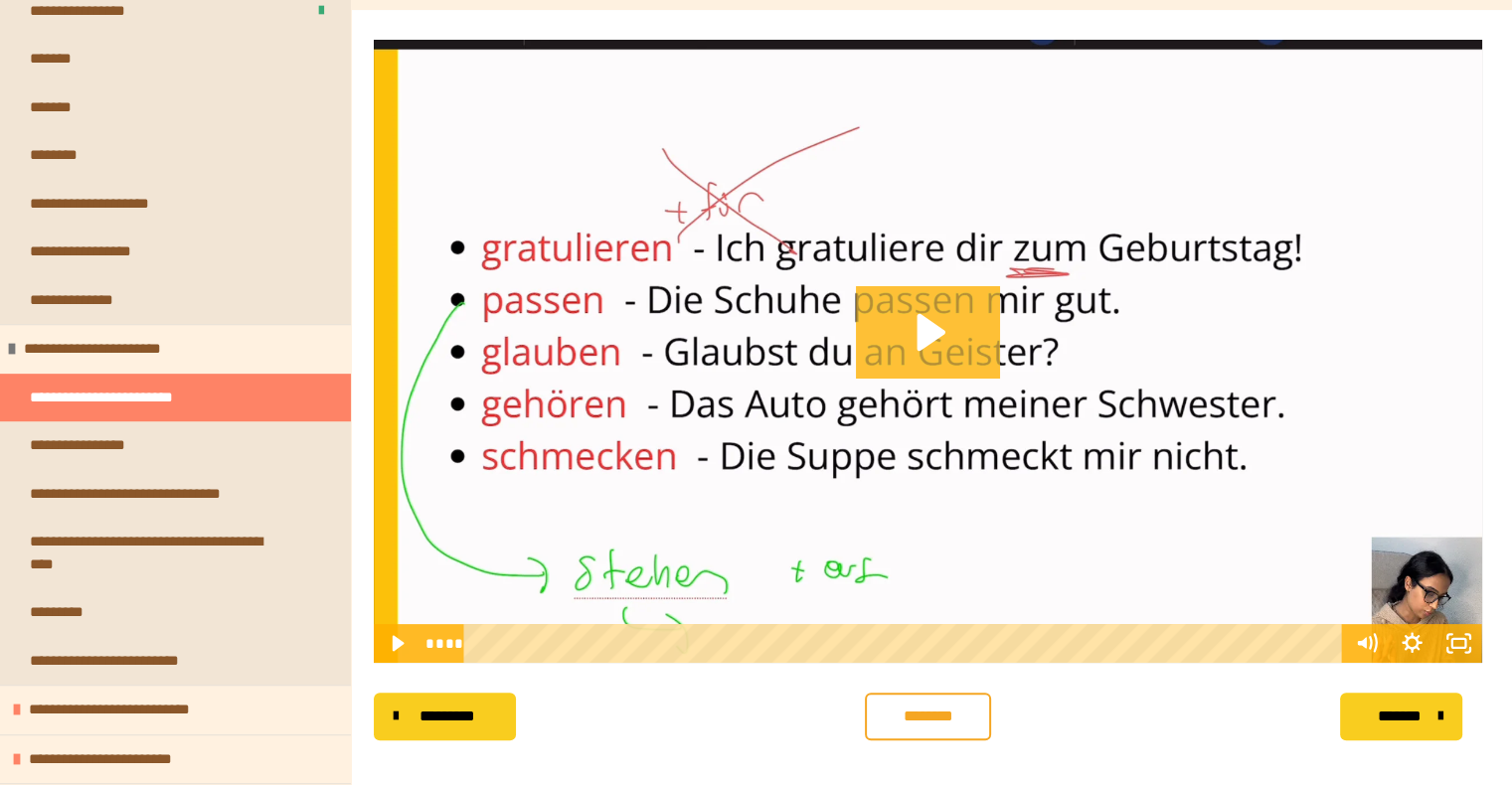 click 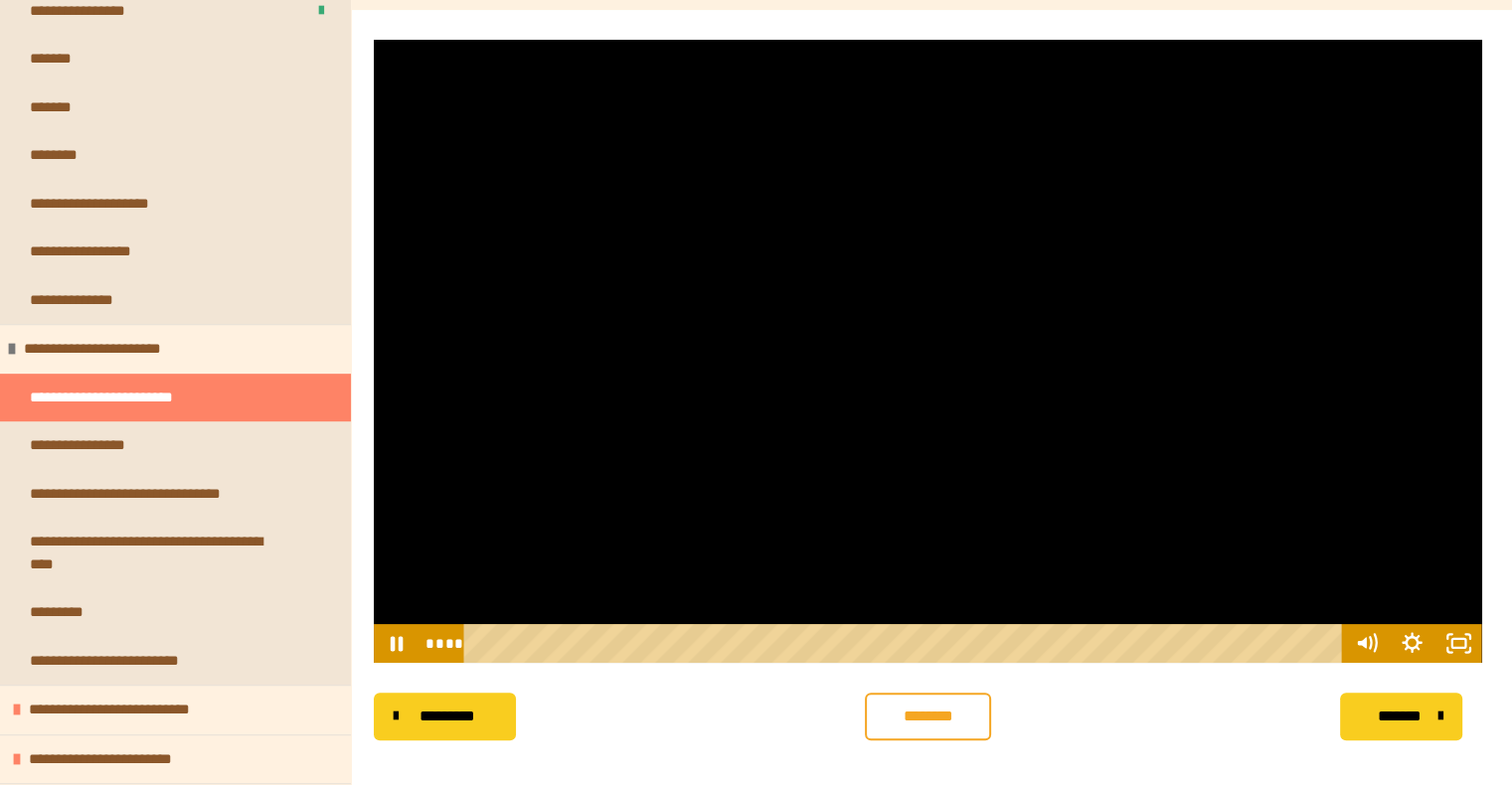 click on "**********" at bounding box center (927, 432) 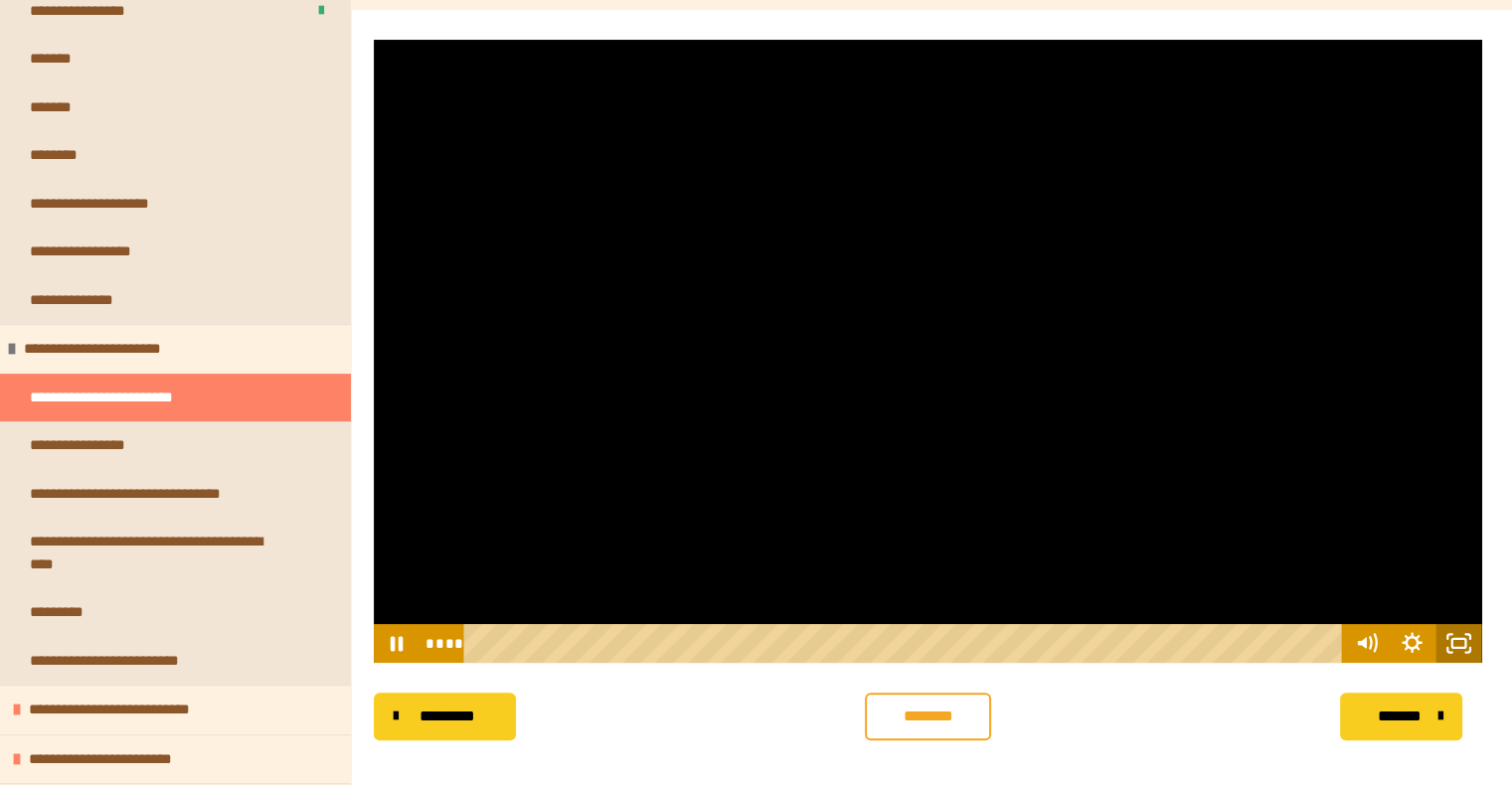 click 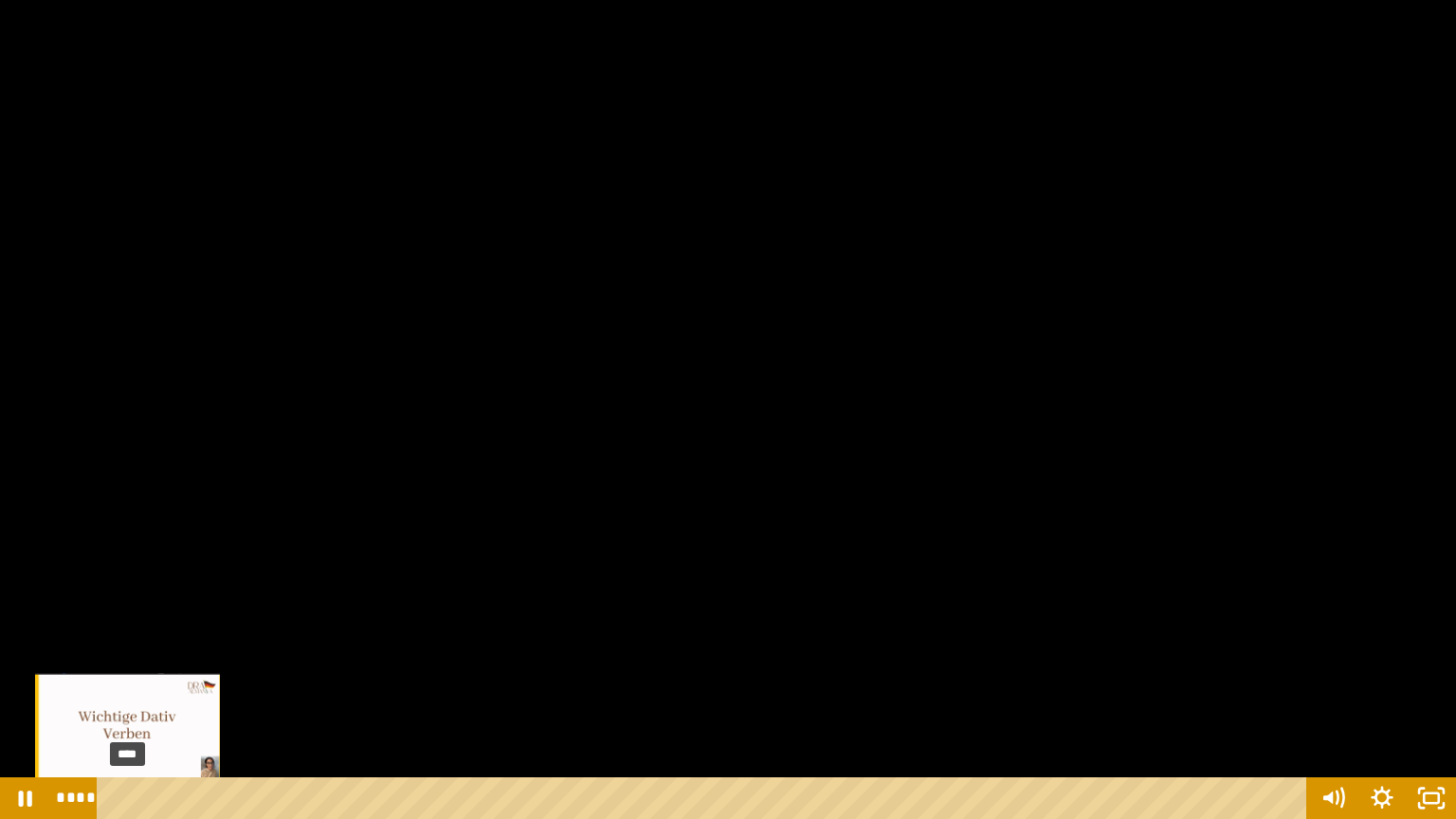 click on "****" at bounding box center (705, 798) 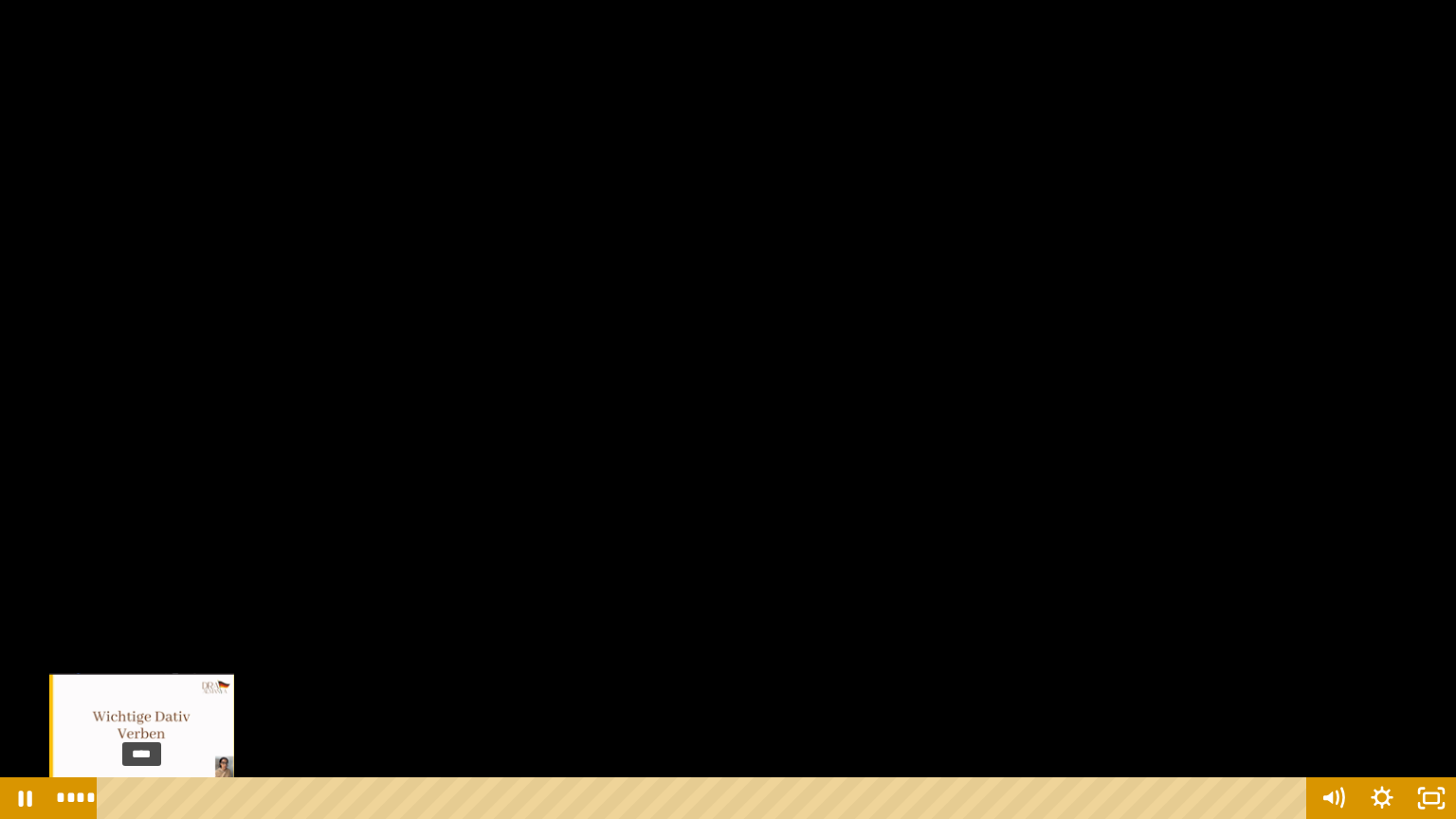 click at bounding box center (137, 798) 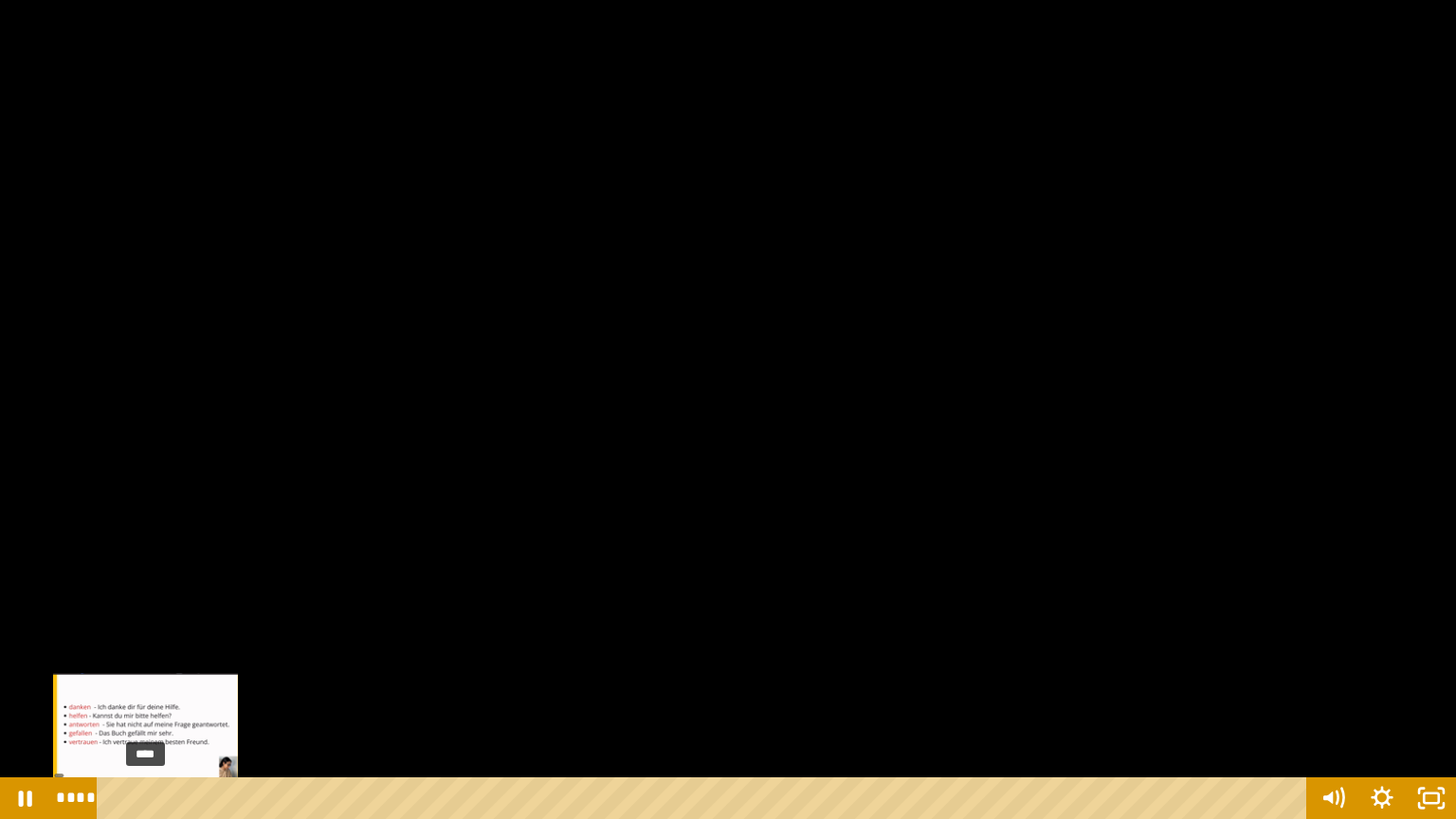 click at bounding box center [142, 798] 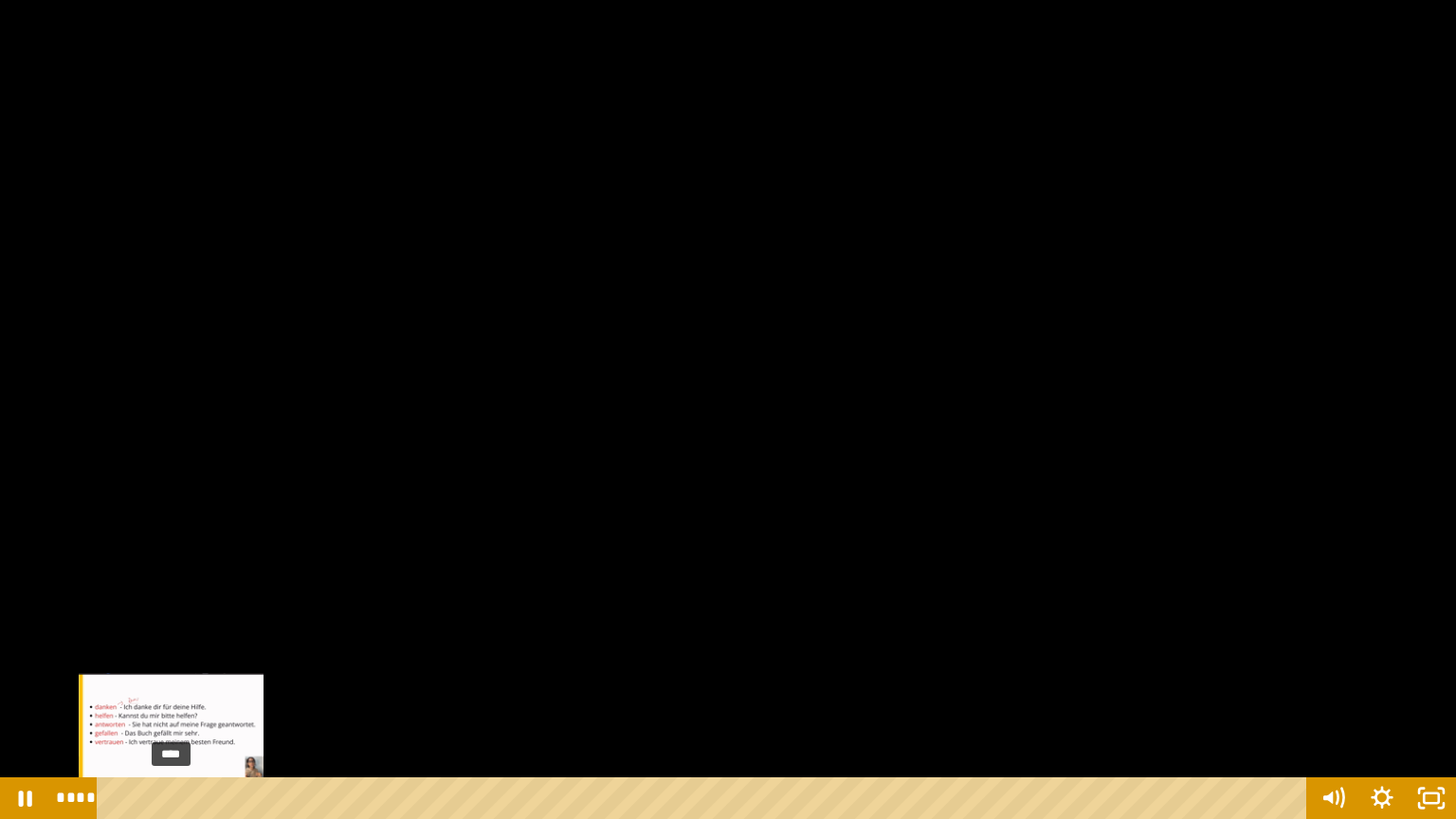 click on "****" at bounding box center [705, 798] 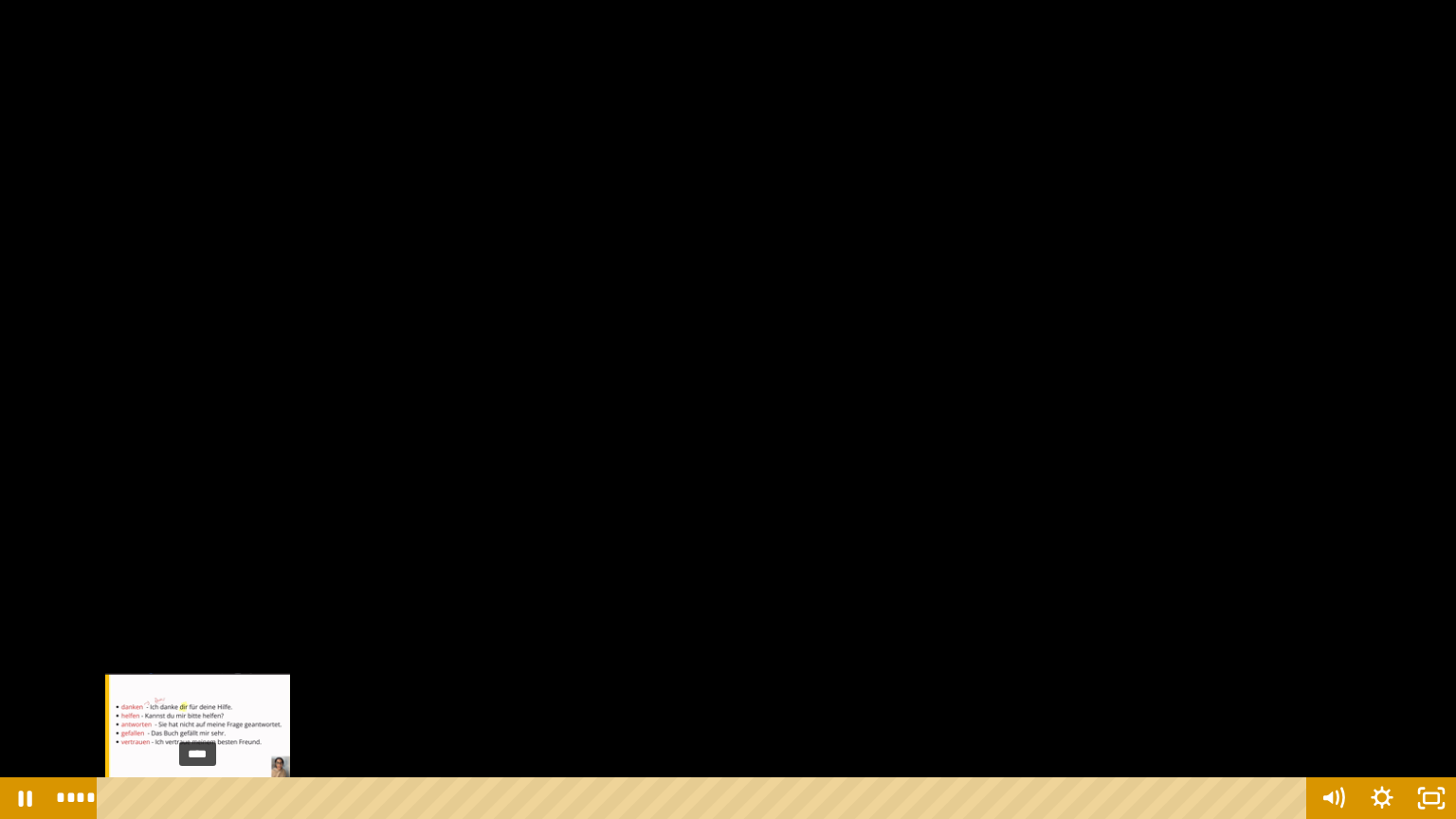 click on "****" at bounding box center (705, 798) 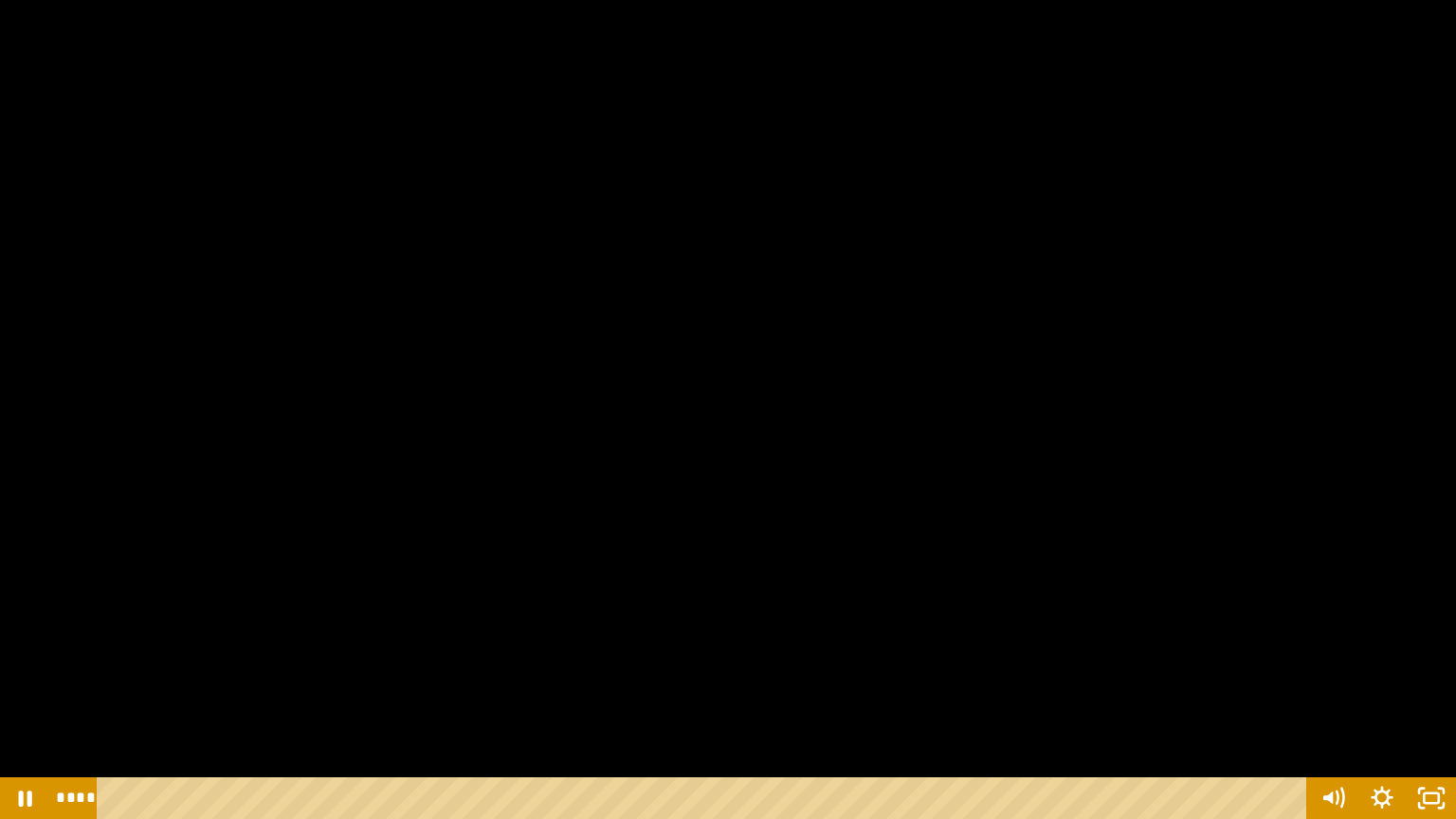 click at bounding box center [728, 410] 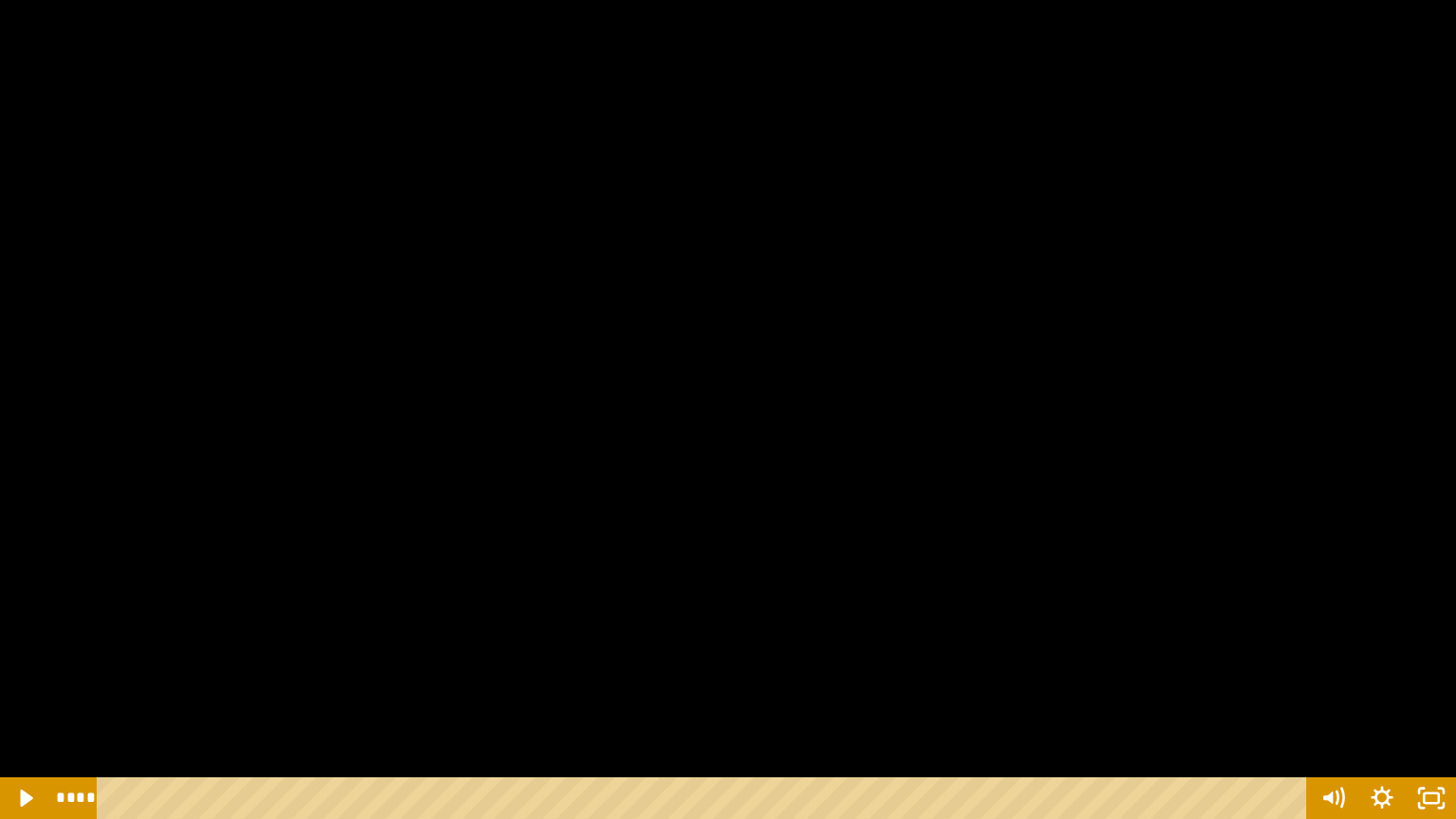 click at bounding box center (728, 410) 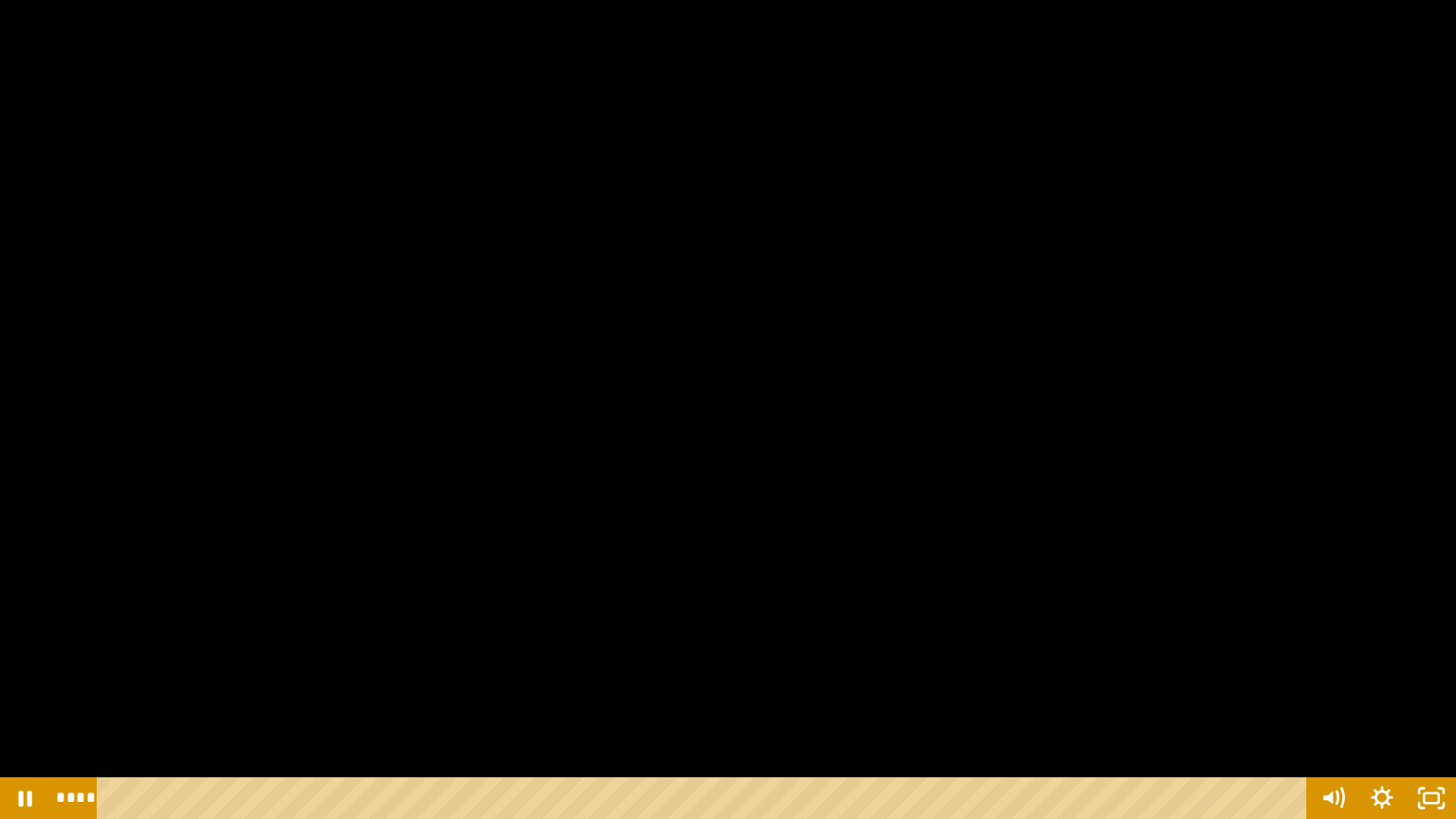 click at bounding box center [728, 410] 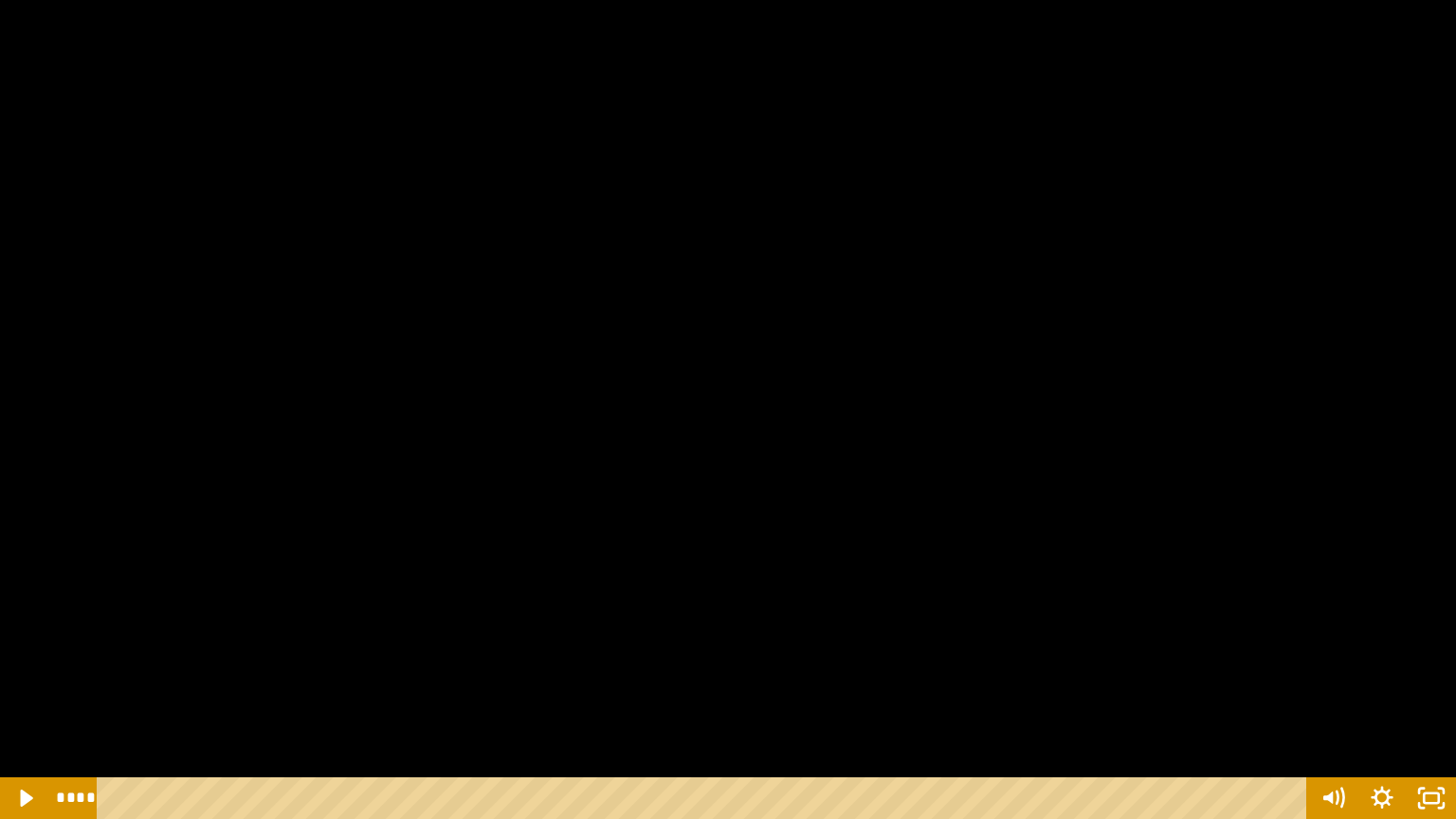 click at bounding box center [728, 410] 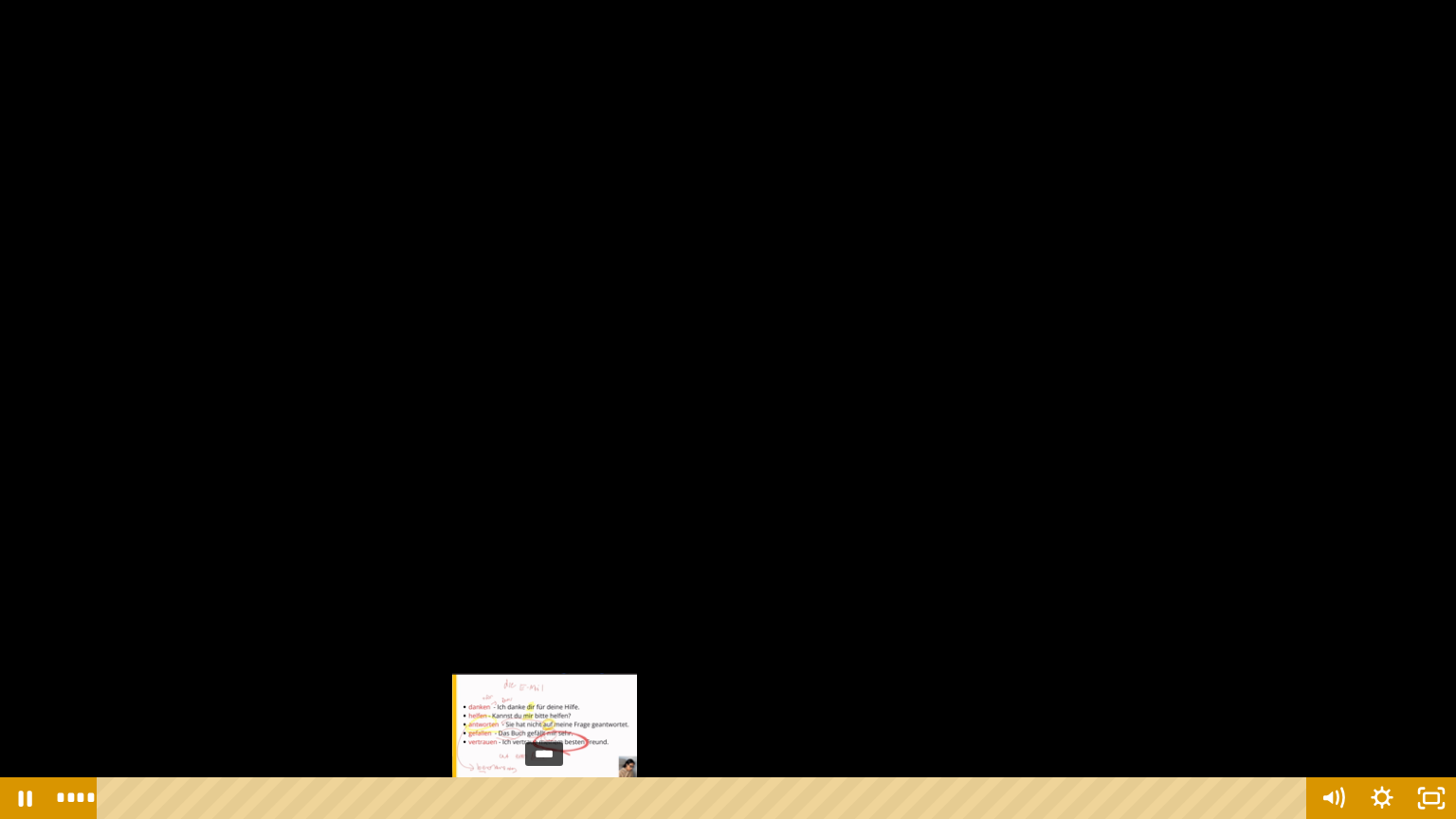 click on "****" at bounding box center [705, 798] 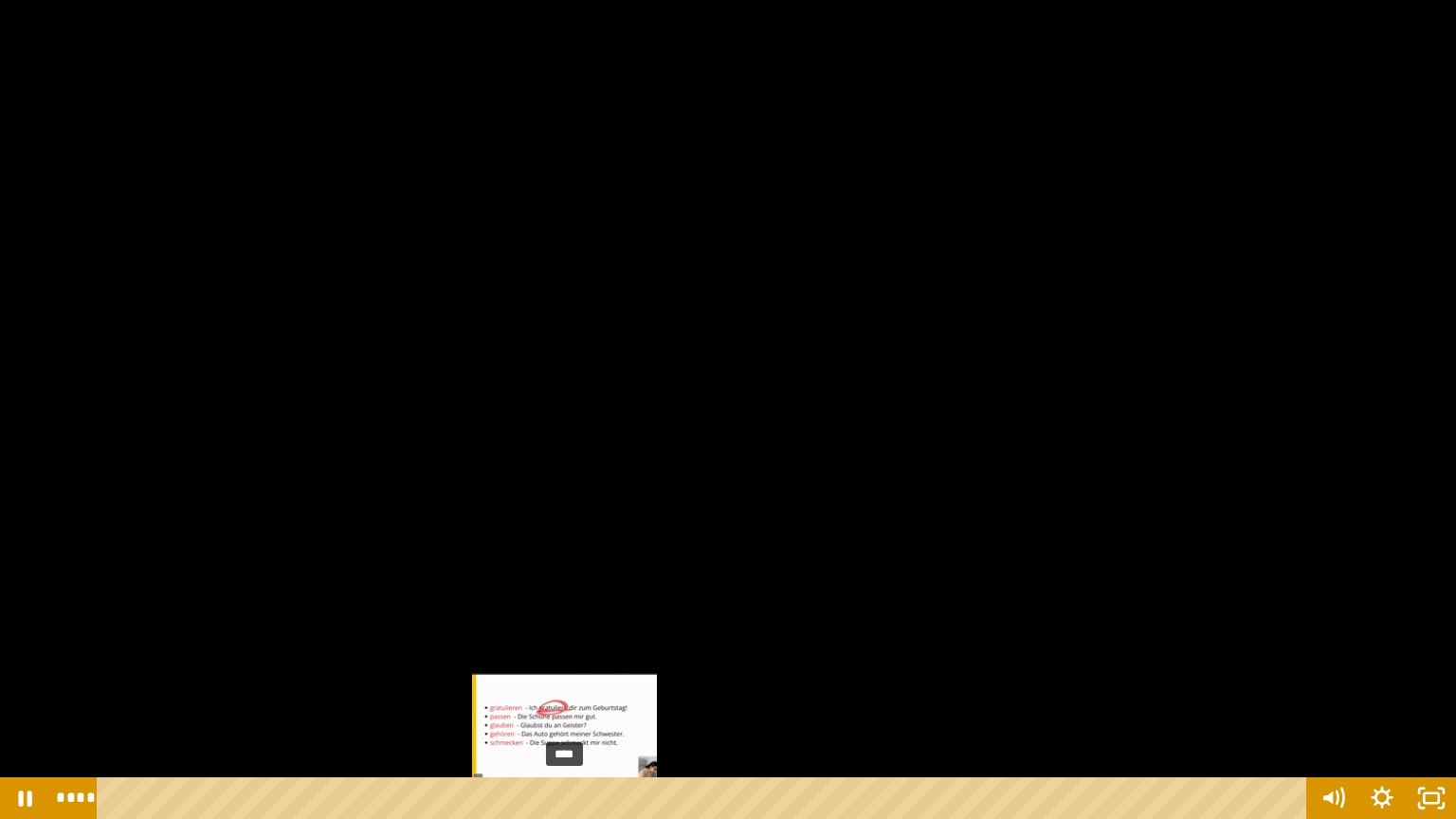 click on "****" at bounding box center (705, 798) 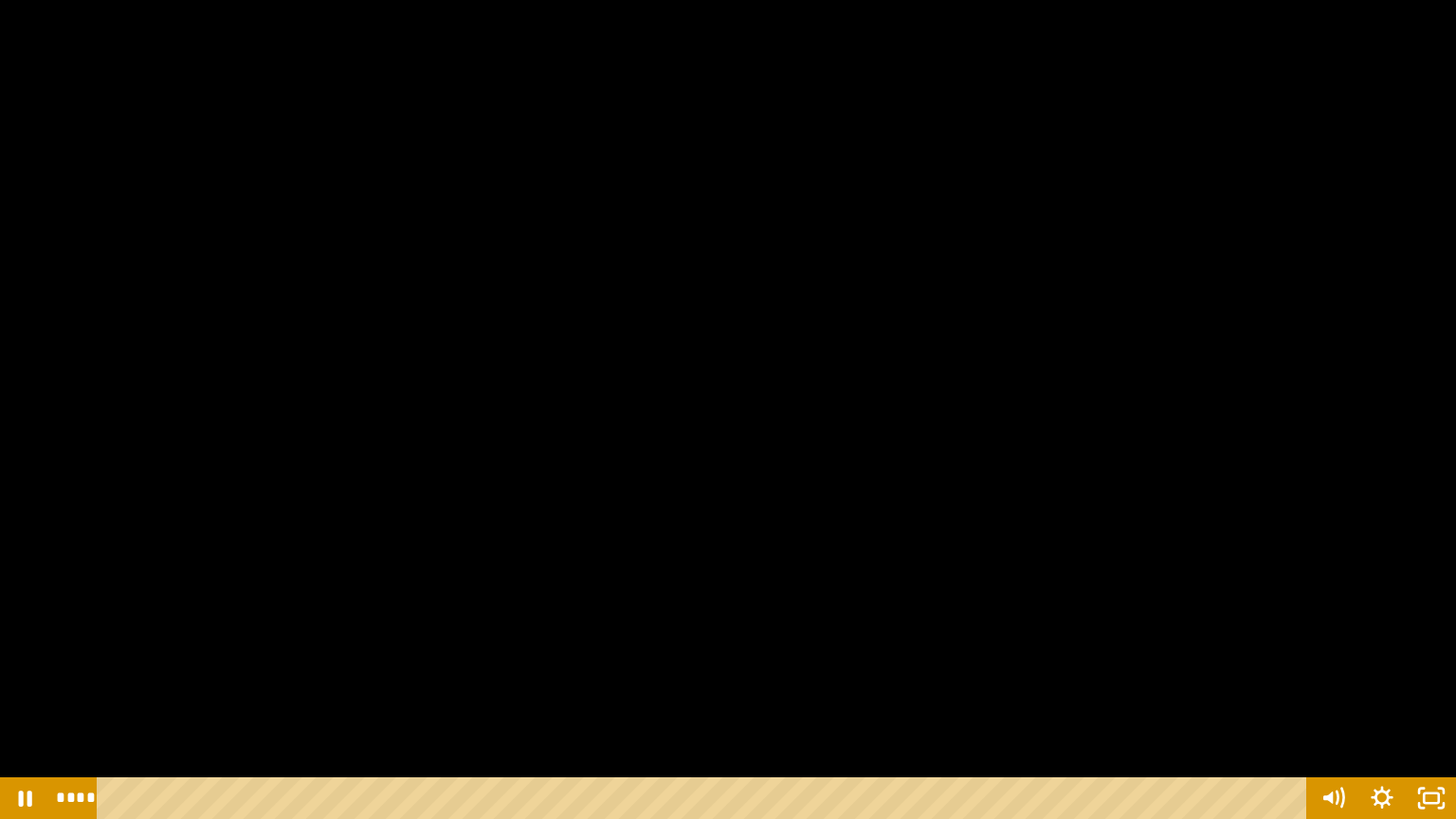 click at bounding box center [728, 410] 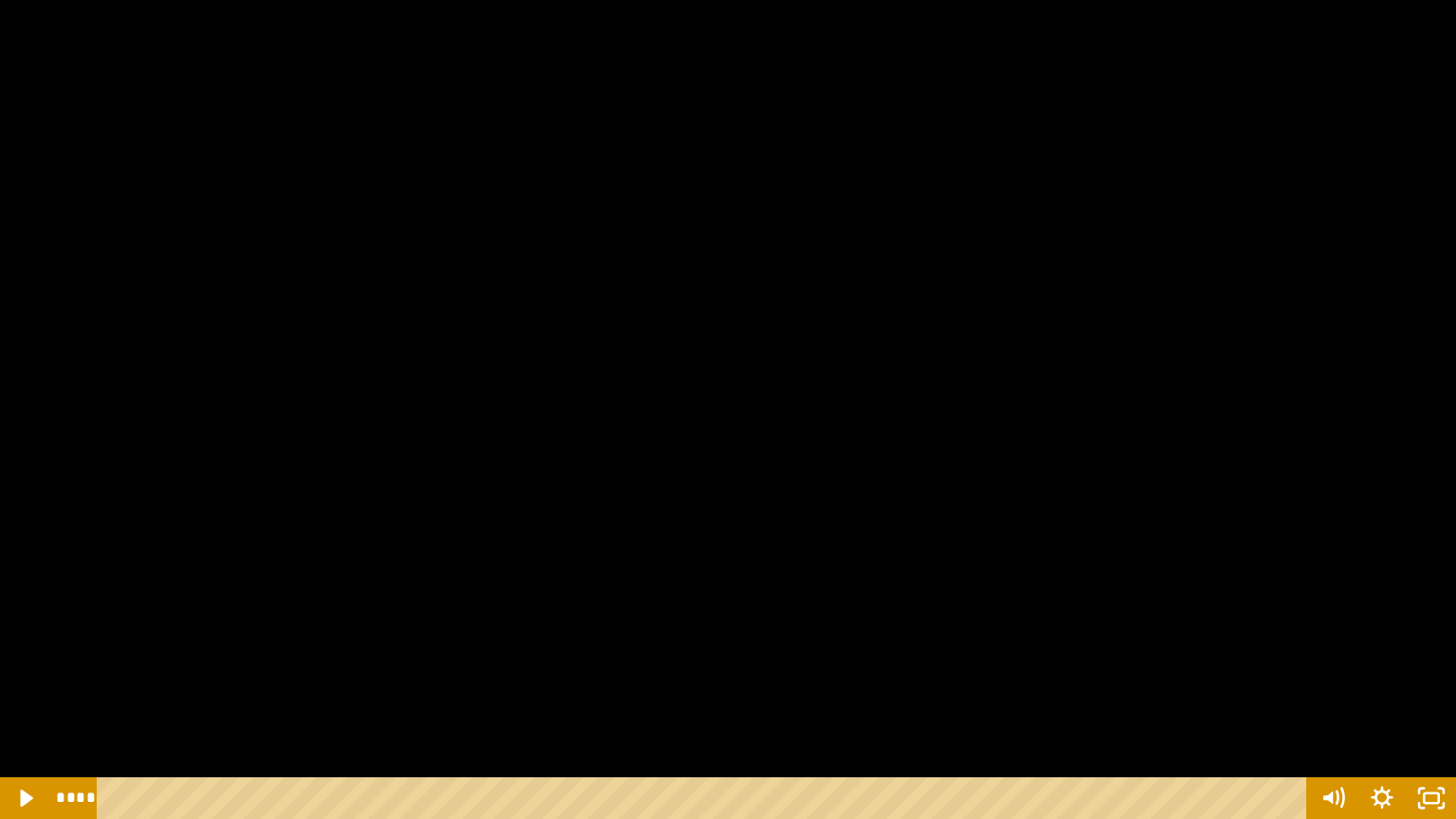 click at bounding box center (728, 410) 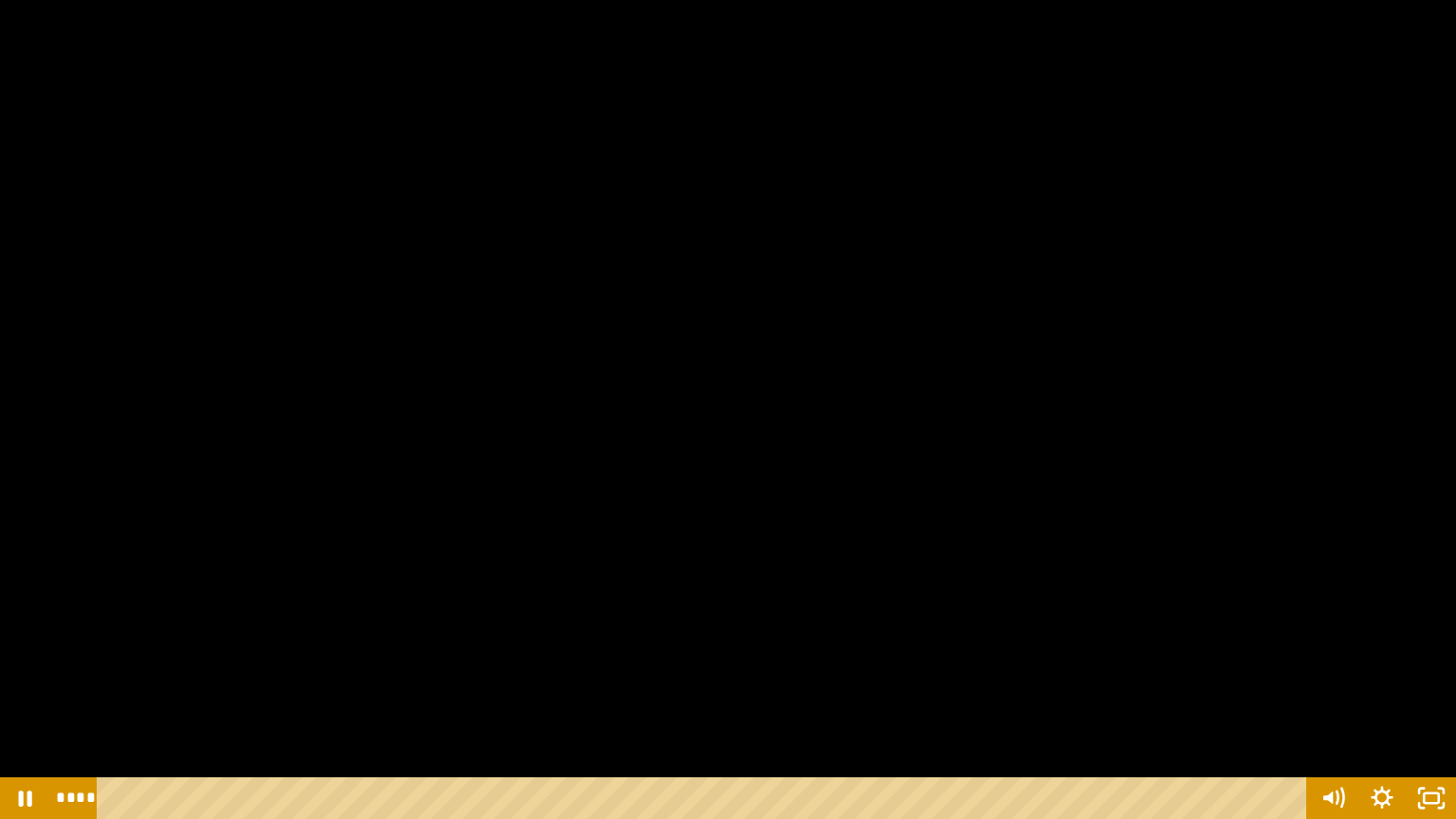 click at bounding box center (728, 410) 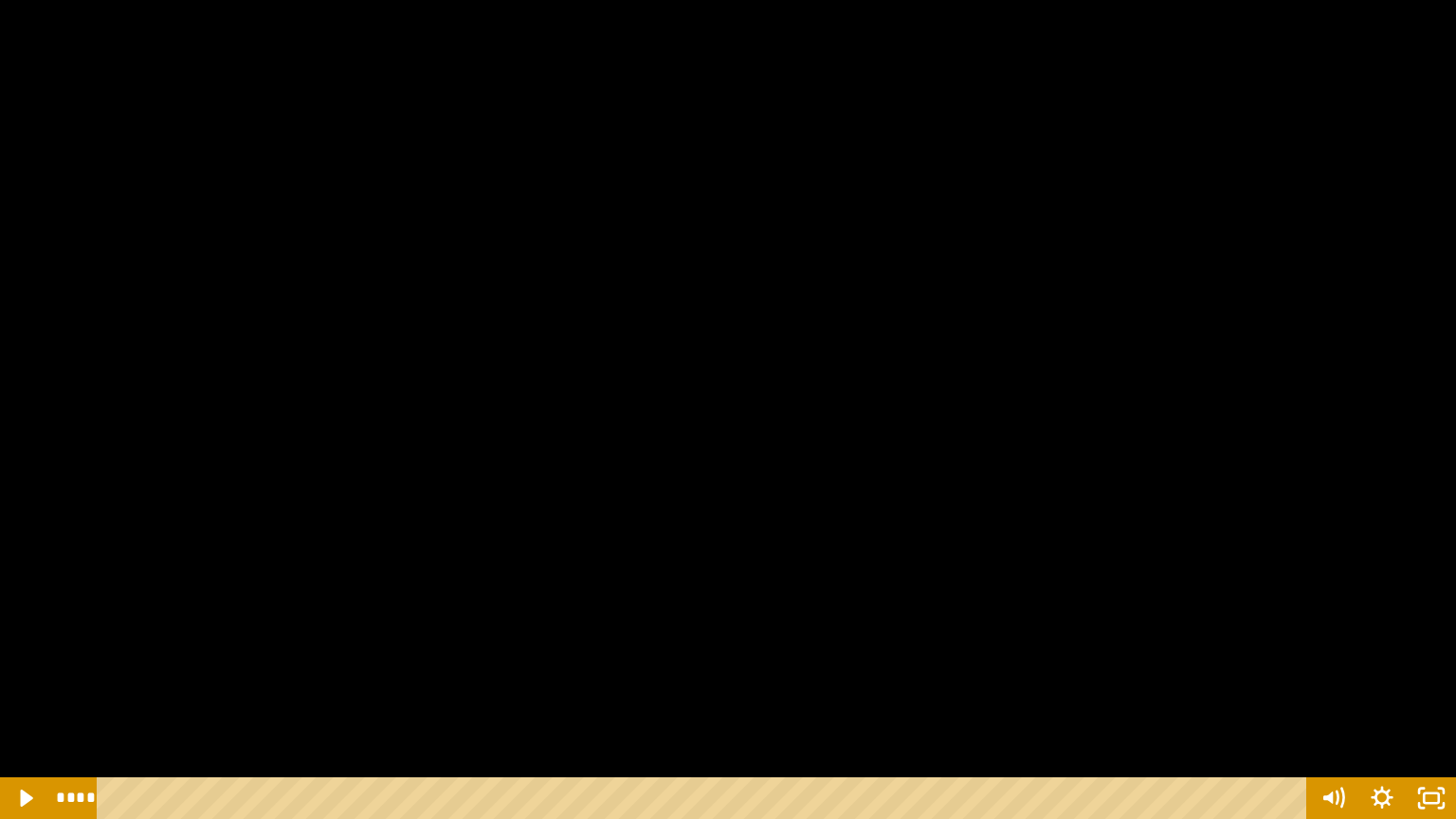 drag, startPoint x: 709, startPoint y: 537, endPoint x: 697, endPoint y: 540, distance: 12.369317 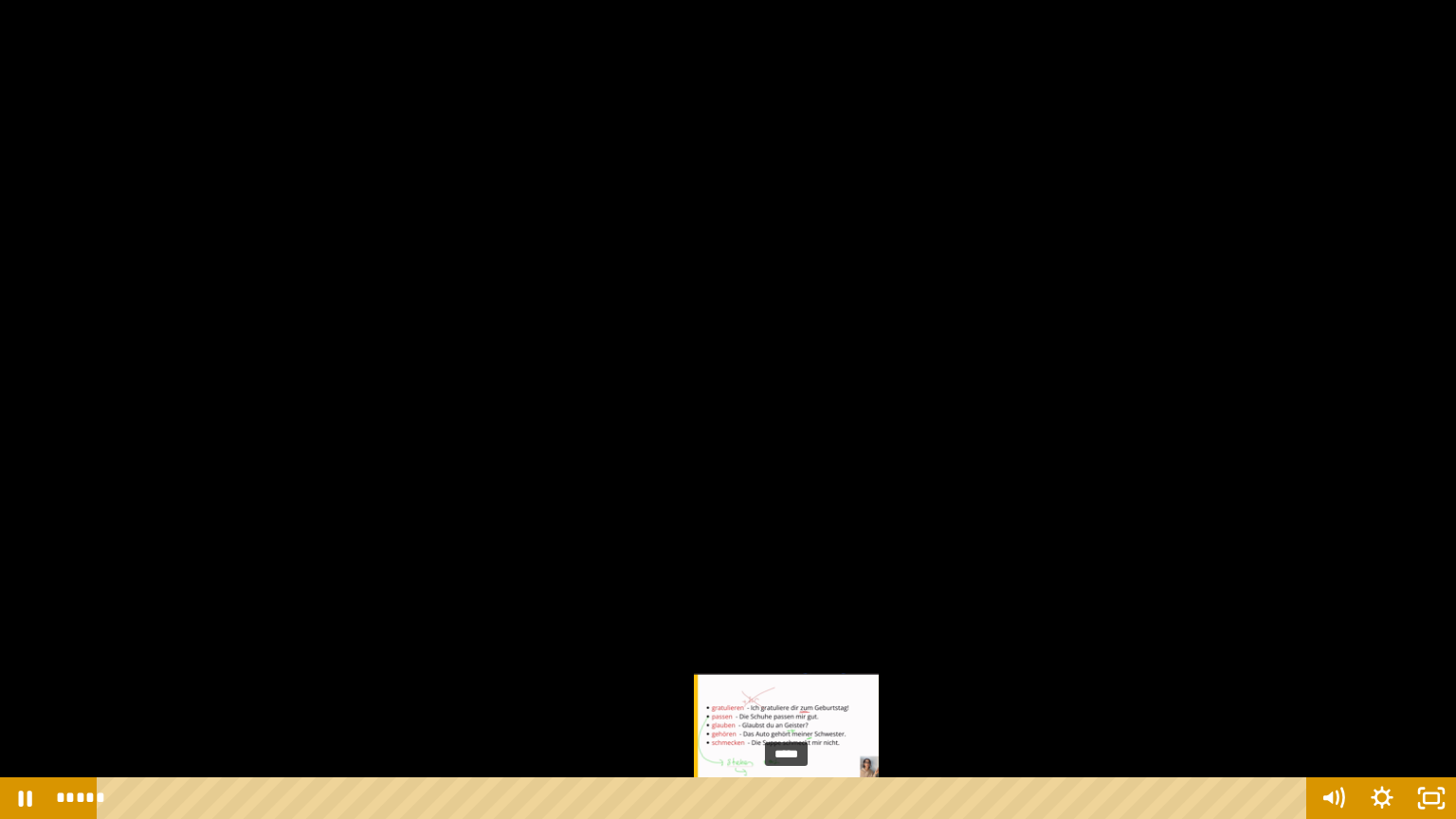 click on "*****" at bounding box center (705, 798) 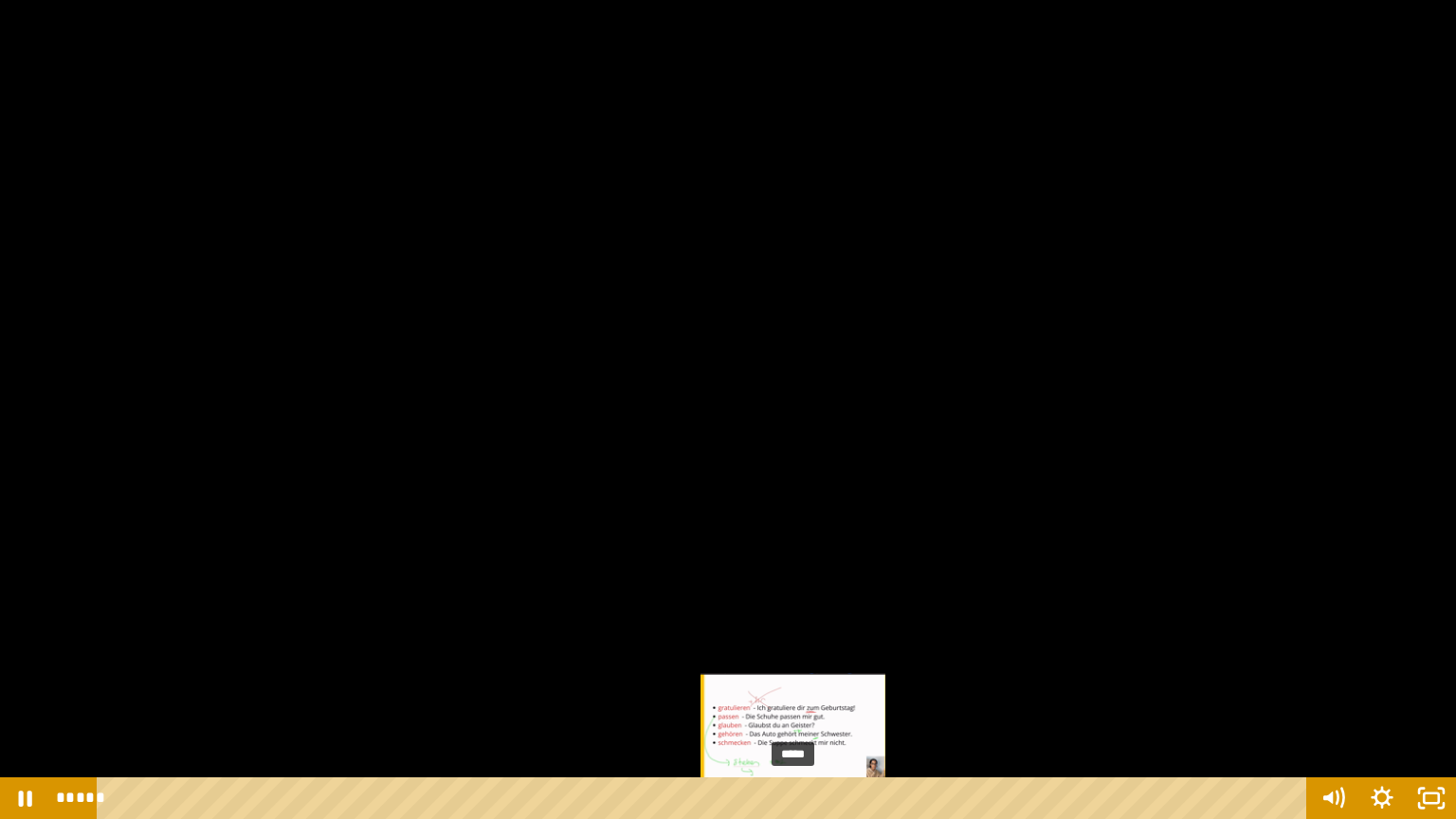 click on "*****" at bounding box center [705, 798] 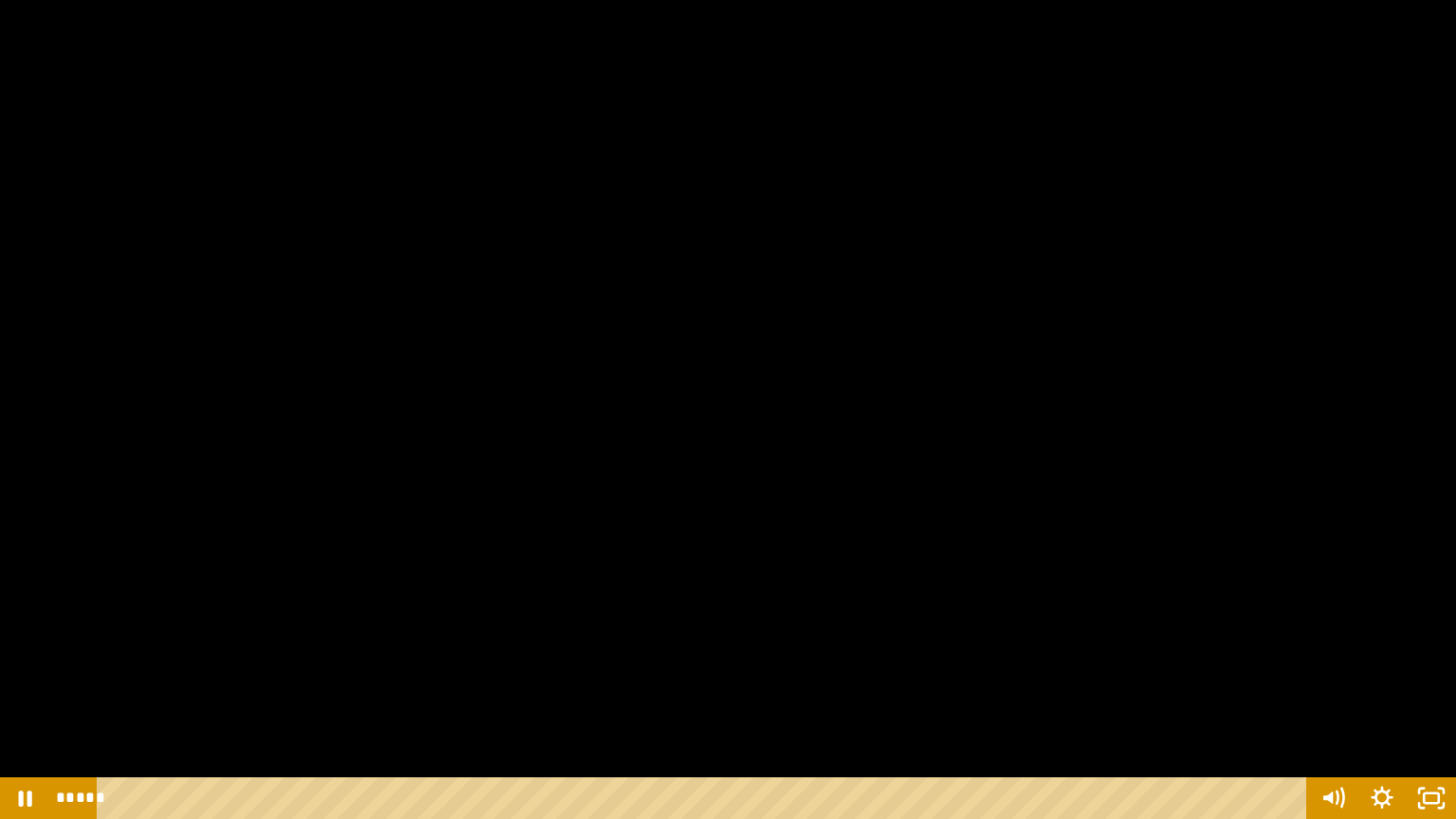 click at bounding box center [728, 410] 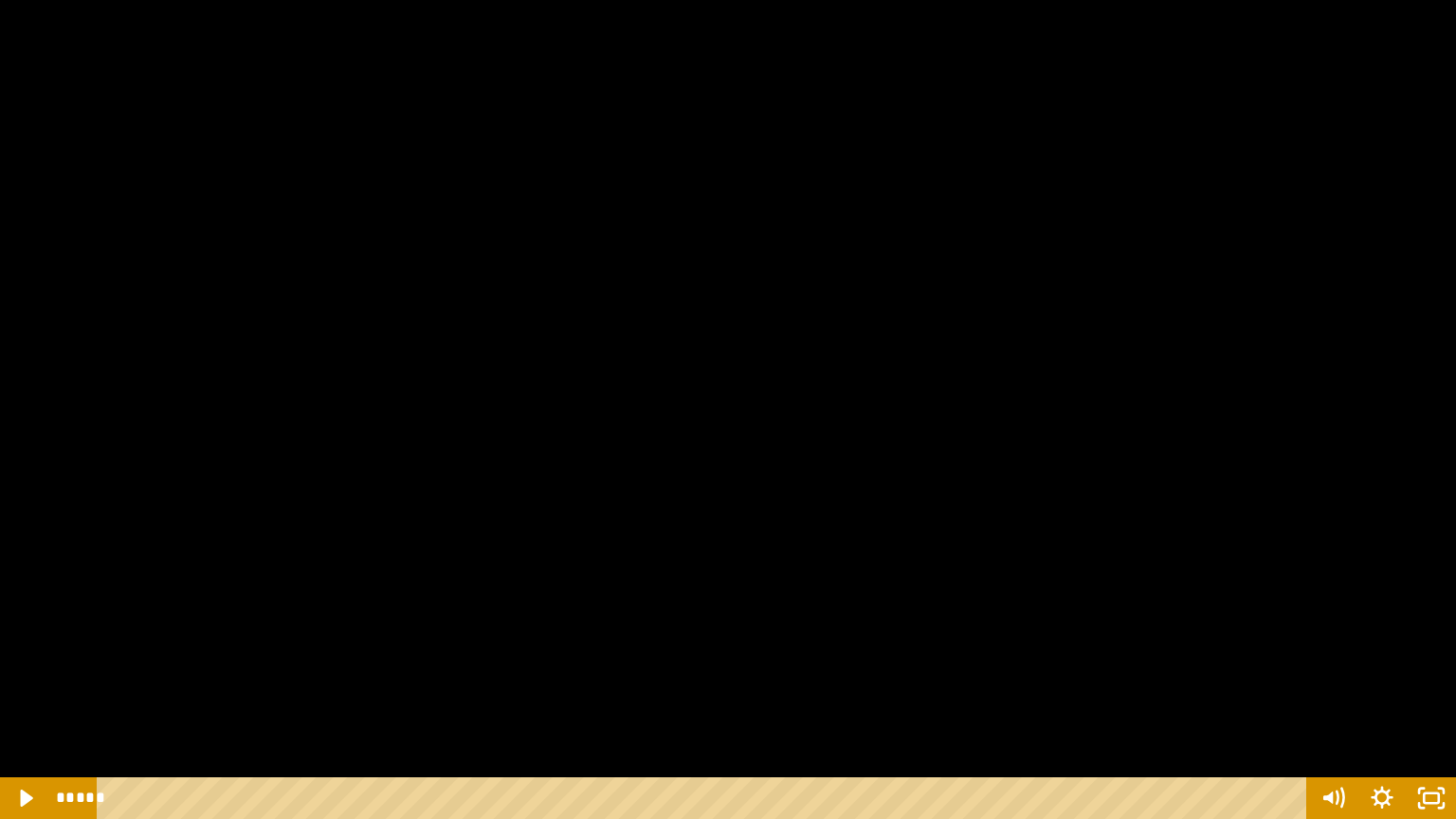 click at bounding box center [728, 410] 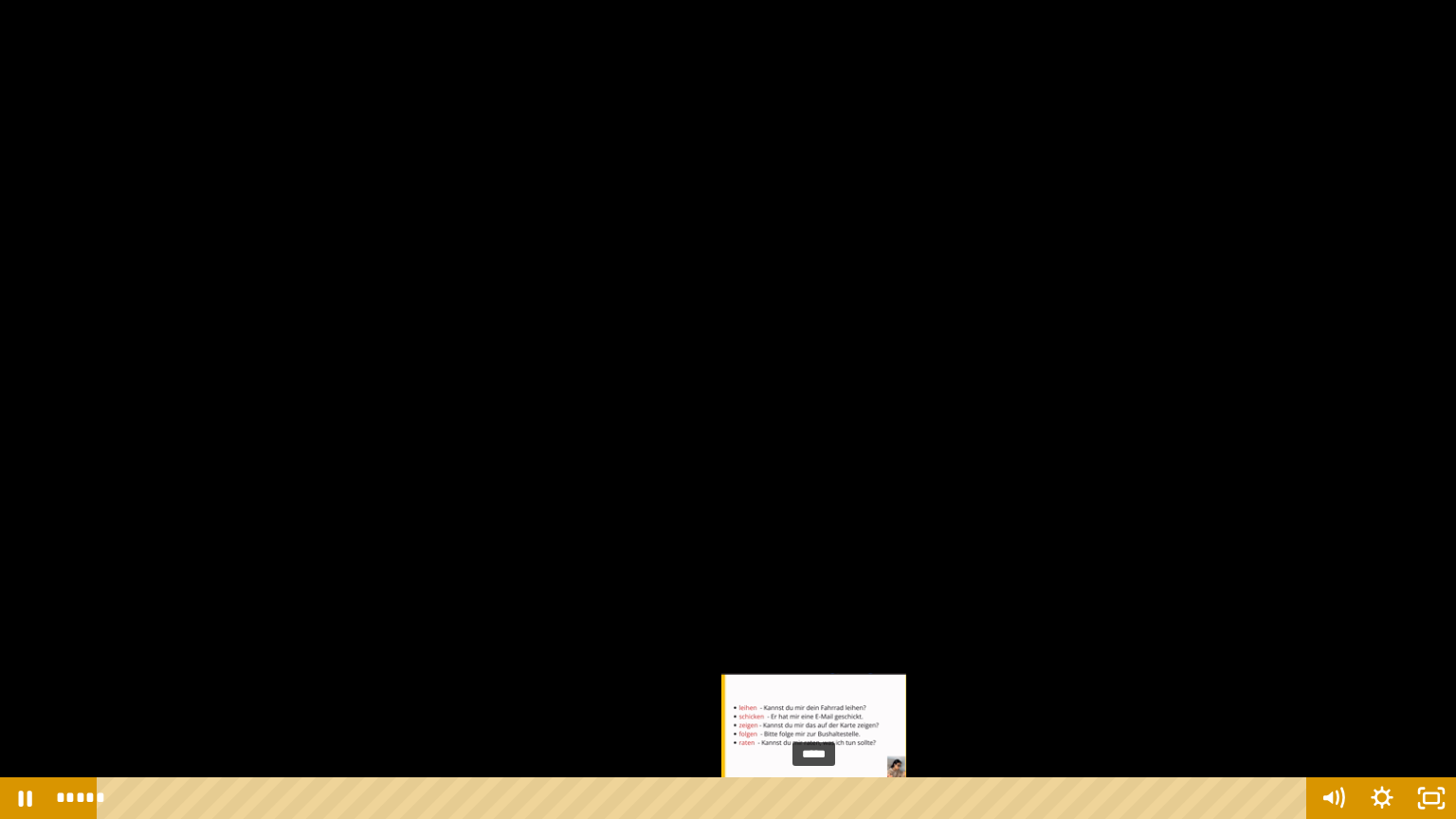 click on "*****" at bounding box center (705, 798) 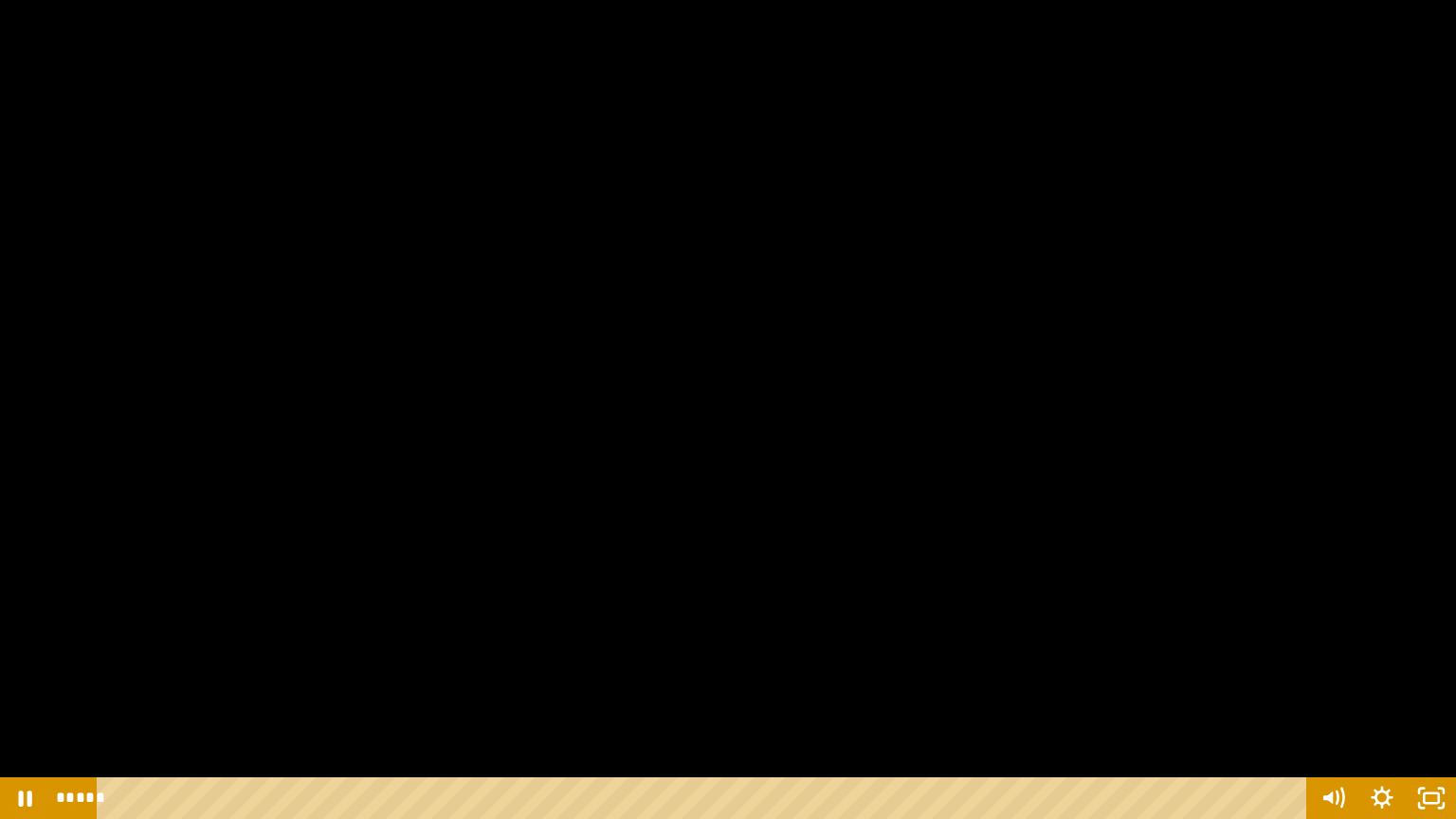 click at bounding box center [728, 410] 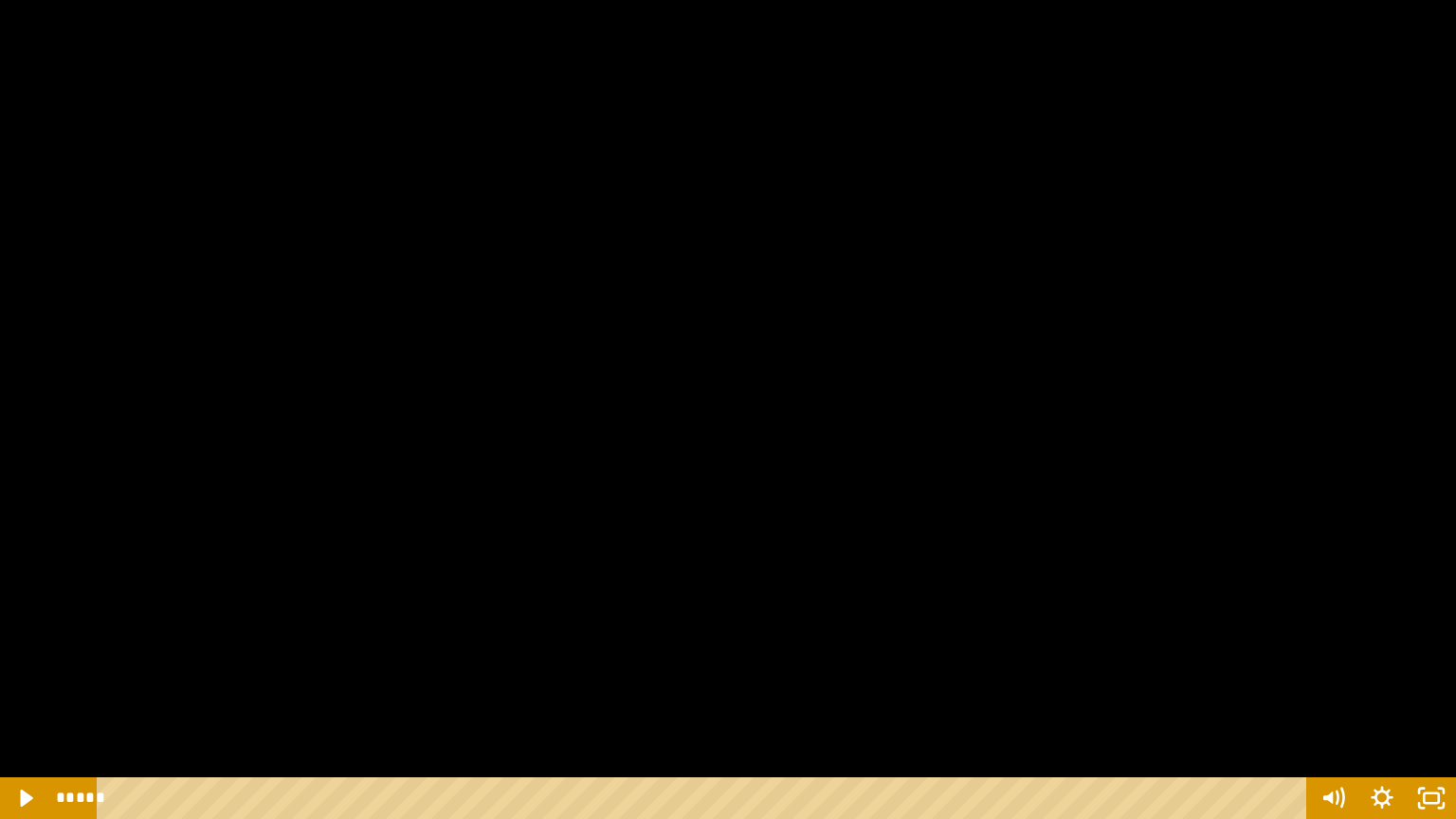 click at bounding box center (728, 410) 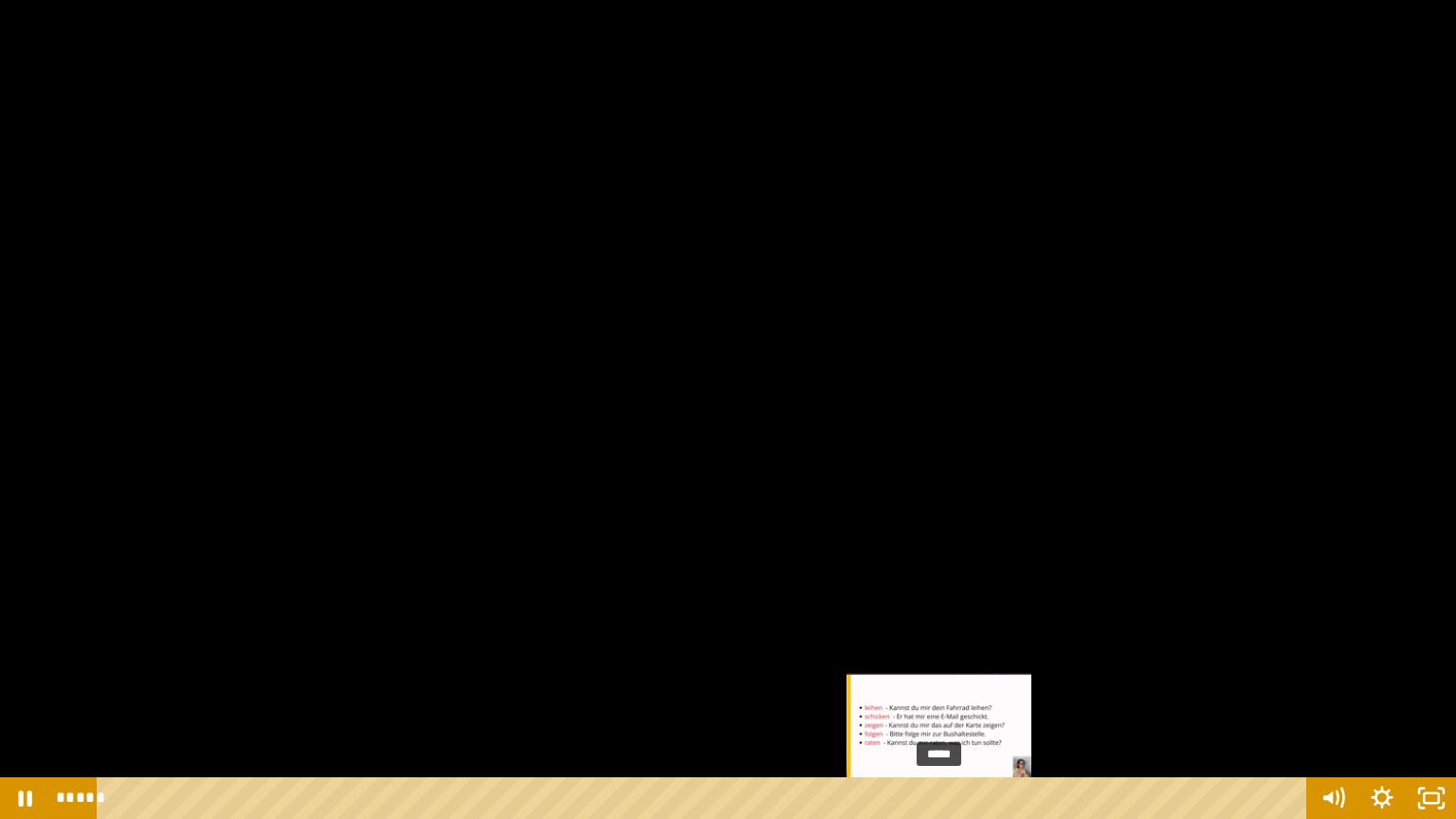 click on "*****" at bounding box center [705, 798] 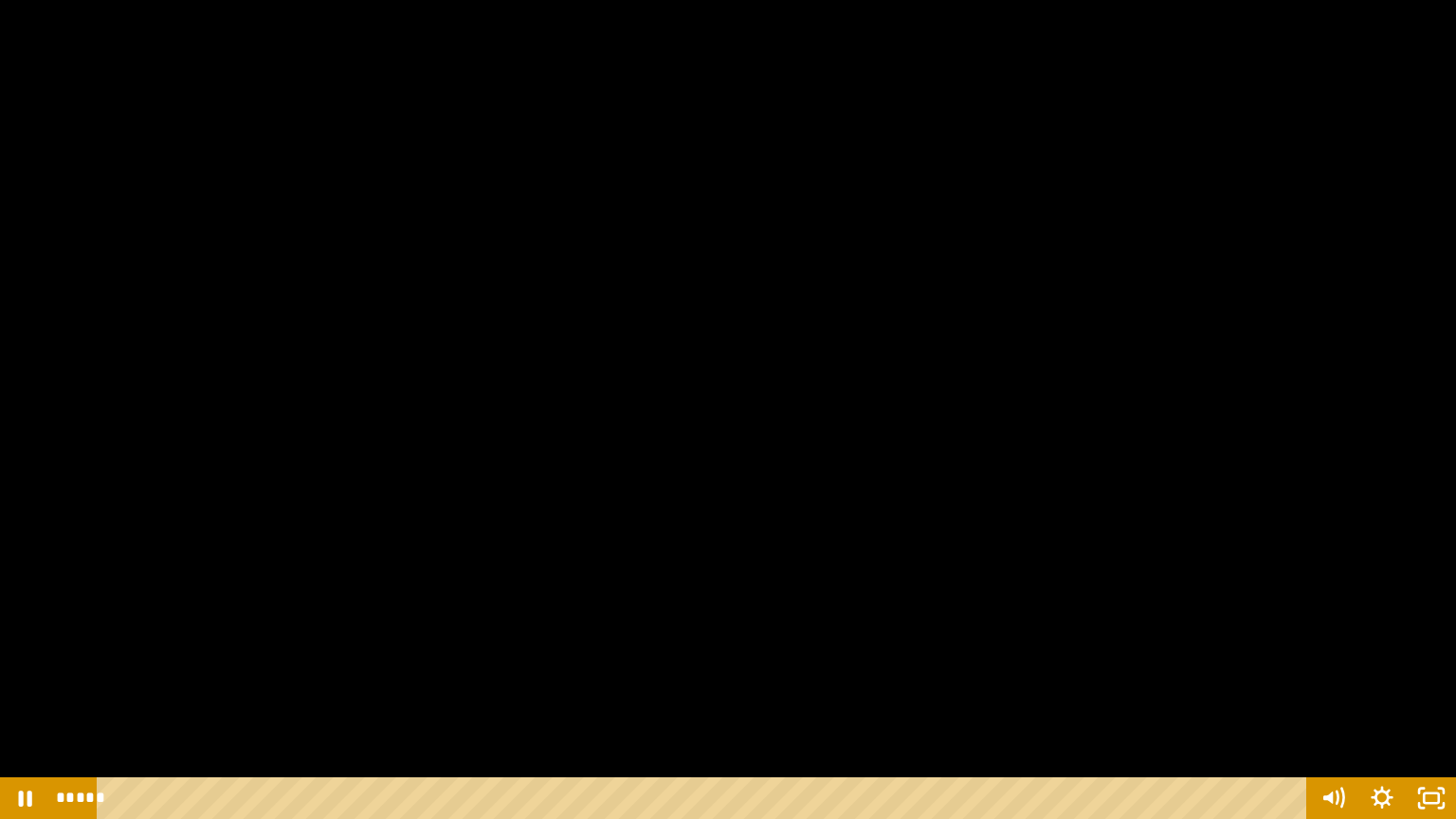 click at bounding box center (728, 410) 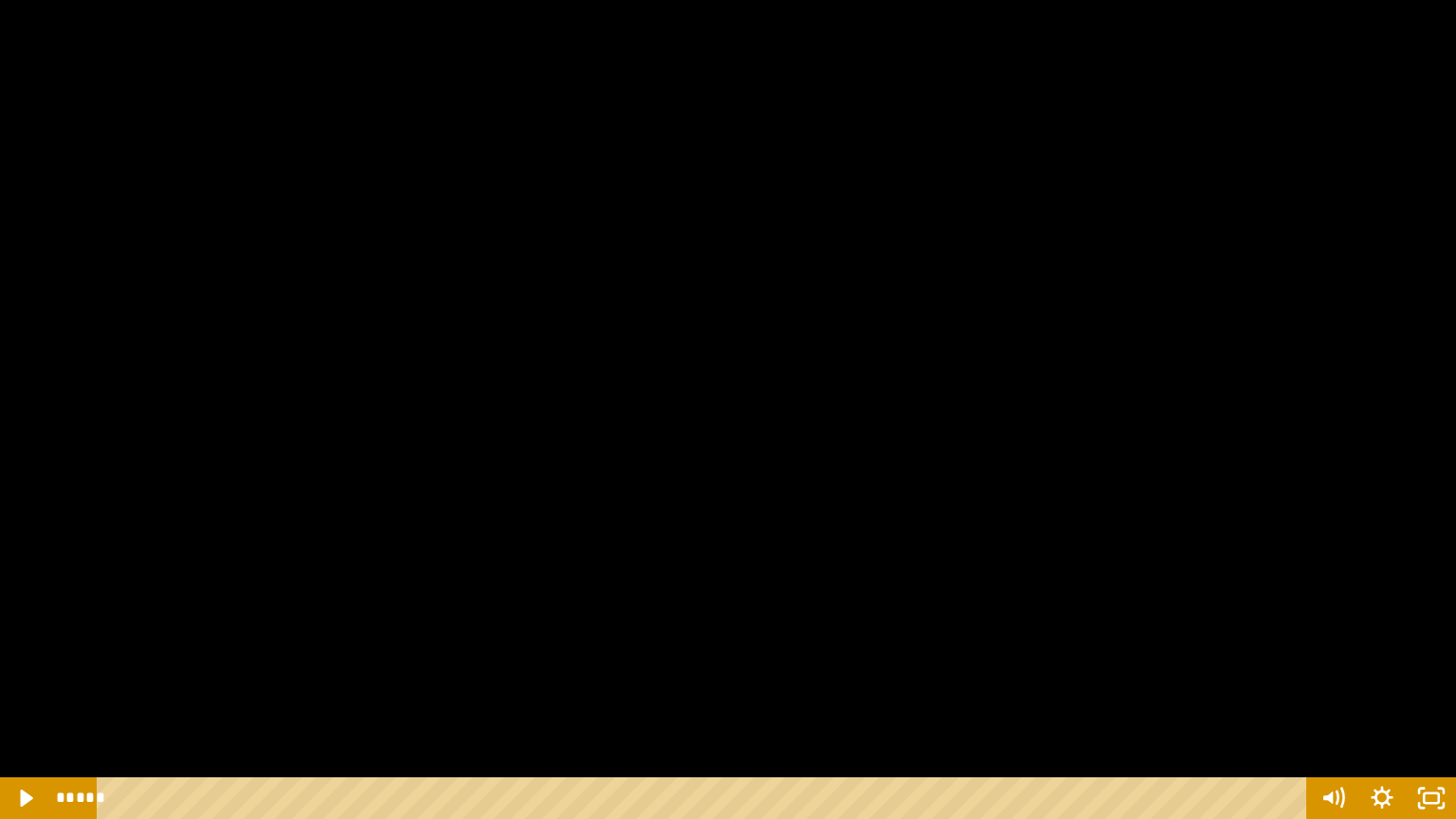 click at bounding box center [728, 410] 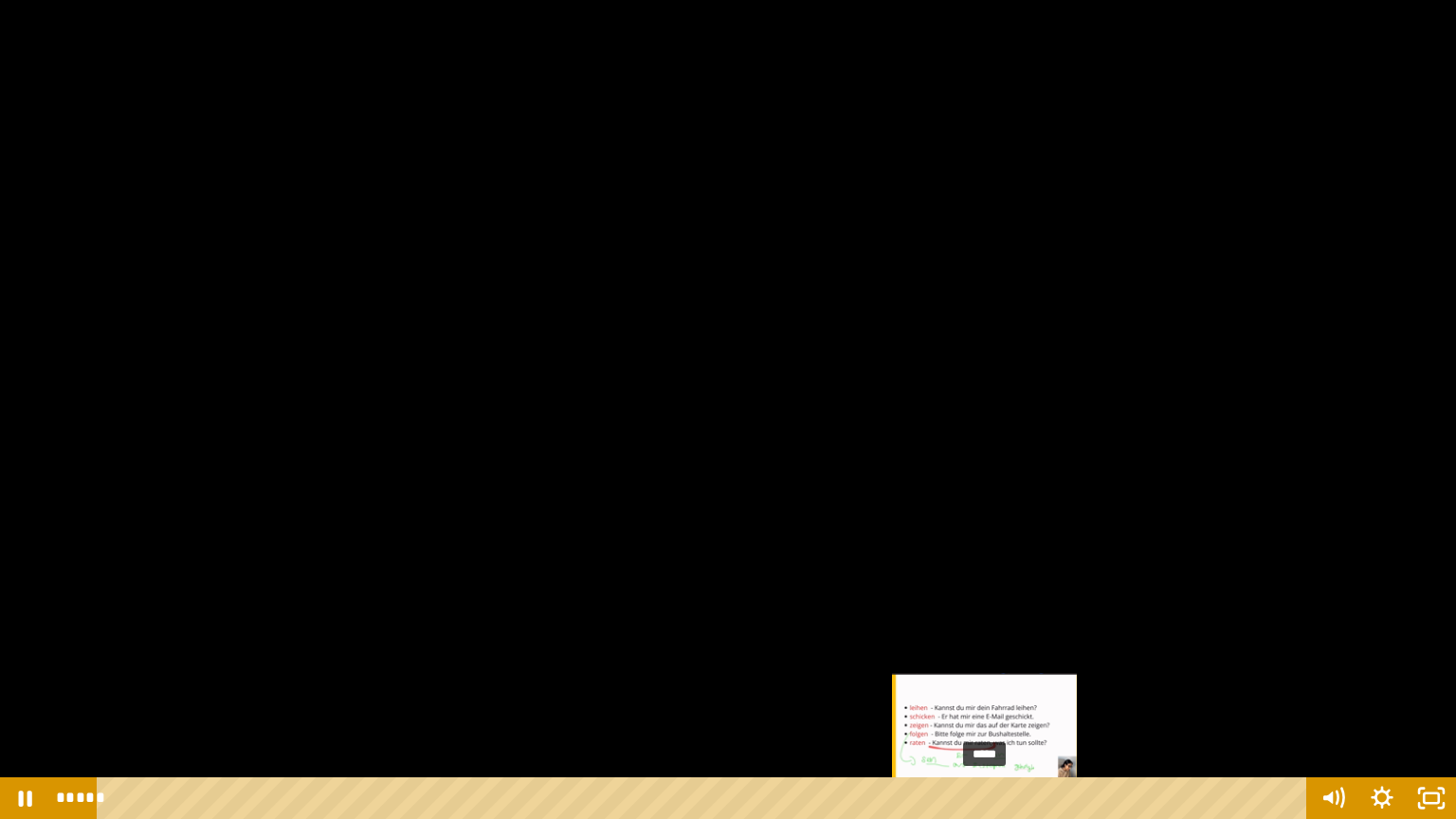 click on "*****" at bounding box center [705, 798] 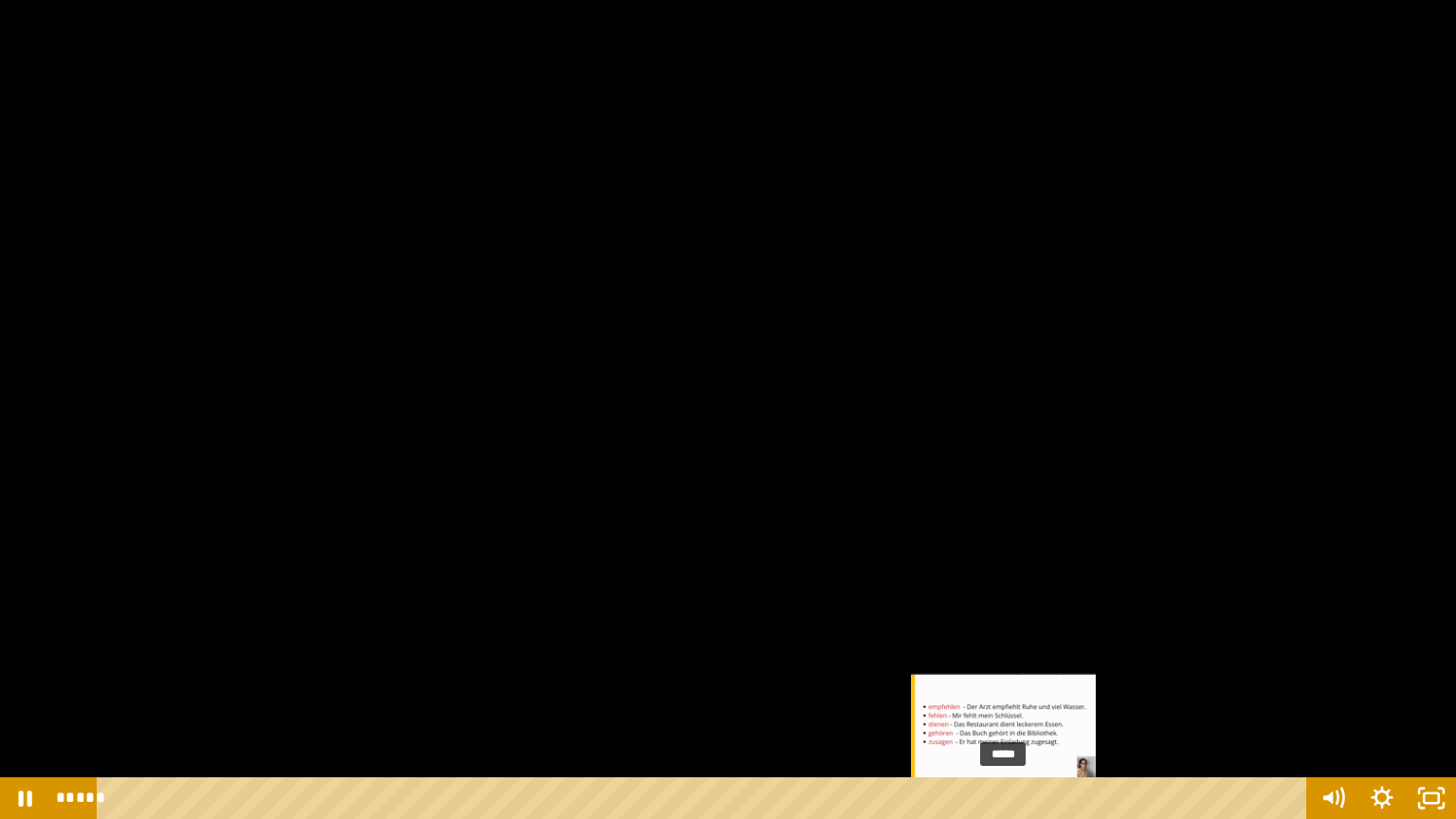 click on "*****" at bounding box center [705, 798] 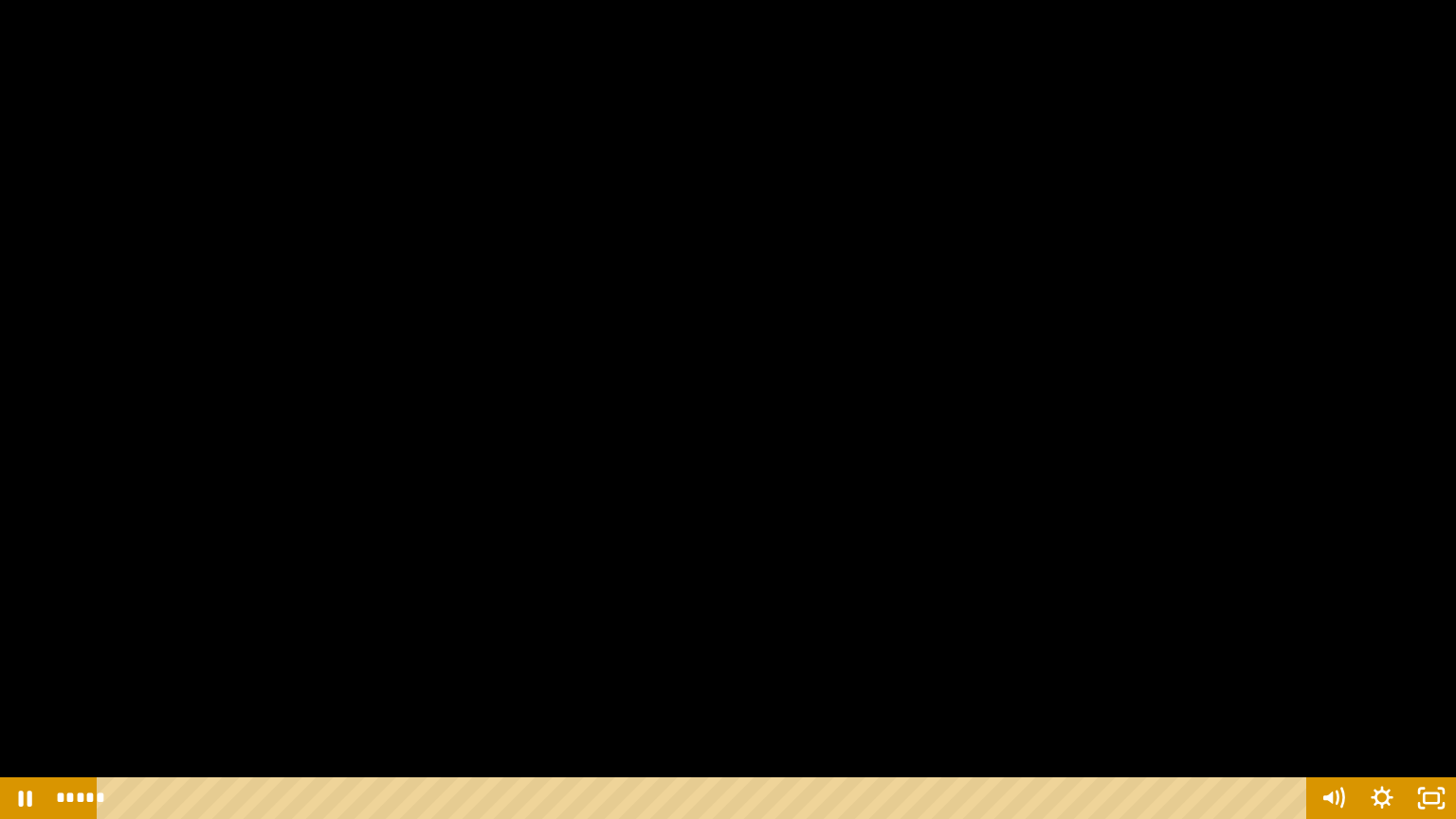 click at bounding box center (728, 410) 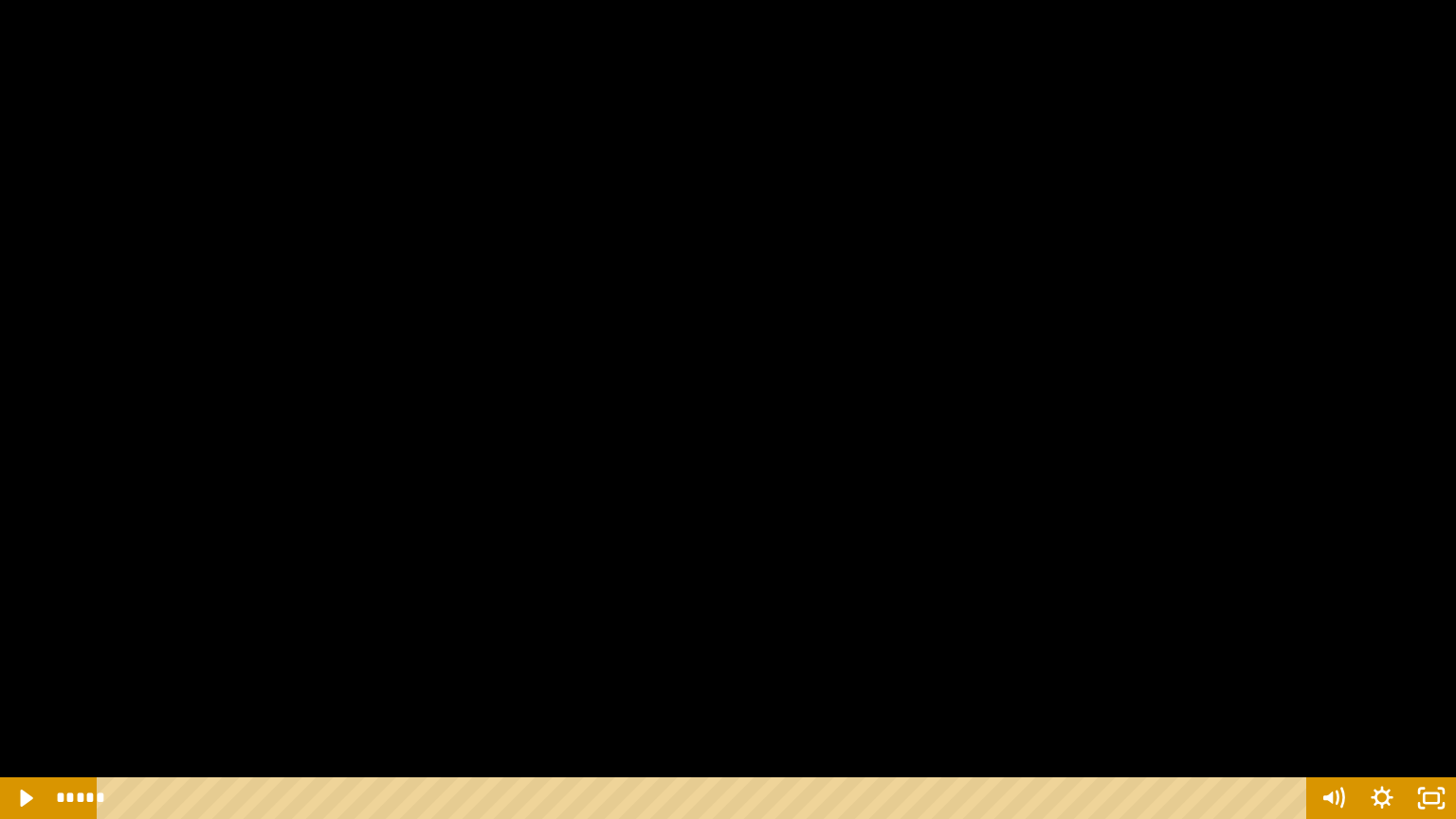 click at bounding box center (728, 410) 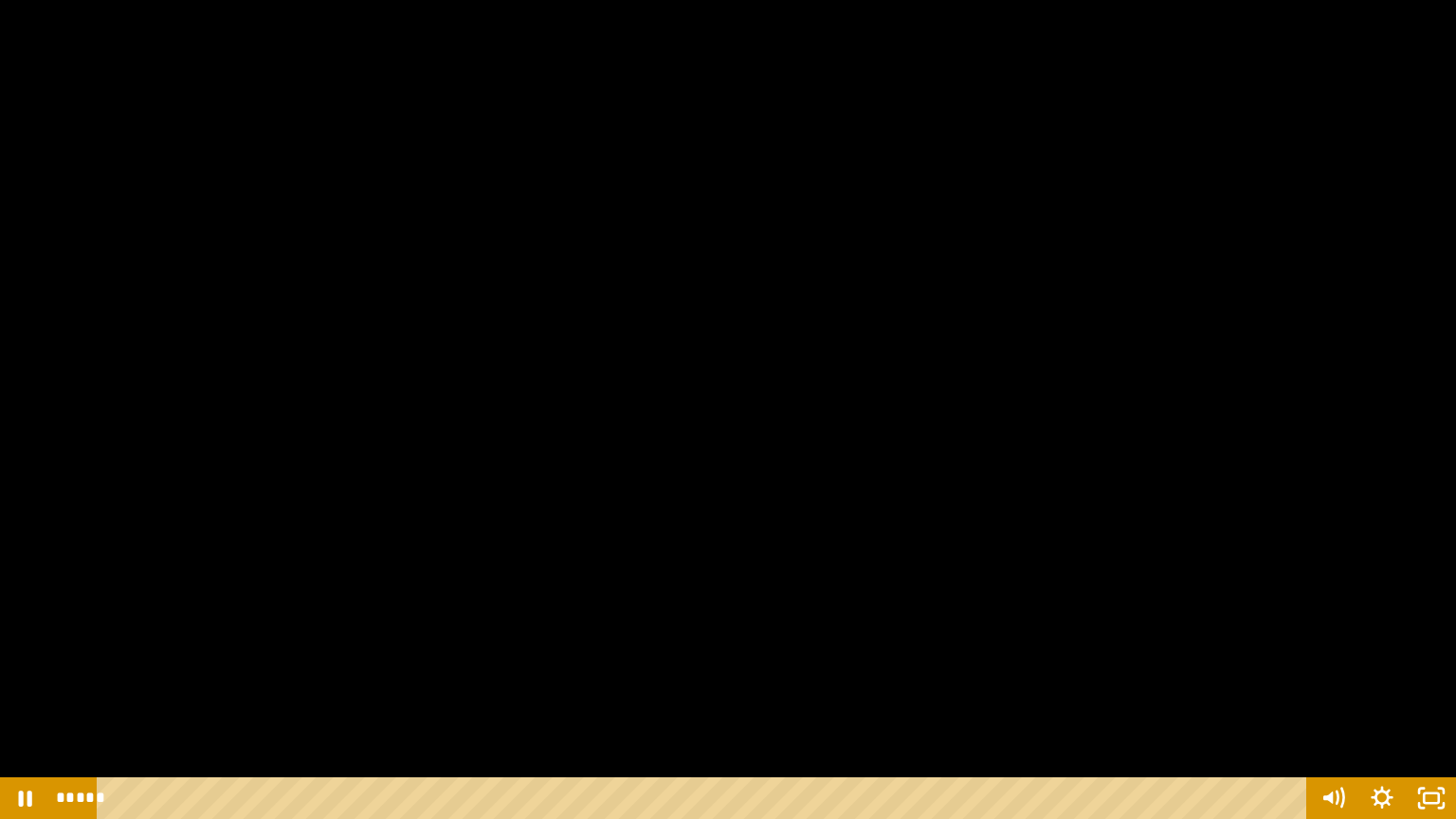 click at bounding box center (728, 410) 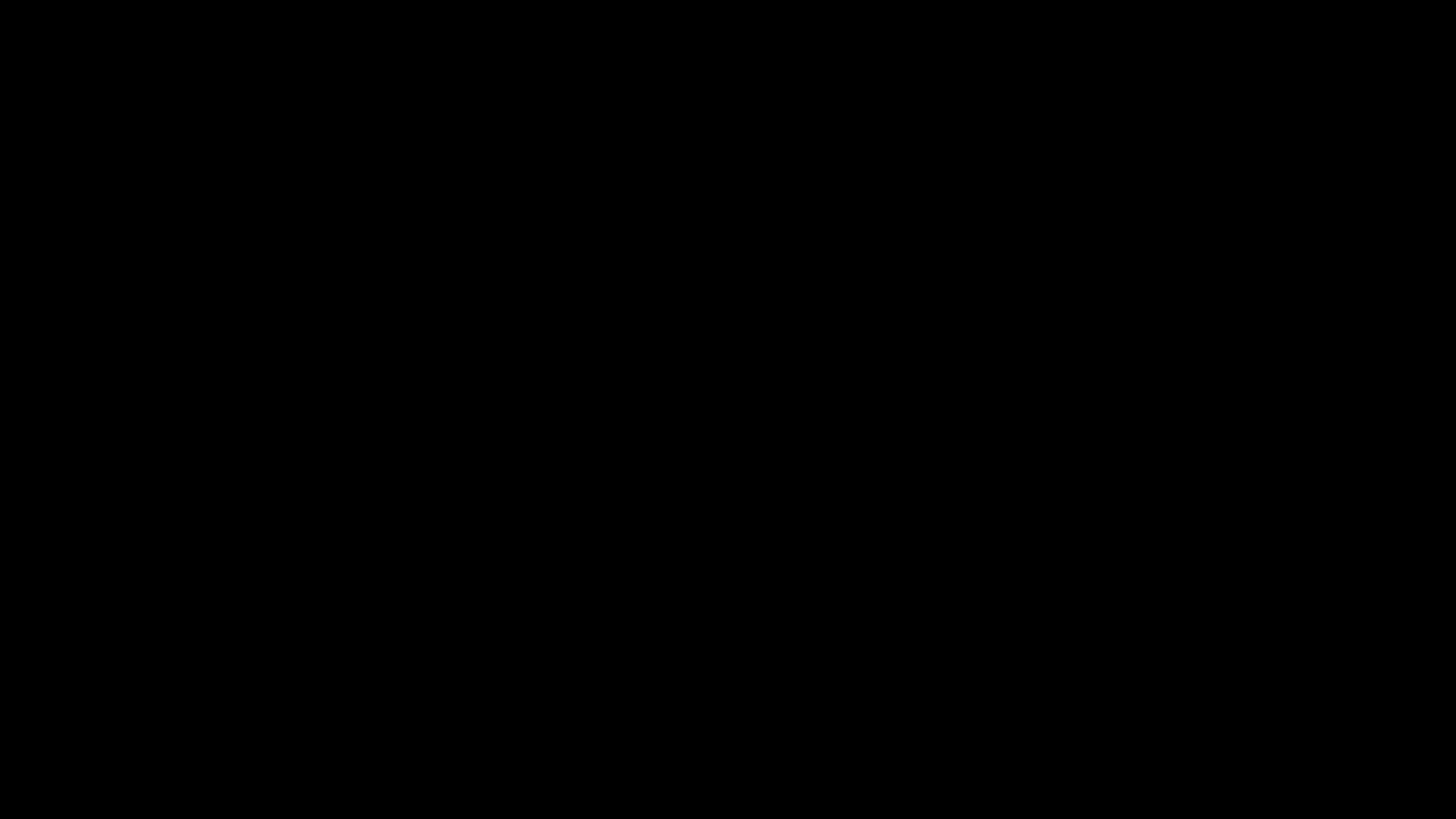 click at bounding box center [728, 410] 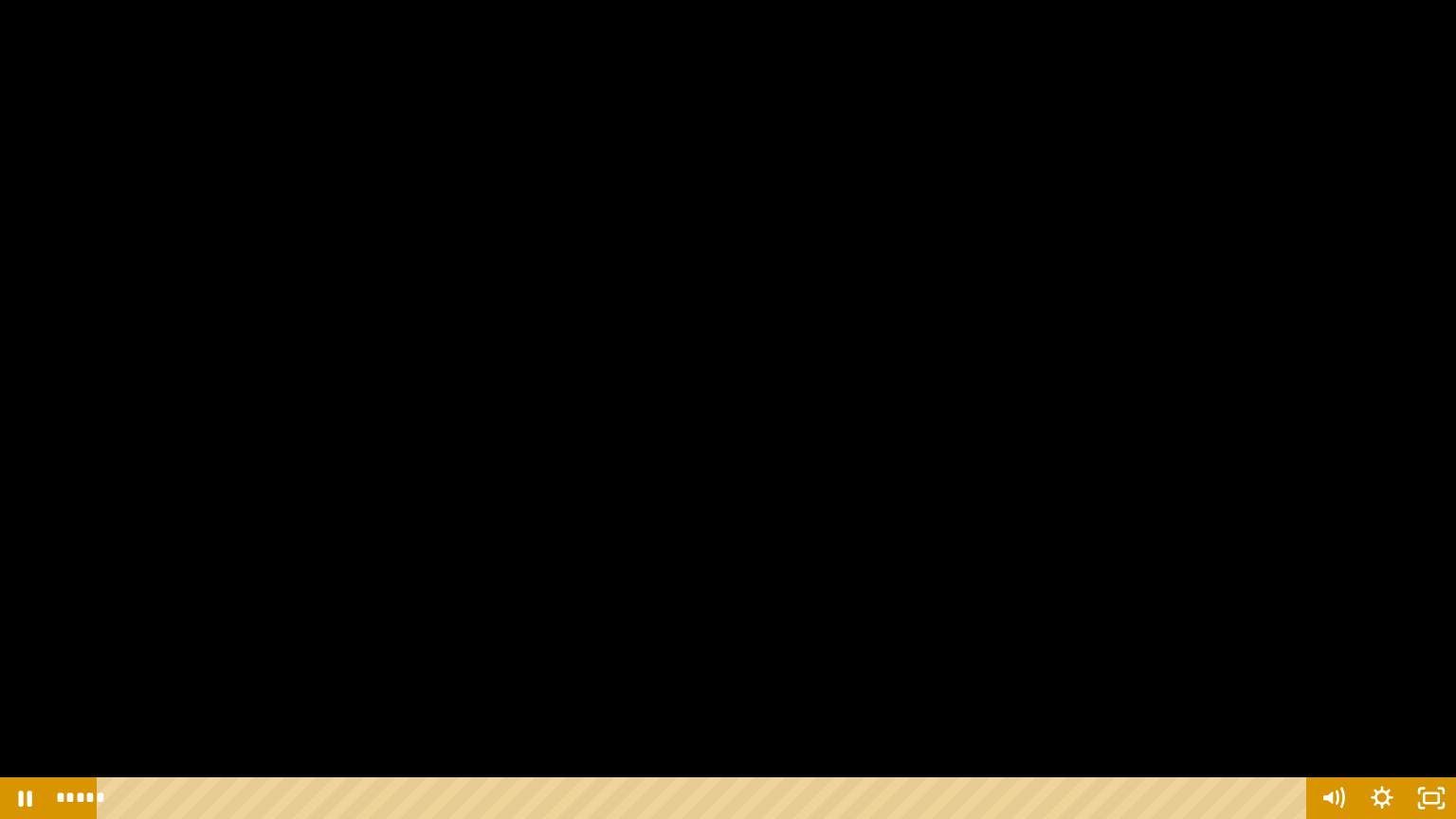 click at bounding box center [728, 410] 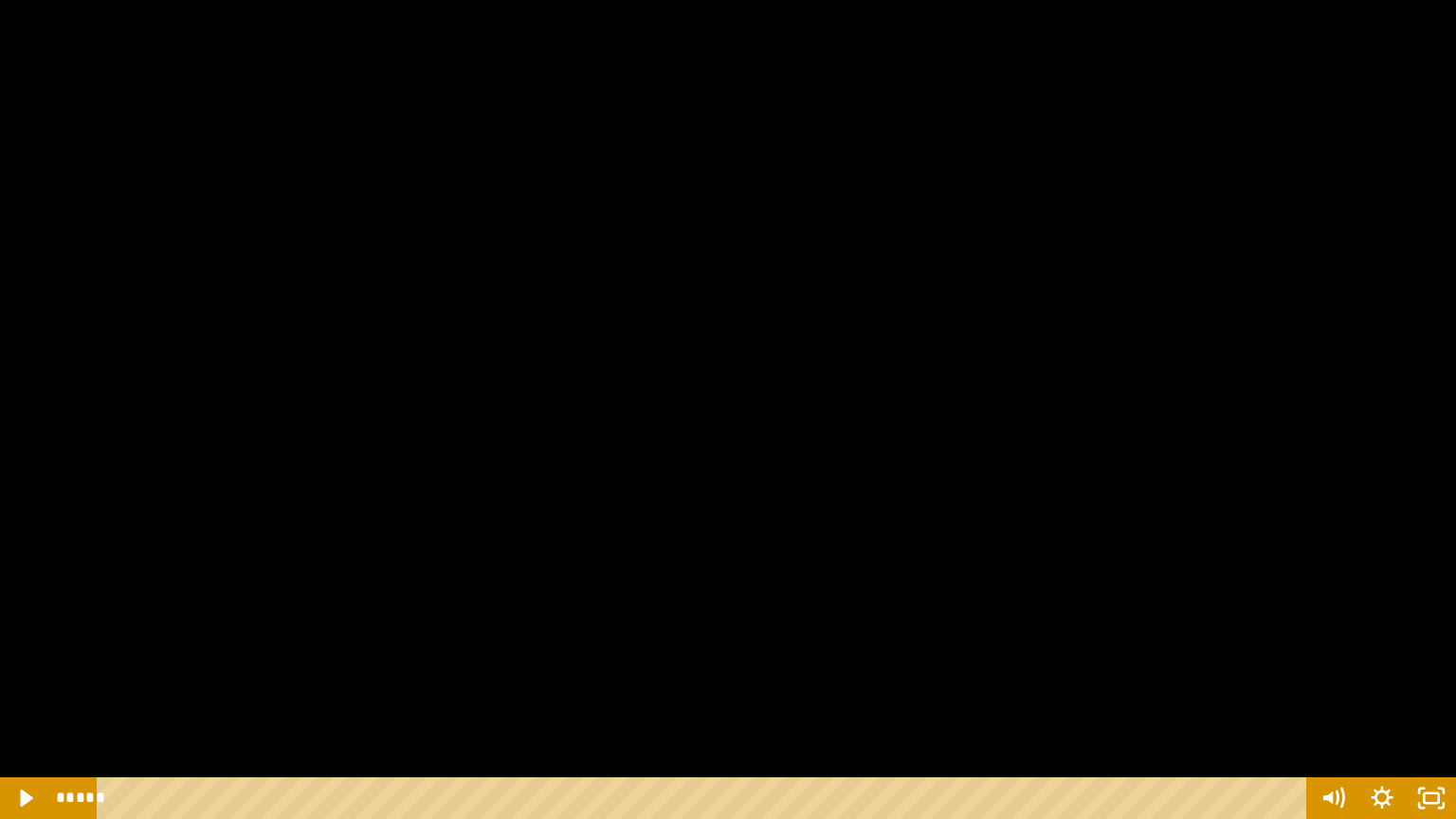 click at bounding box center (728, 410) 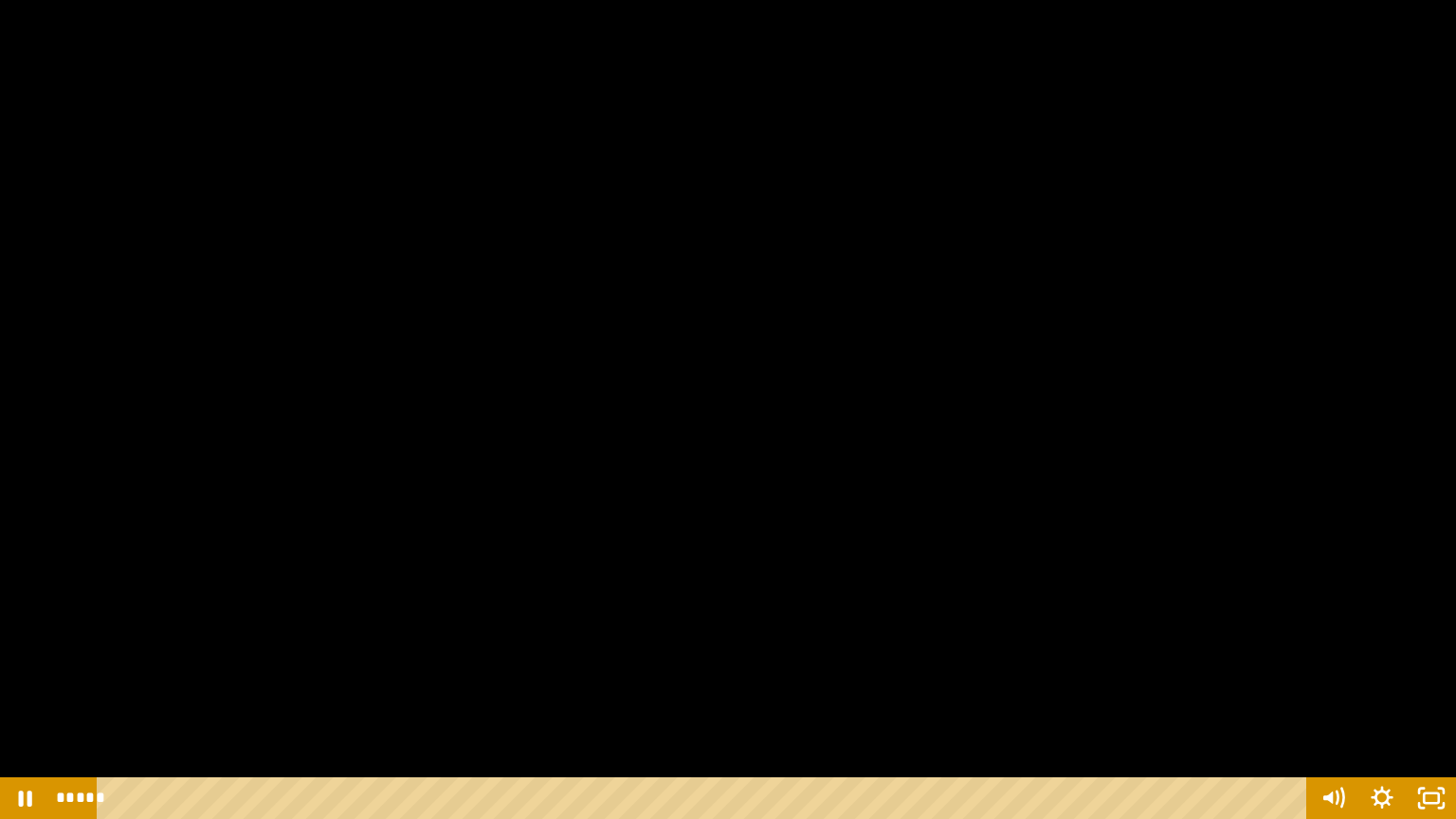 click at bounding box center (728, 410) 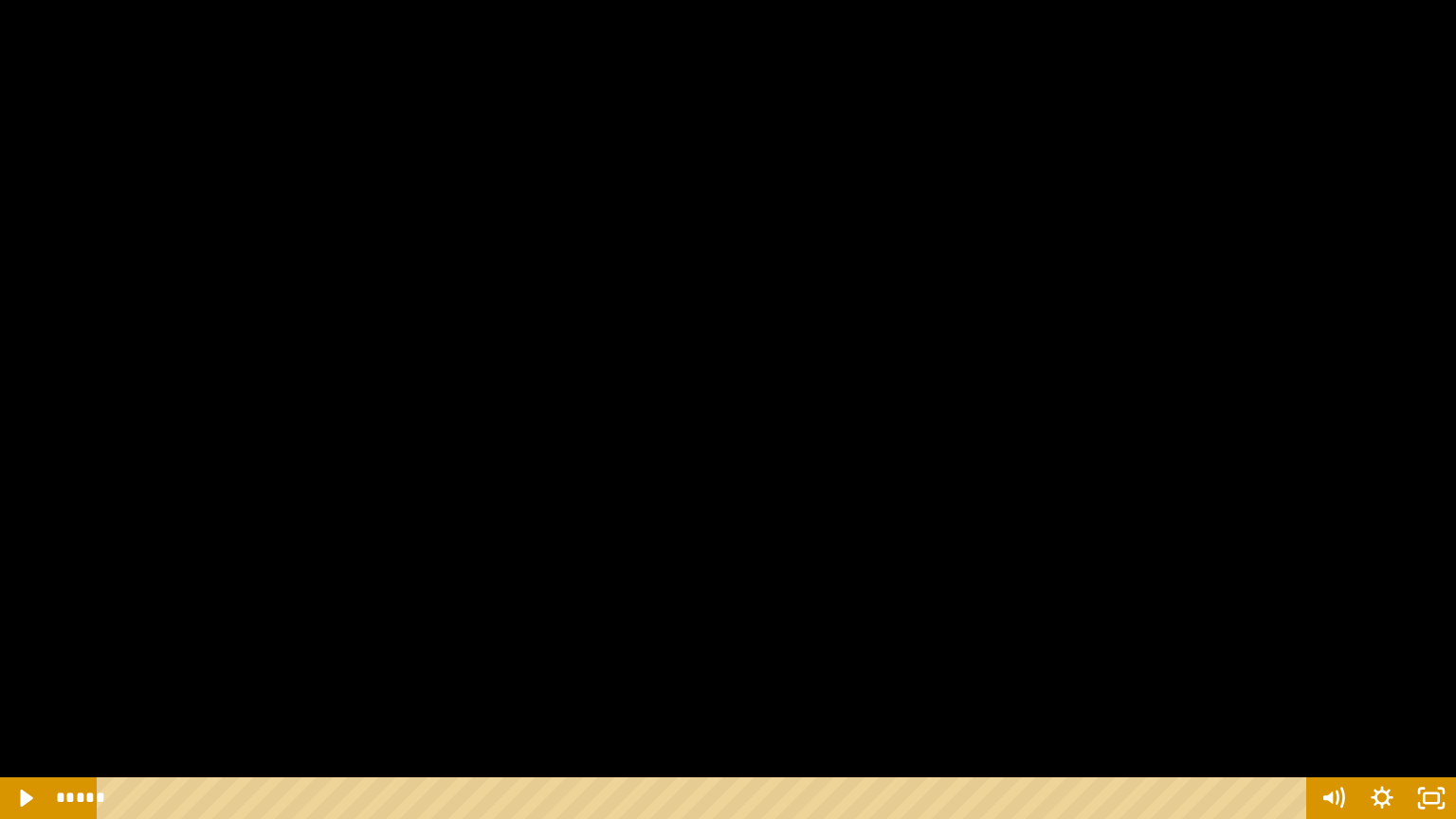 click at bounding box center [728, 410] 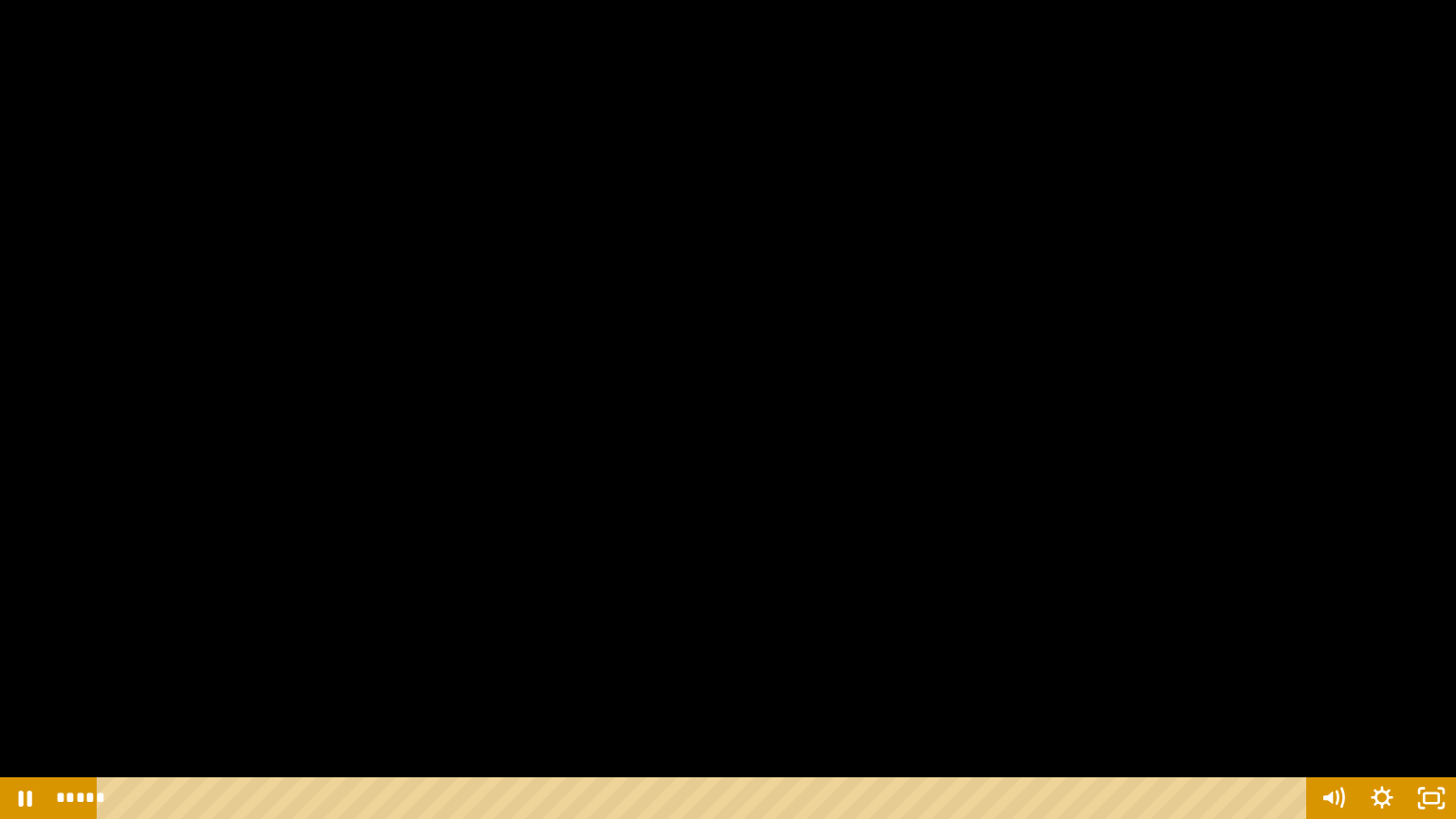 click at bounding box center [728, 410] 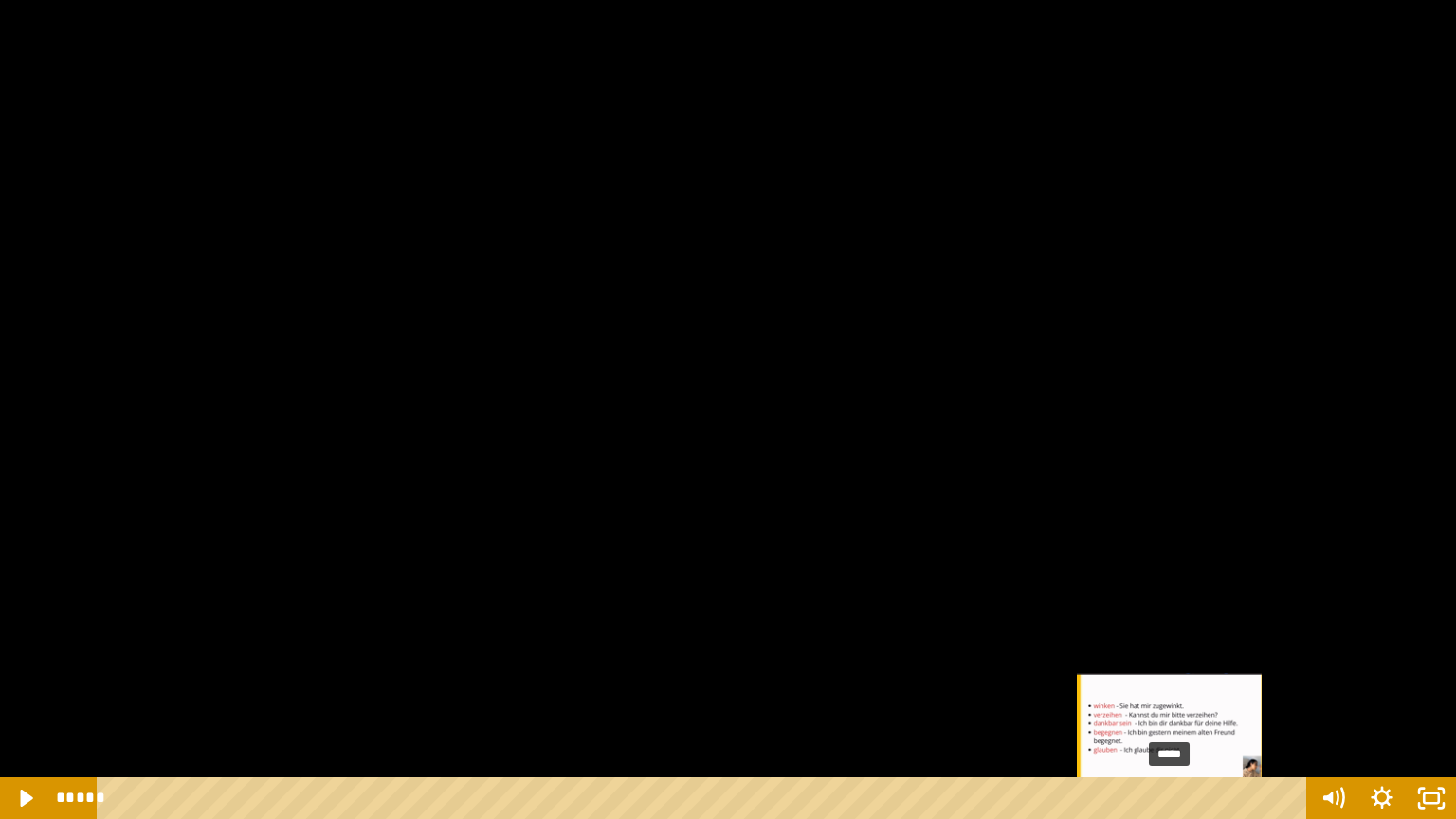 click on "*****" at bounding box center [705, 798] 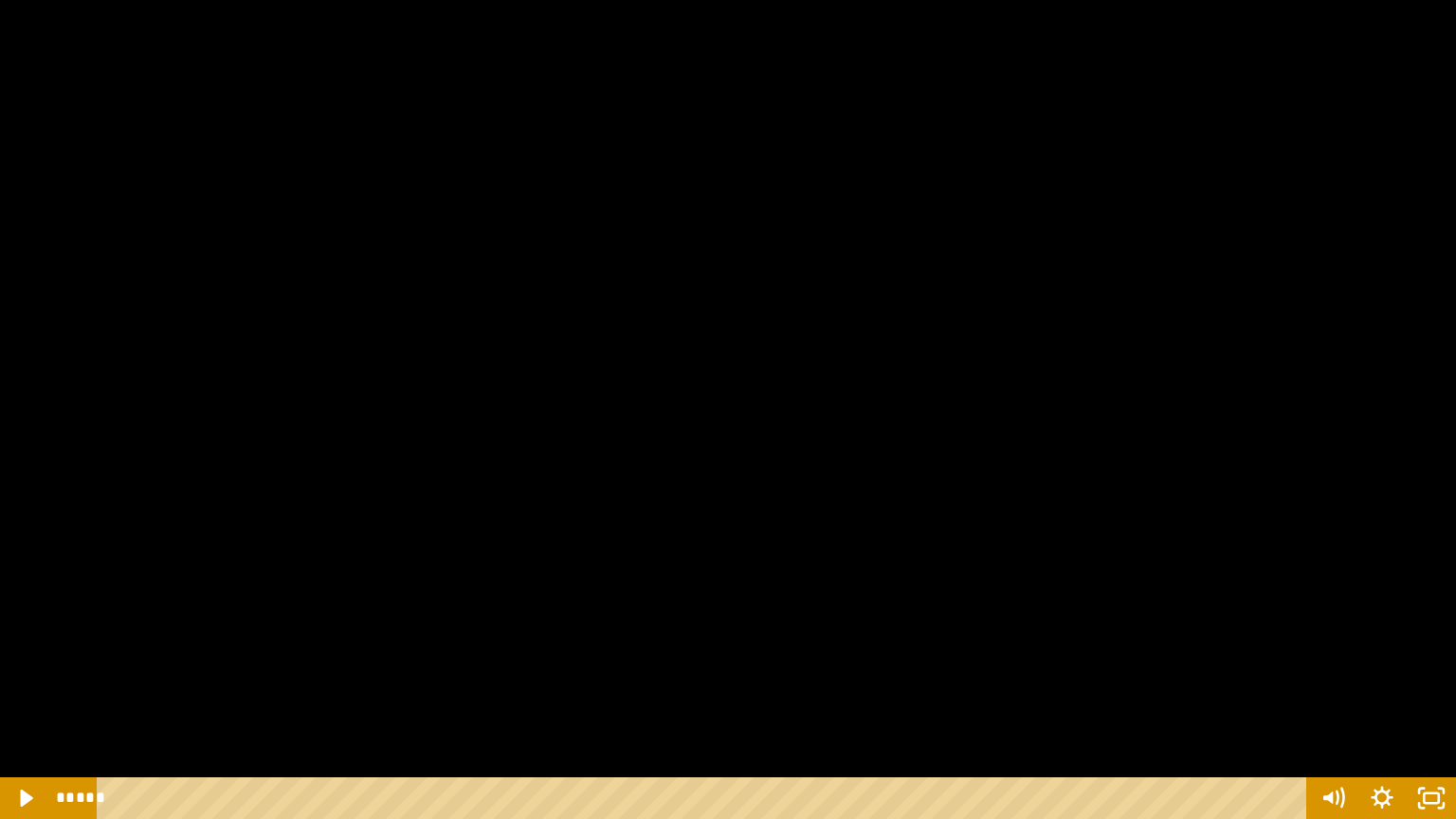 click at bounding box center [728, 410] 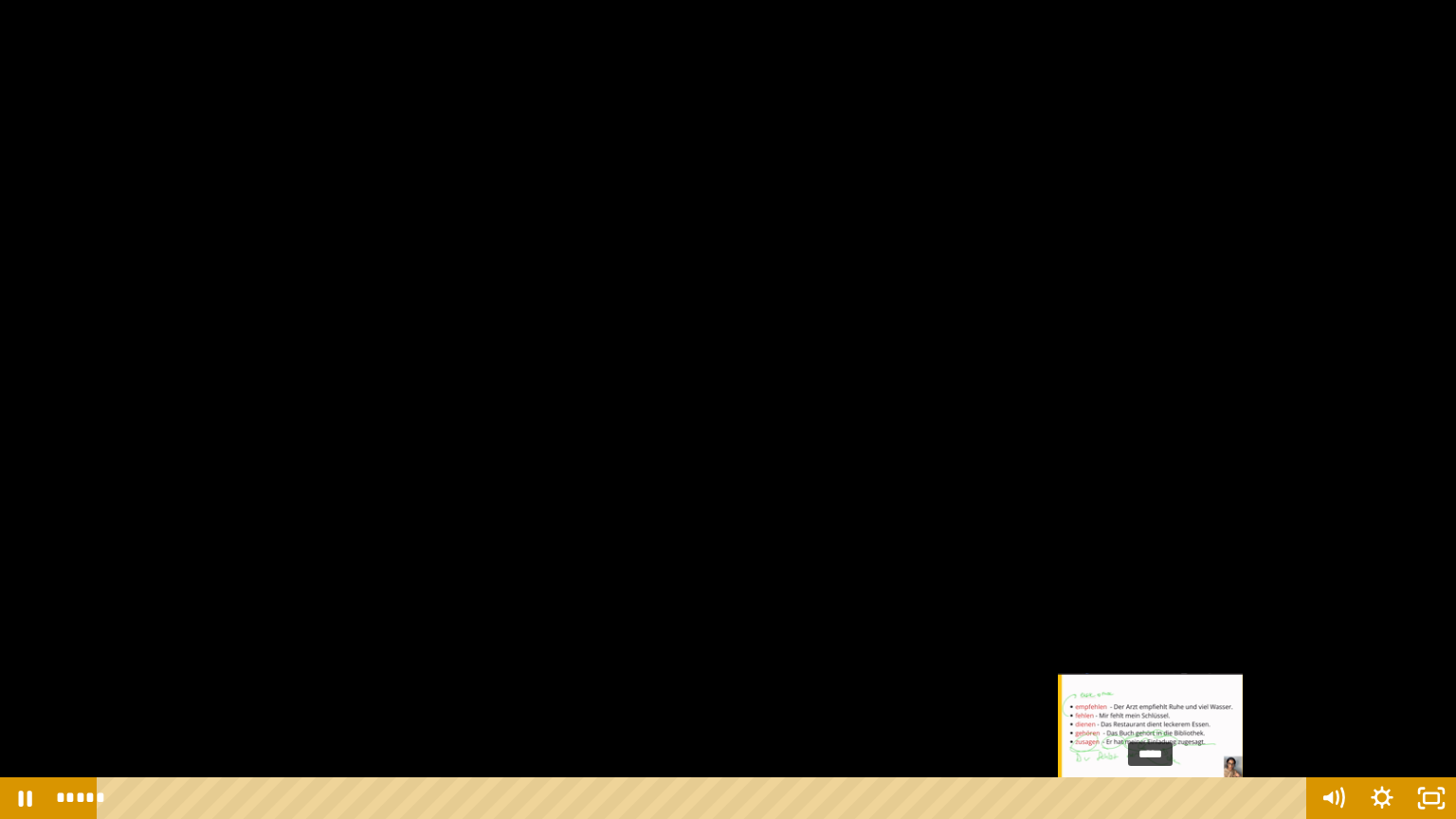 click on "*****" at bounding box center [705, 798] 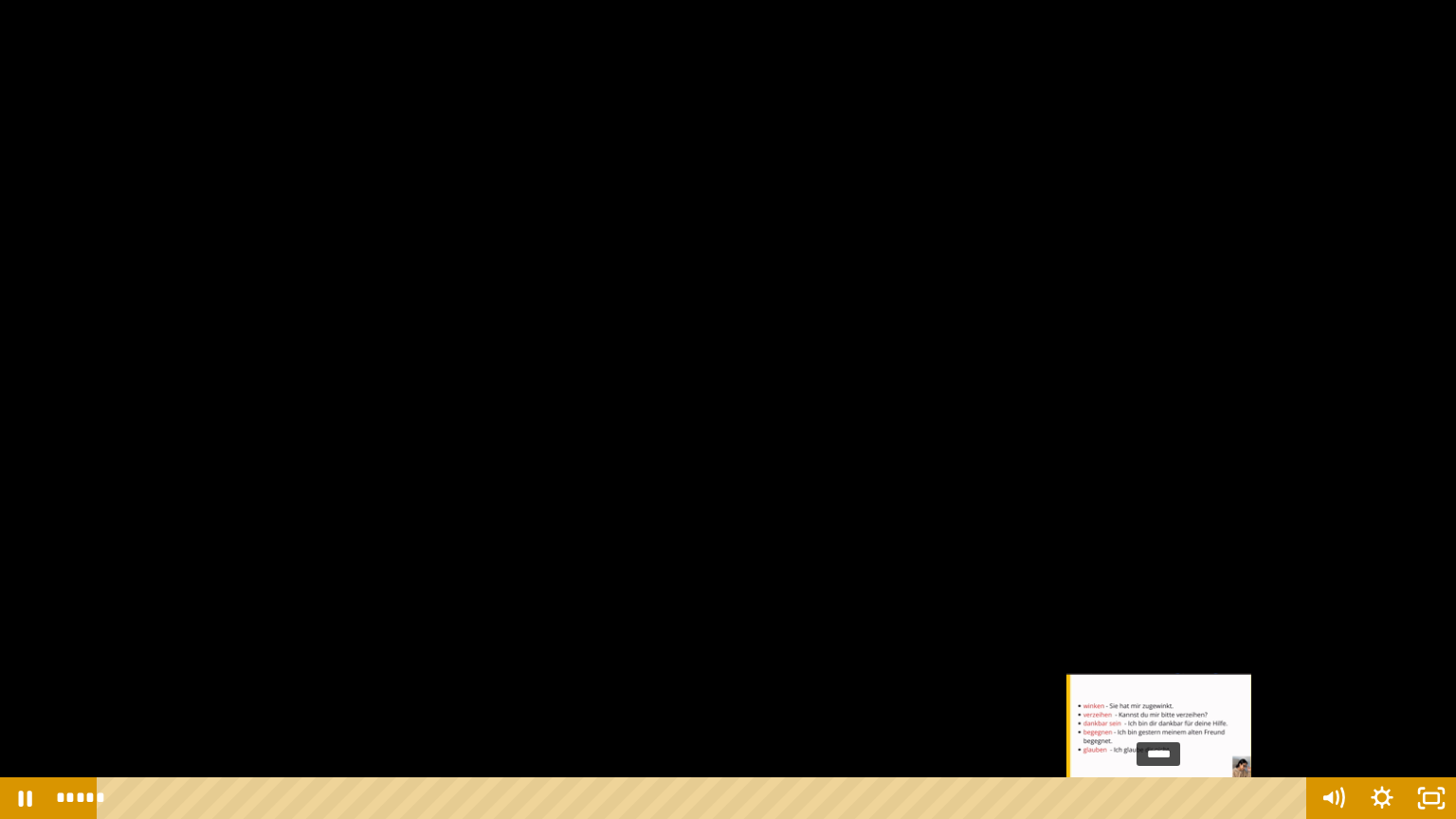 click on "*****" at bounding box center (705, 798) 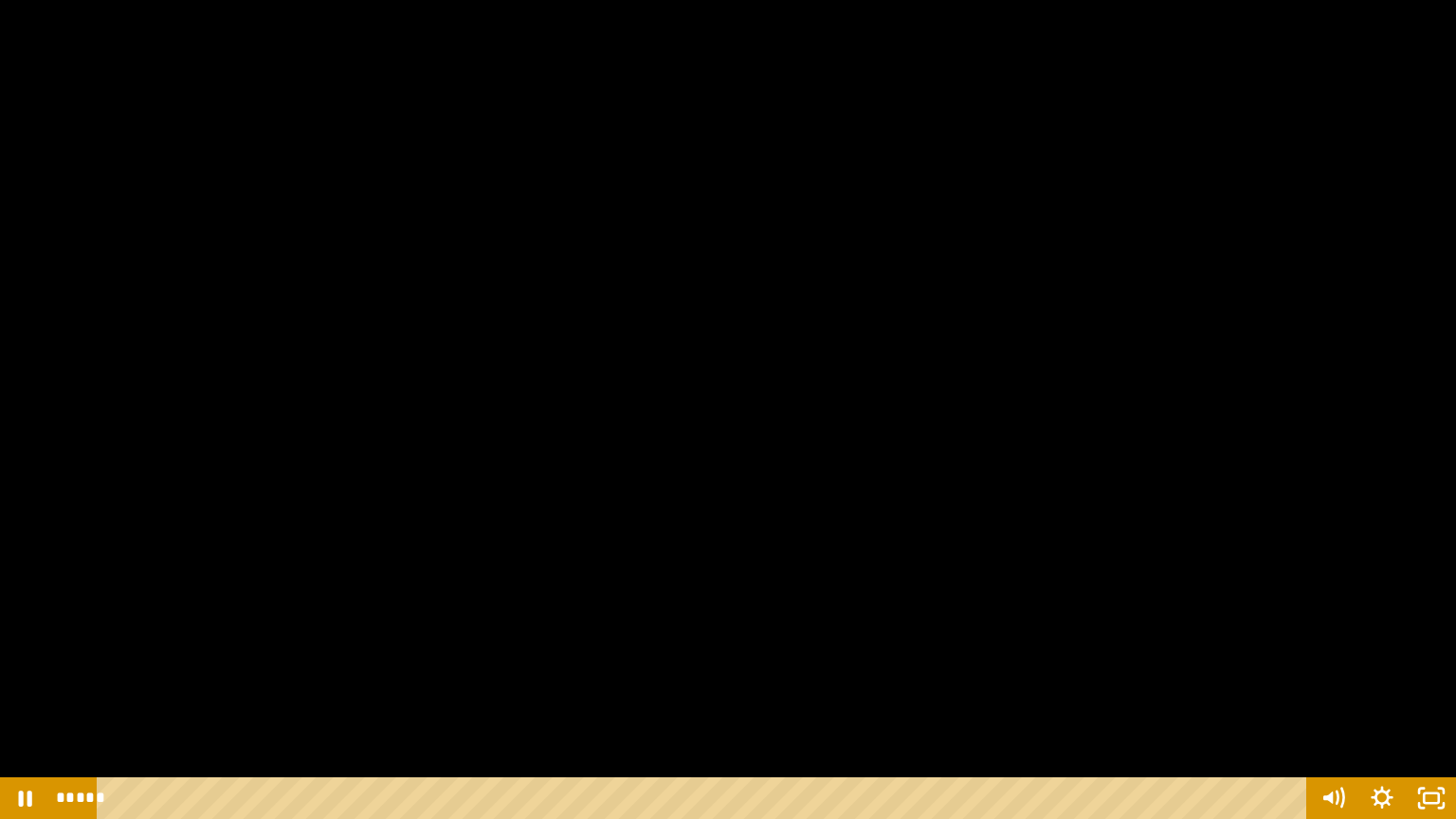 click at bounding box center [728, 410] 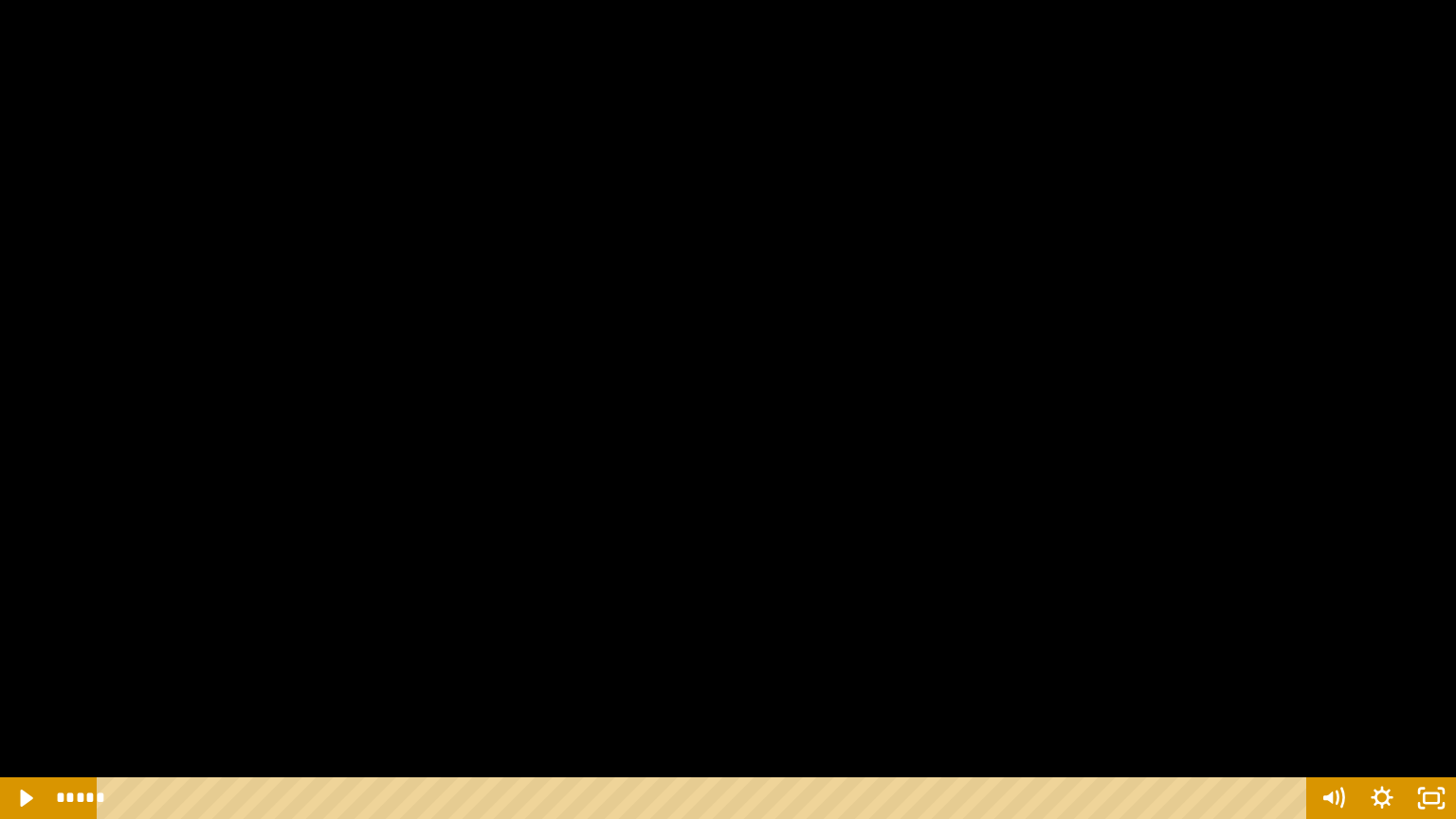 click at bounding box center (728, 410) 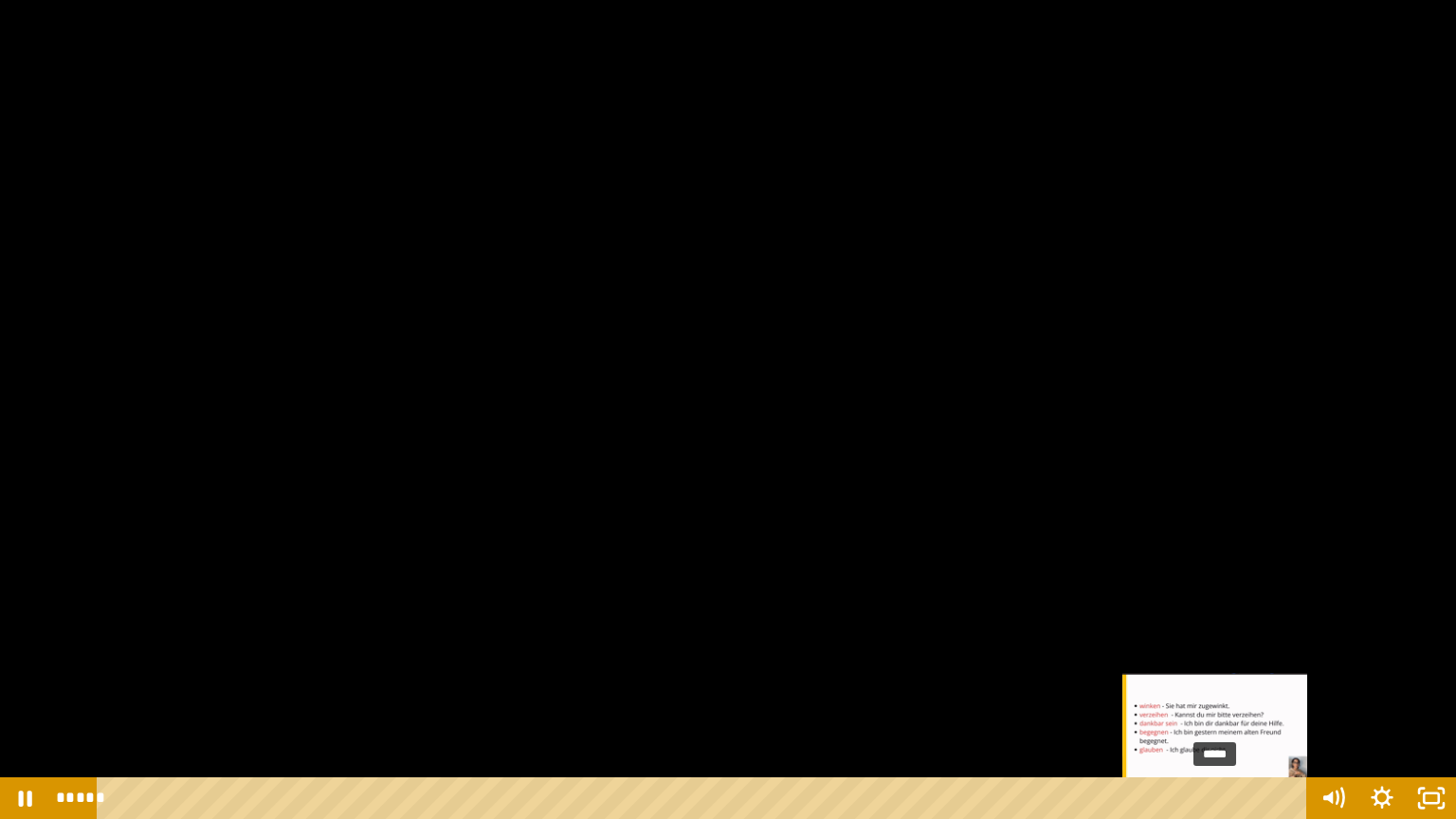 click on "*****" at bounding box center (705, 798) 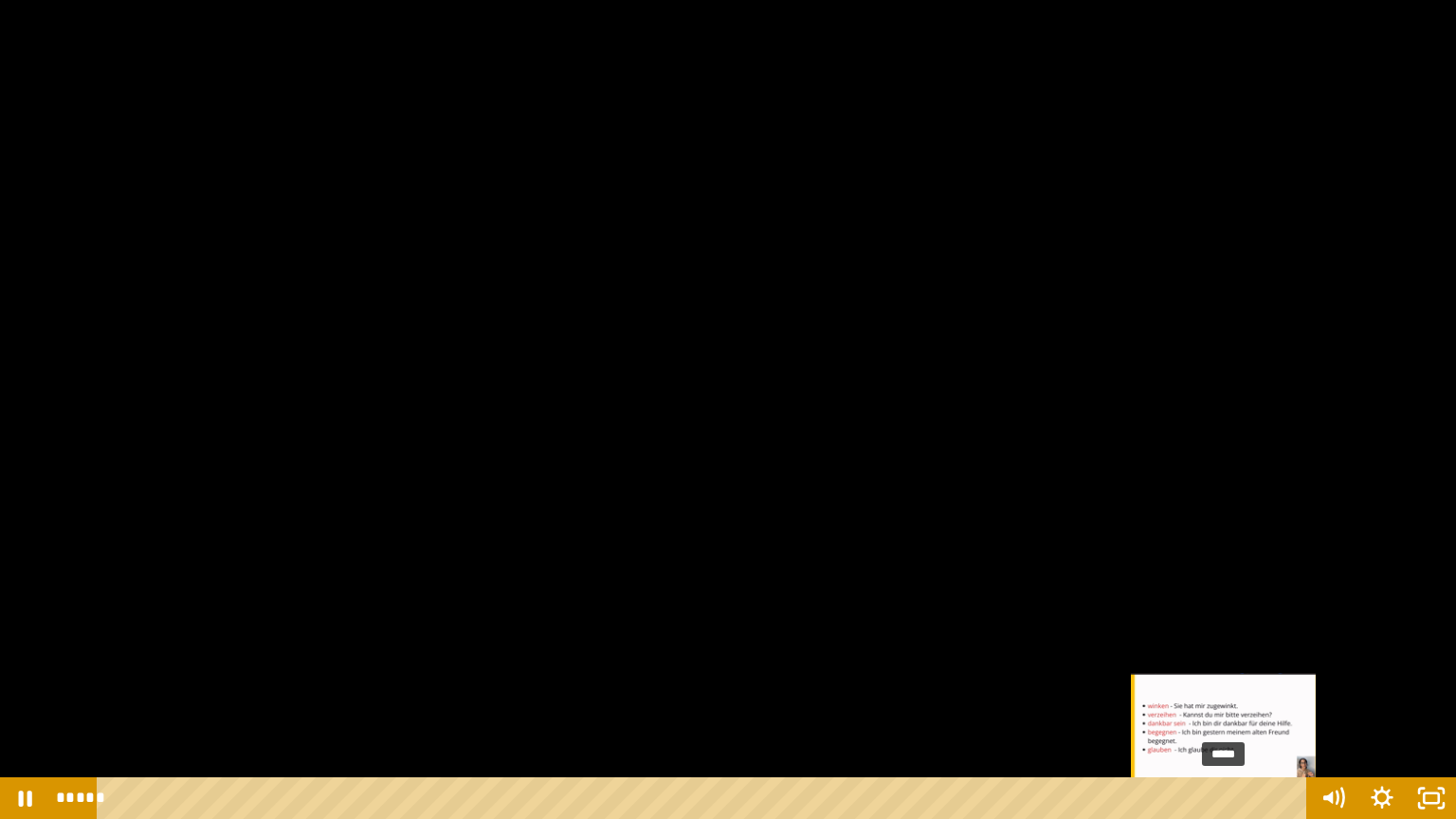 click on "*****" at bounding box center [705, 798] 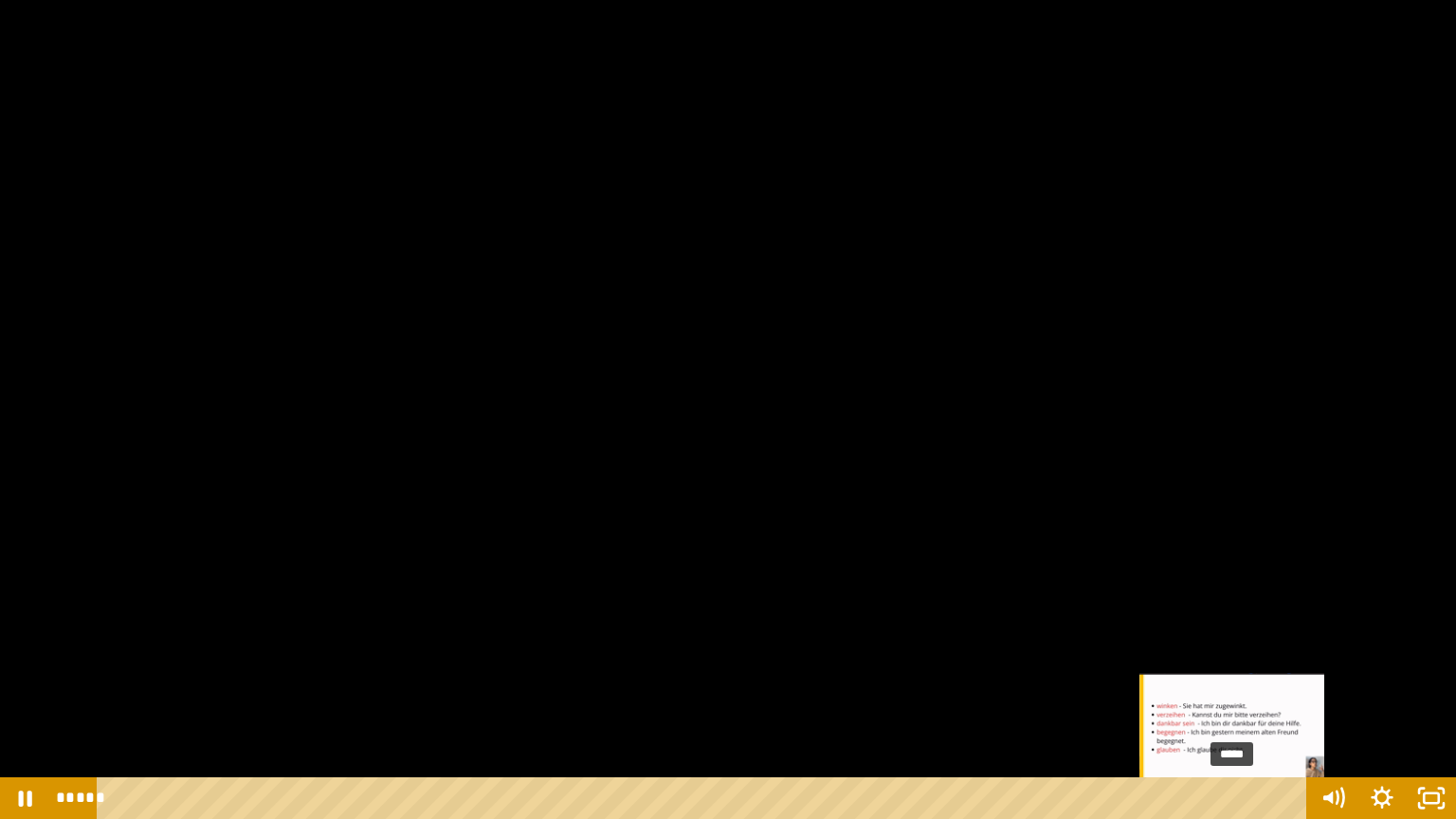 click at bounding box center (1228, 798) 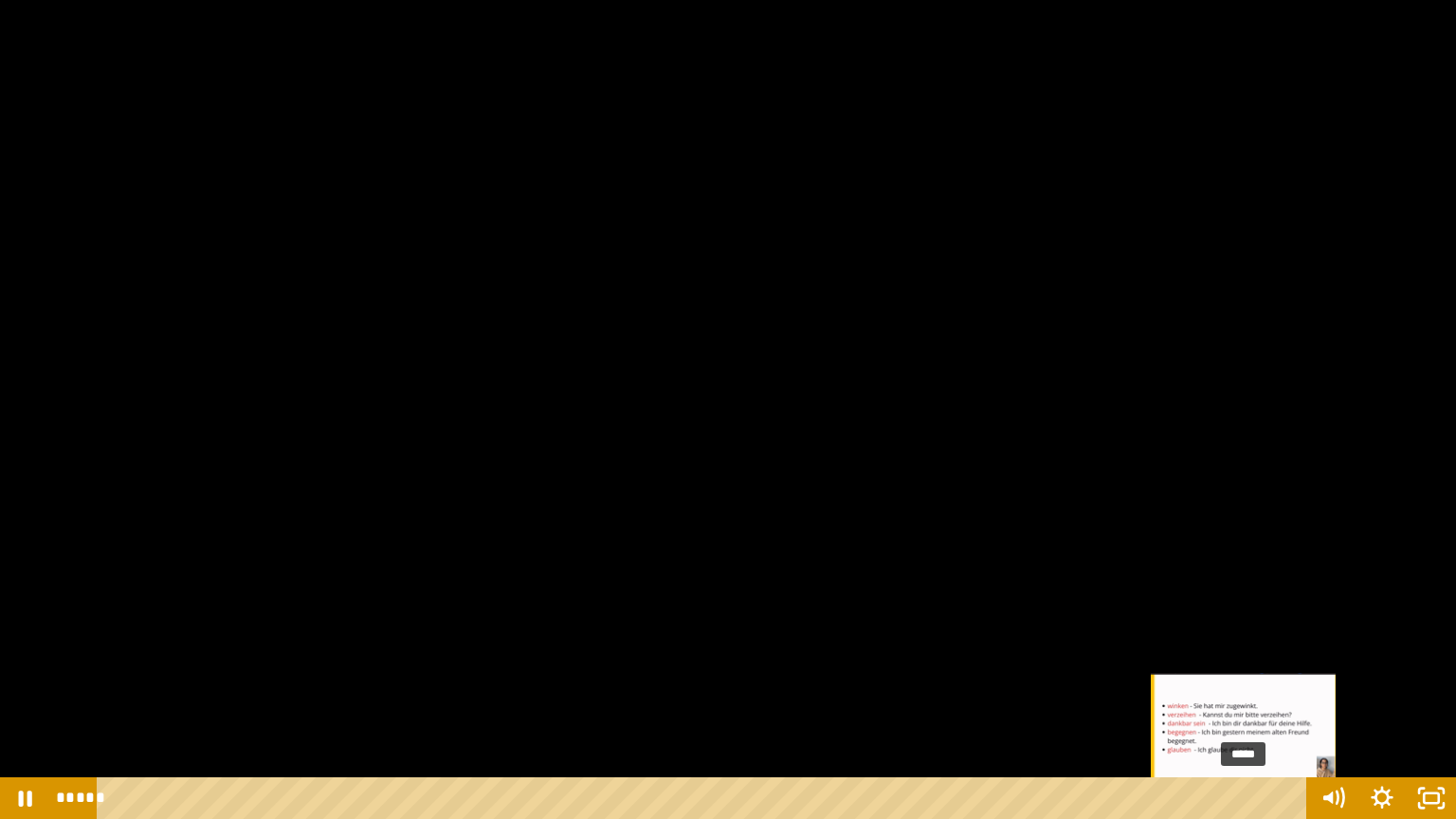 click on "*****" at bounding box center [705, 798] 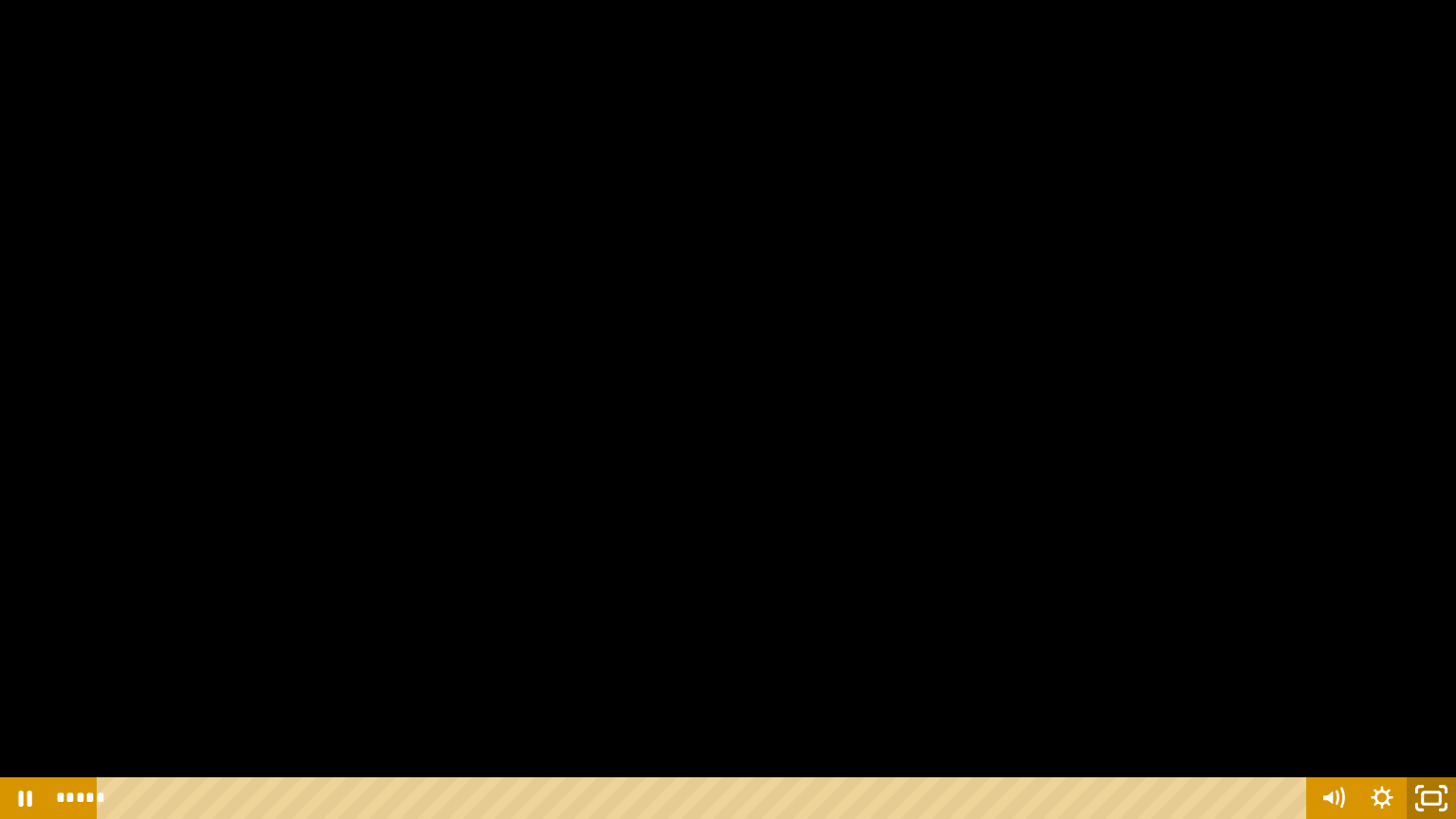 click 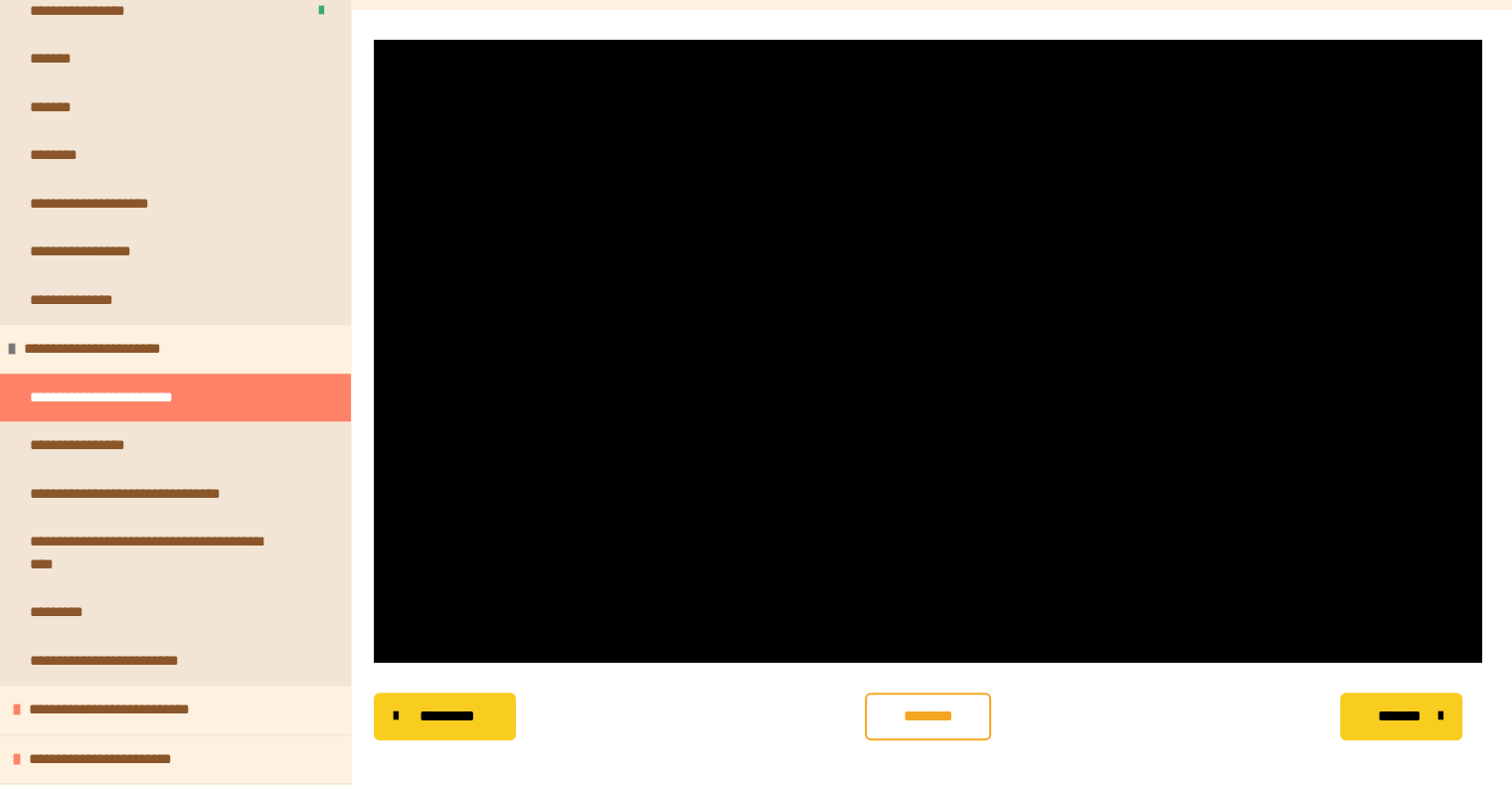 click on "********" at bounding box center [927, 716] 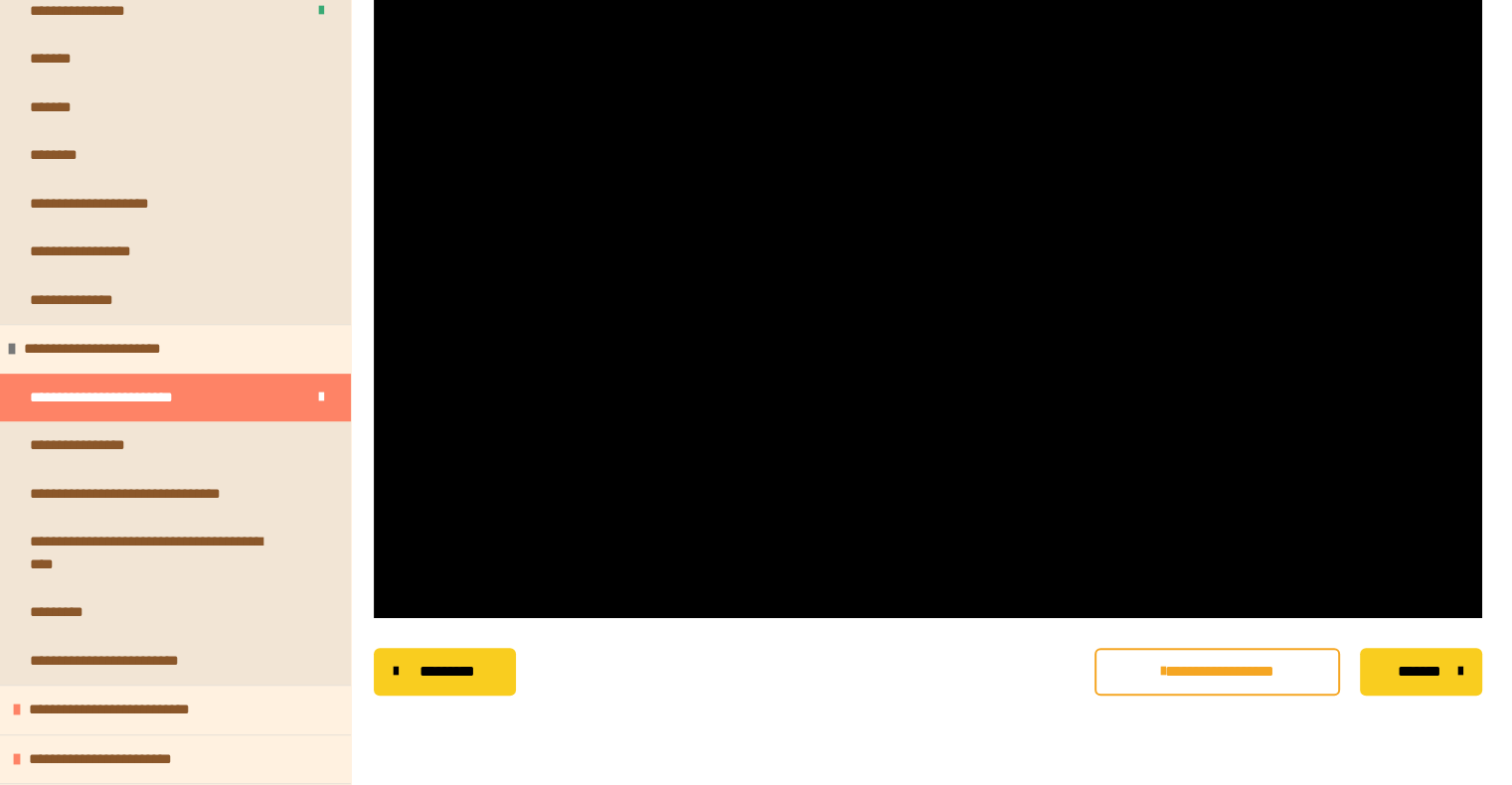 scroll, scrollTop: 354, scrollLeft: 0, axis: vertical 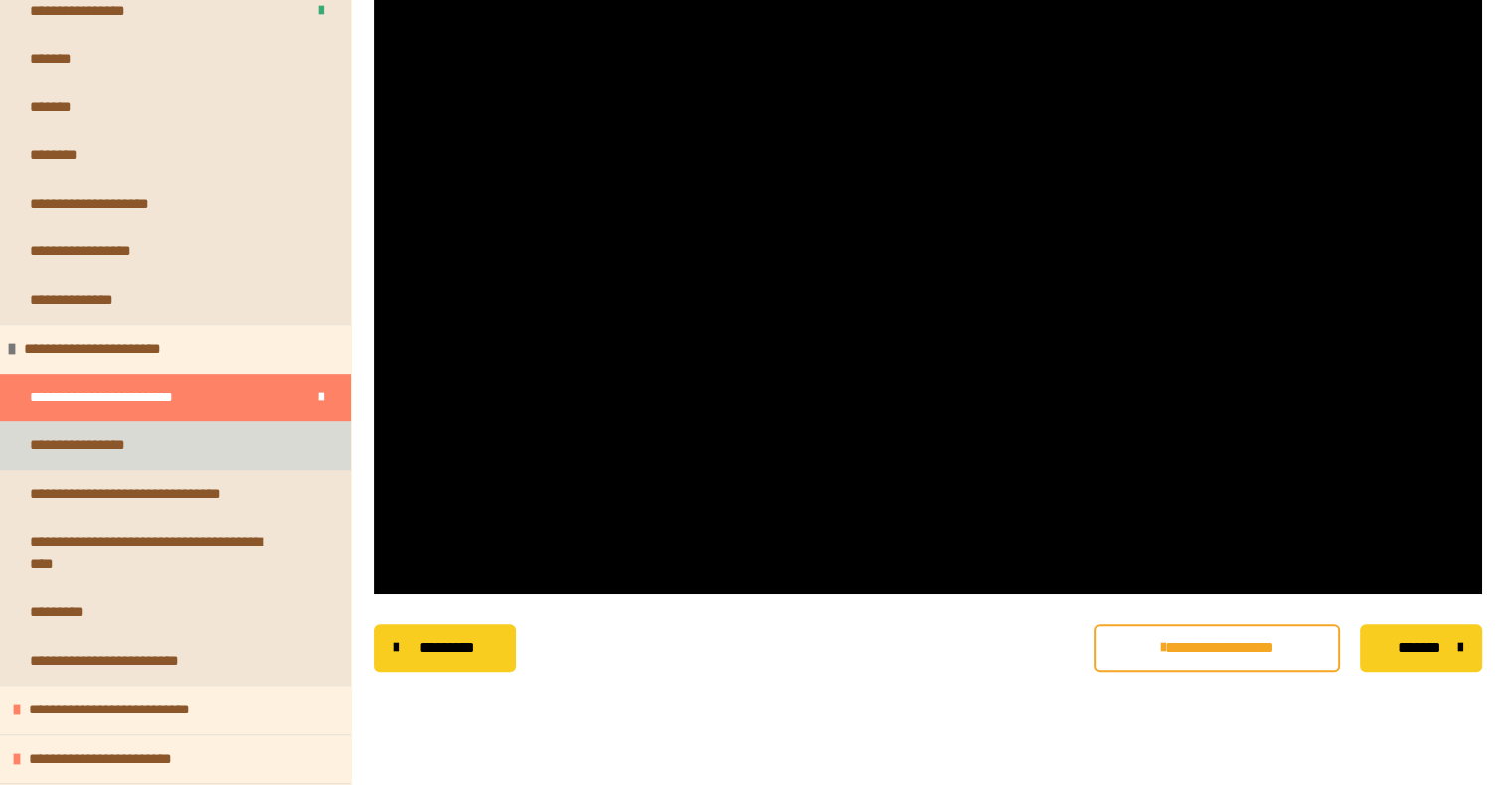 click on "**********" at bounding box center [175, 445] 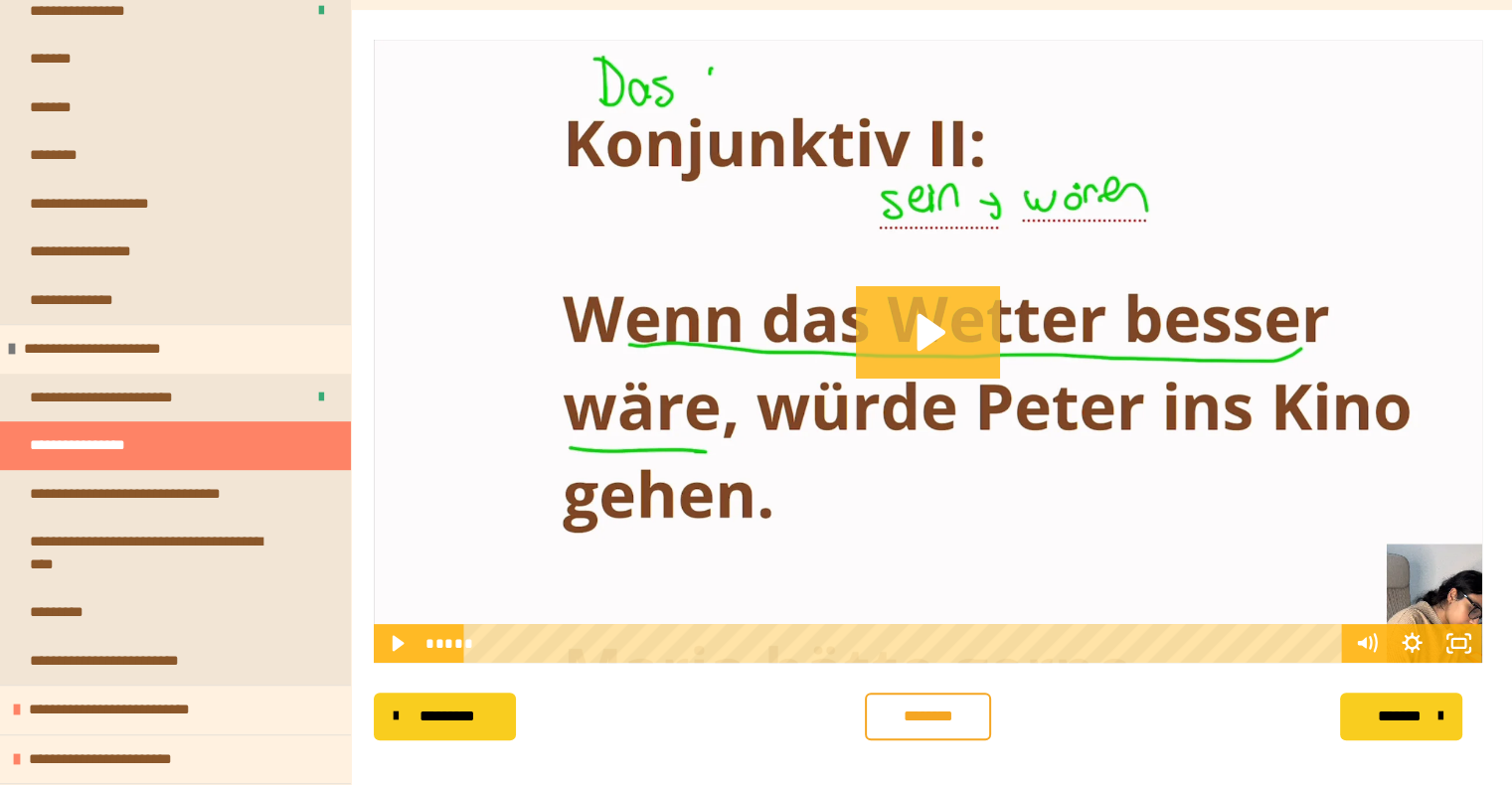 click 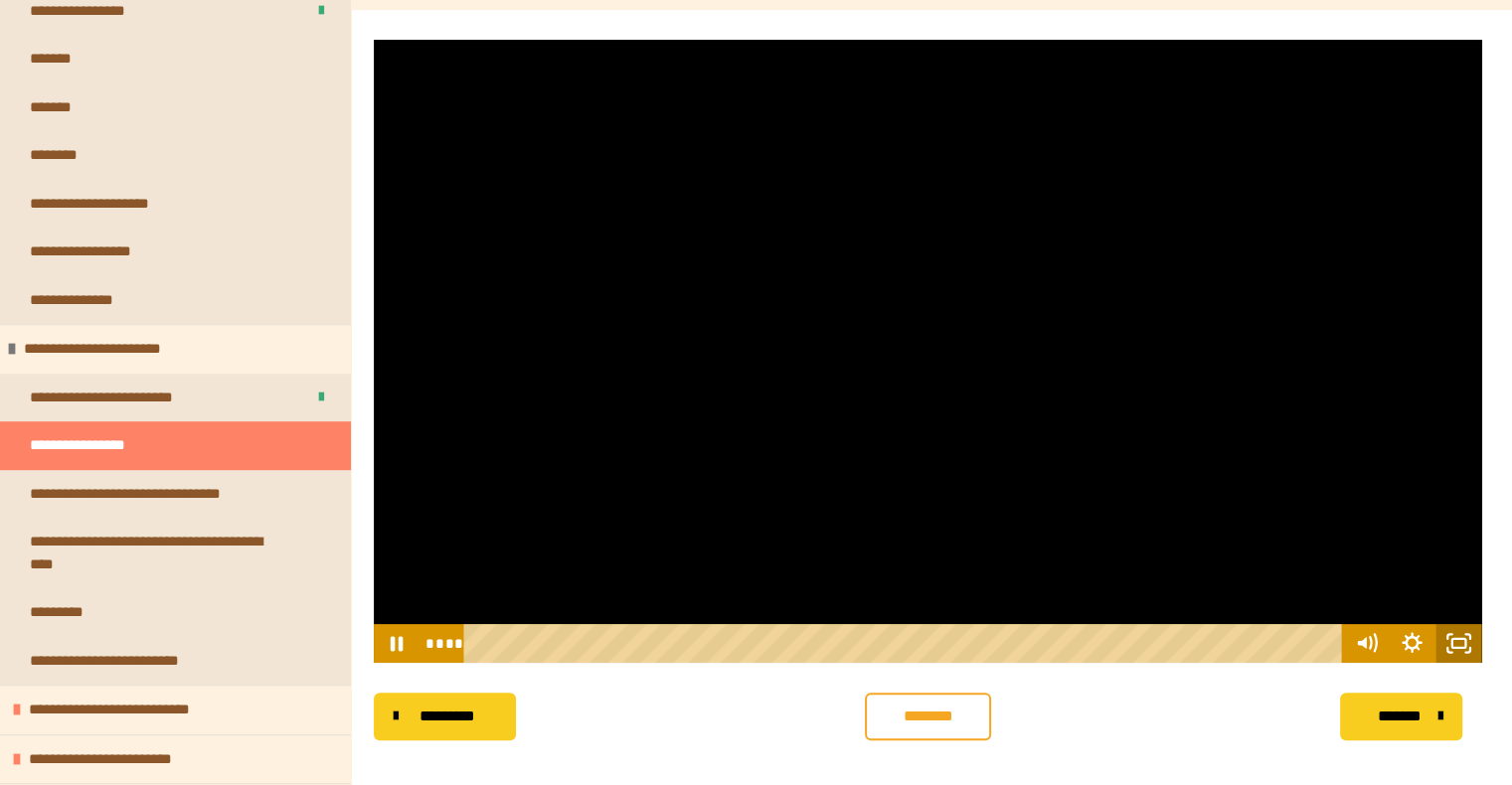 click 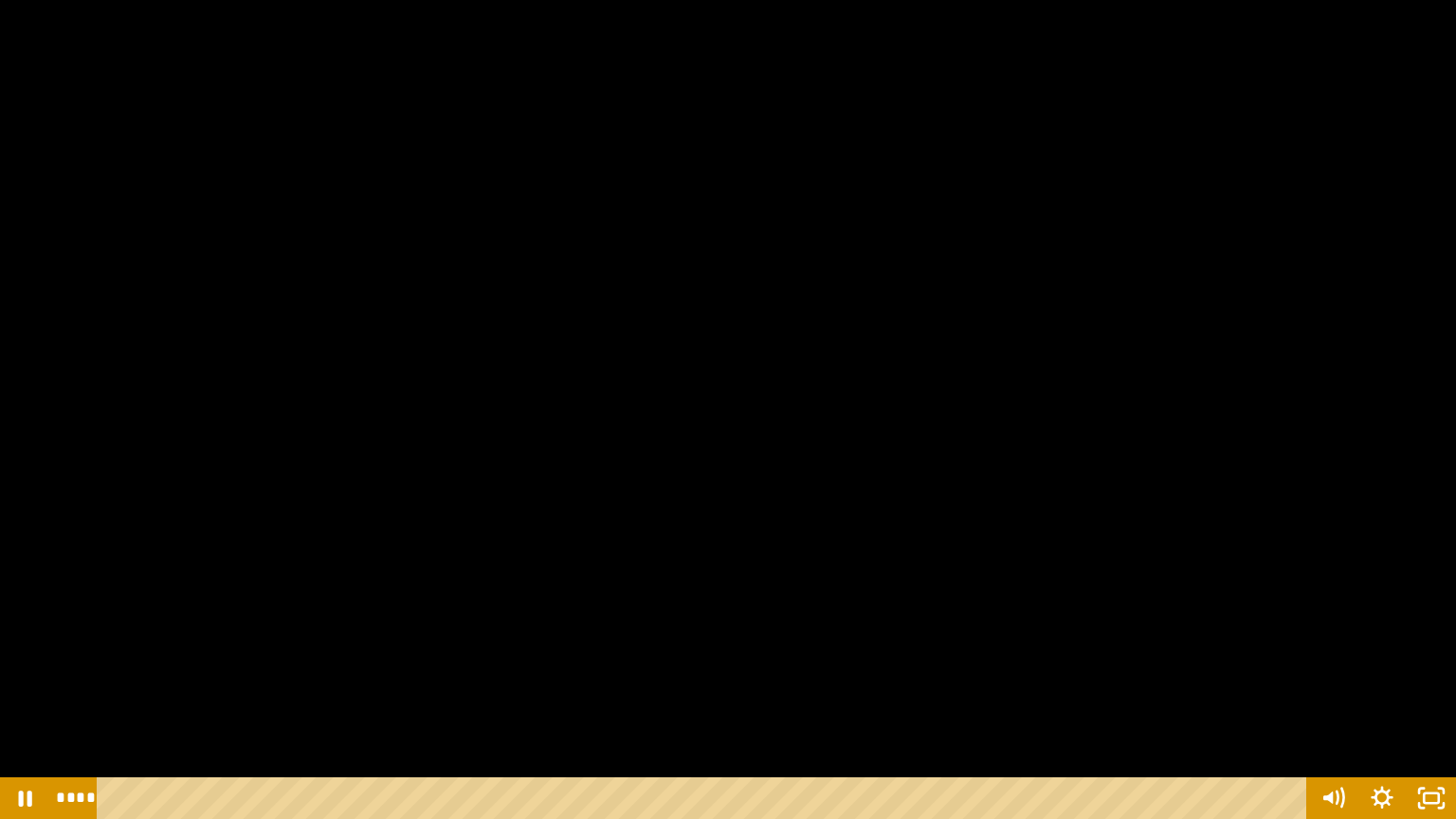 click at bounding box center [728, 410] 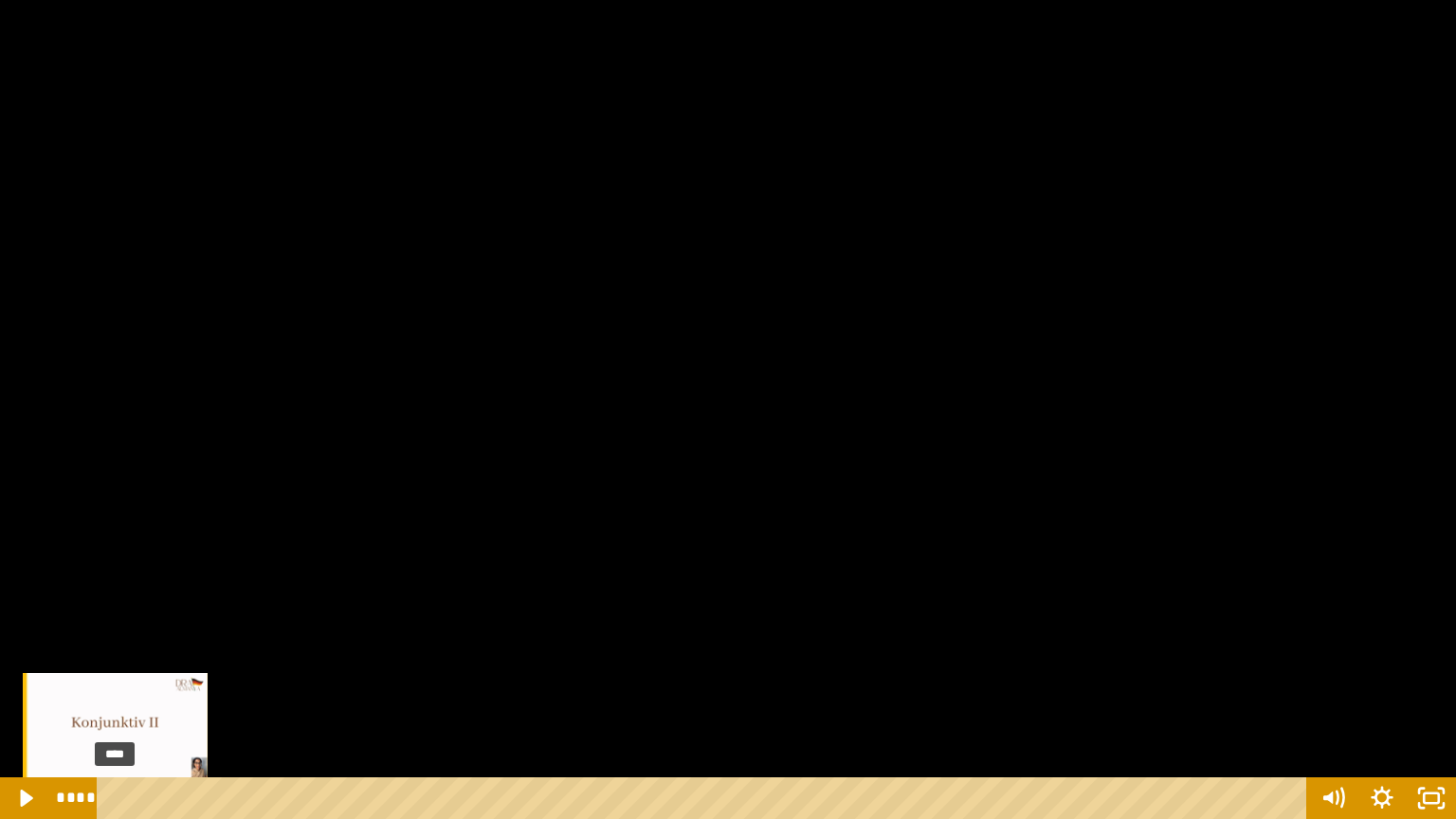 click on "**** ****" at bounding box center [679, 798] 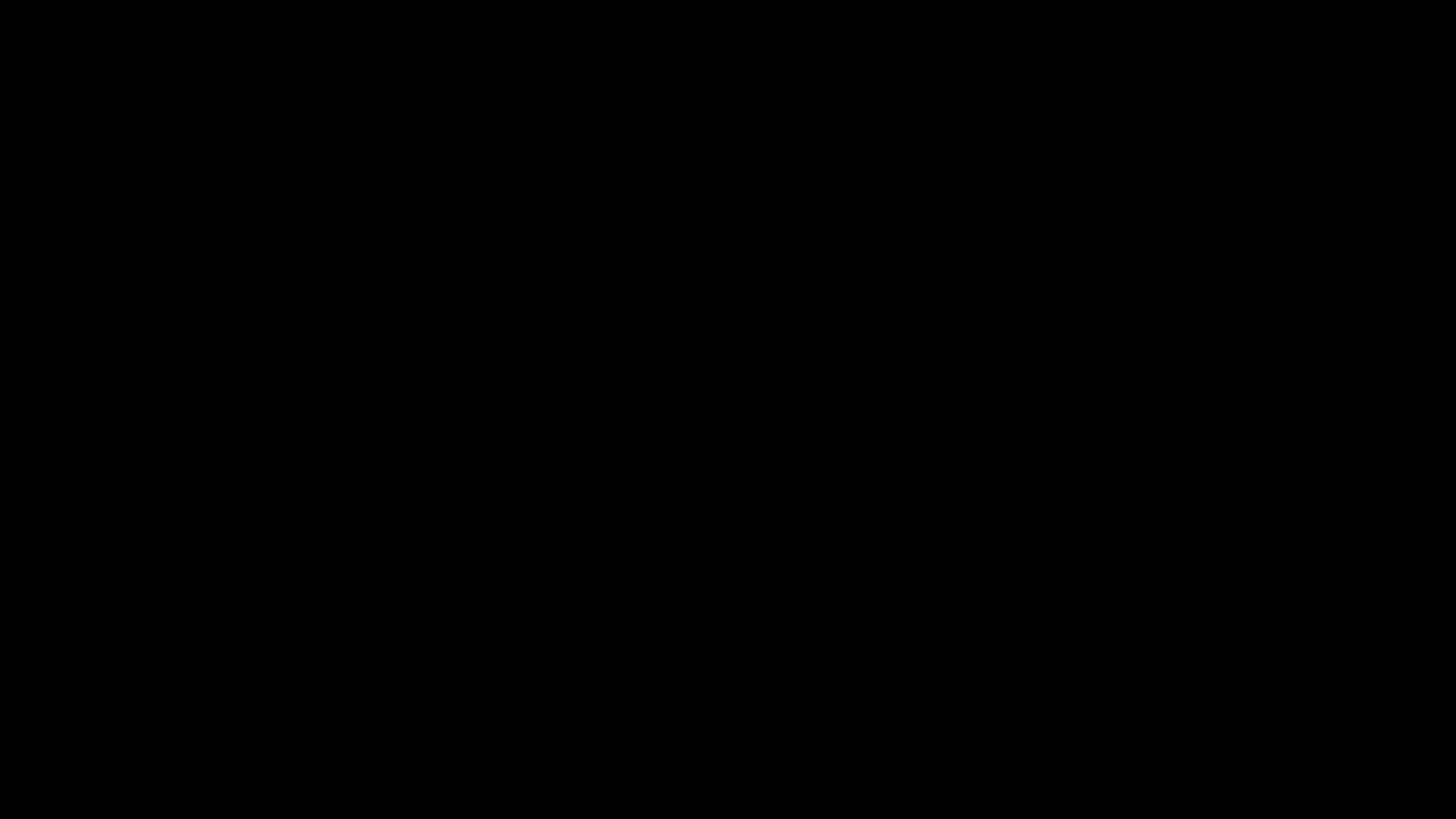 click at bounding box center (728, 410) 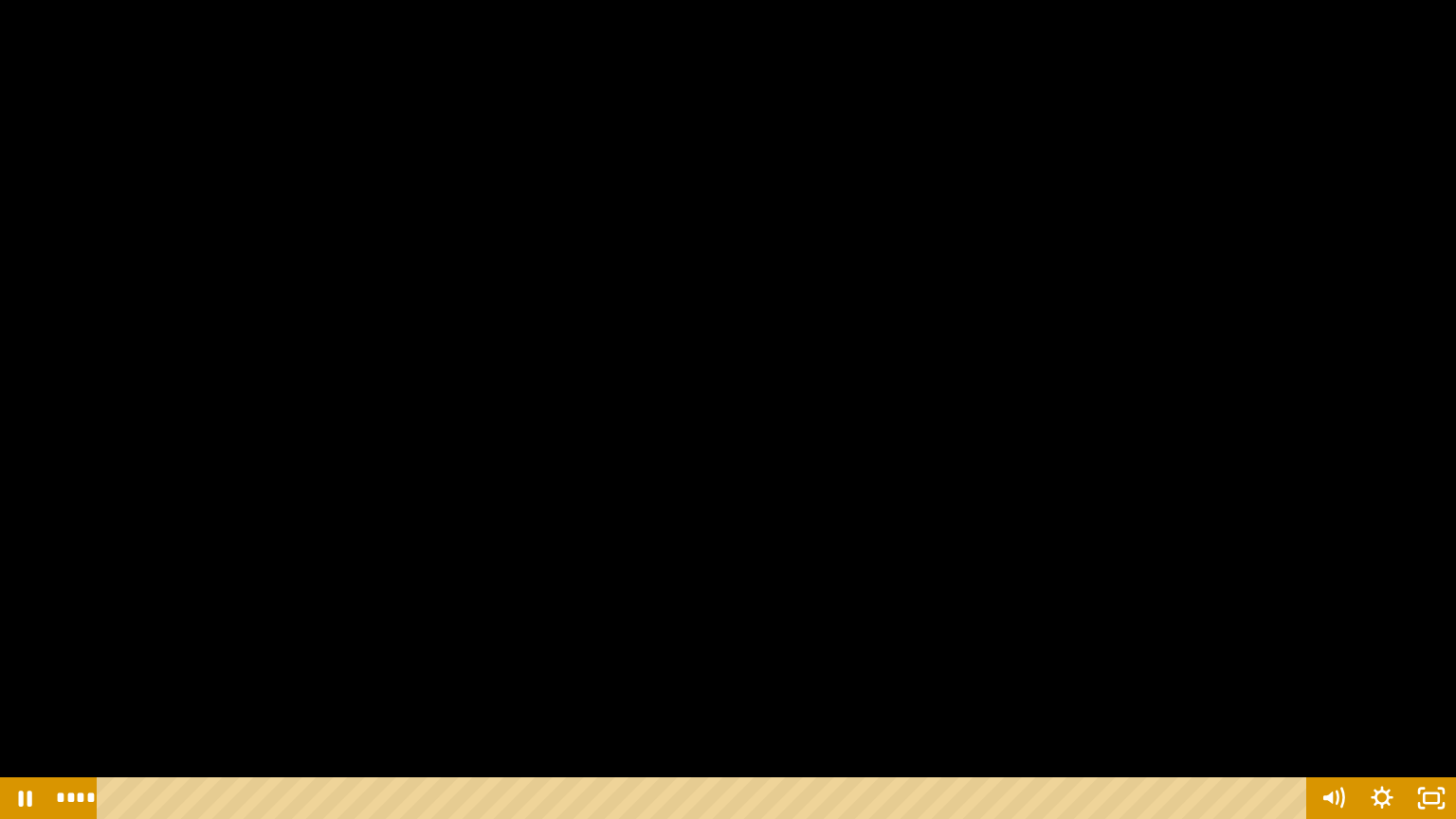 click at bounding box center (728, 410) 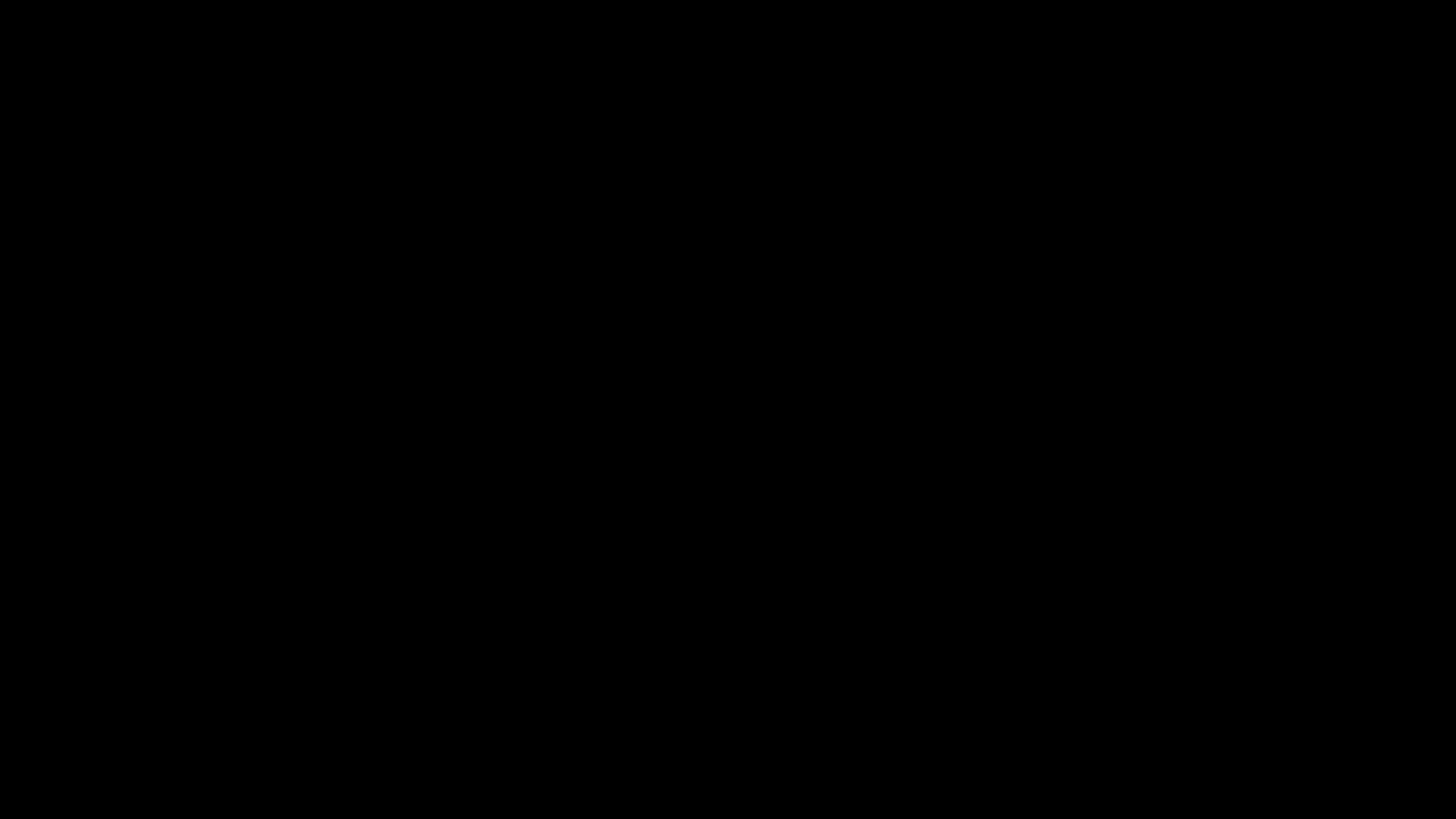 click at bounding box center (728, 410) 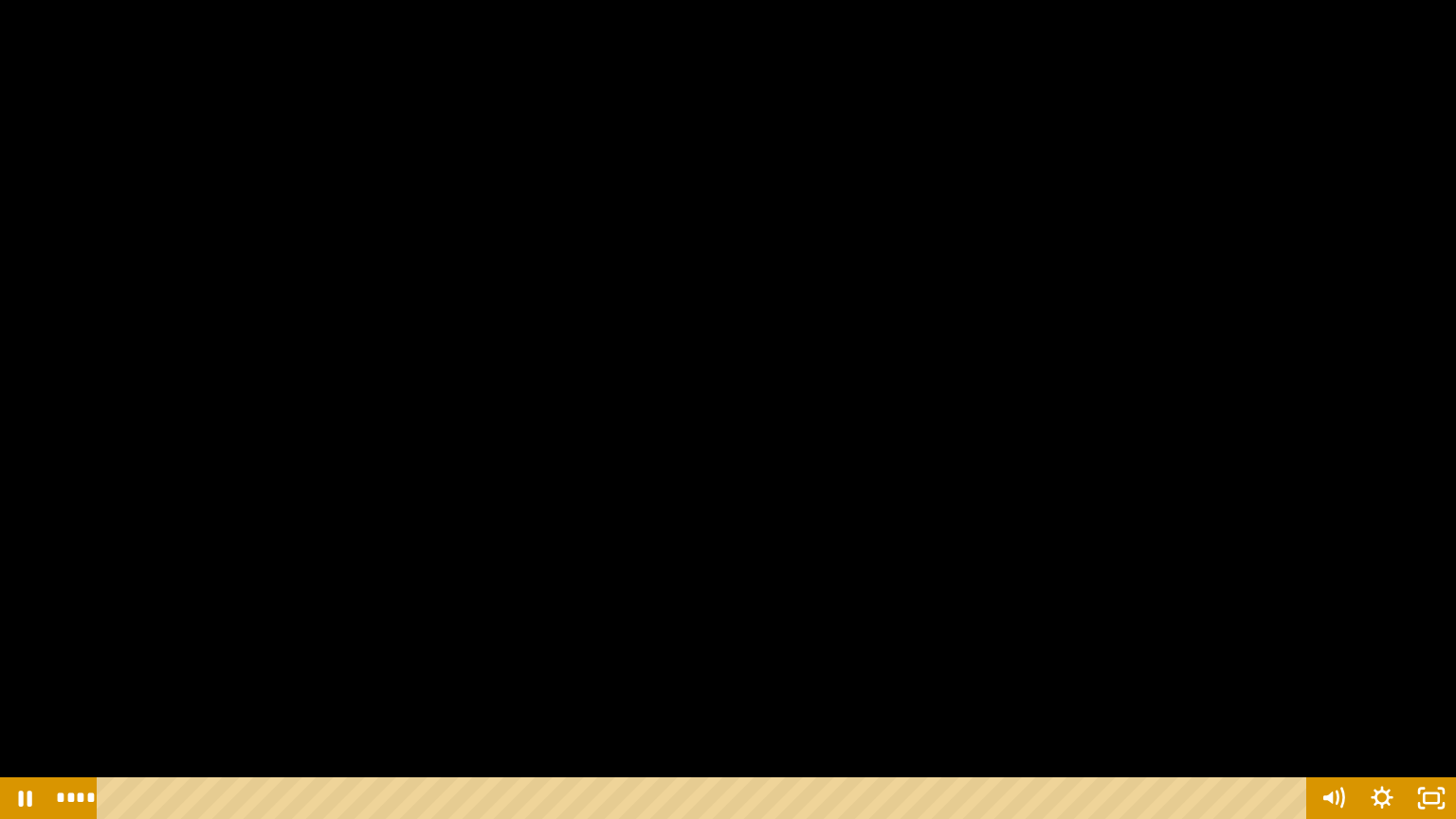 click at bounding box center [728, 410] 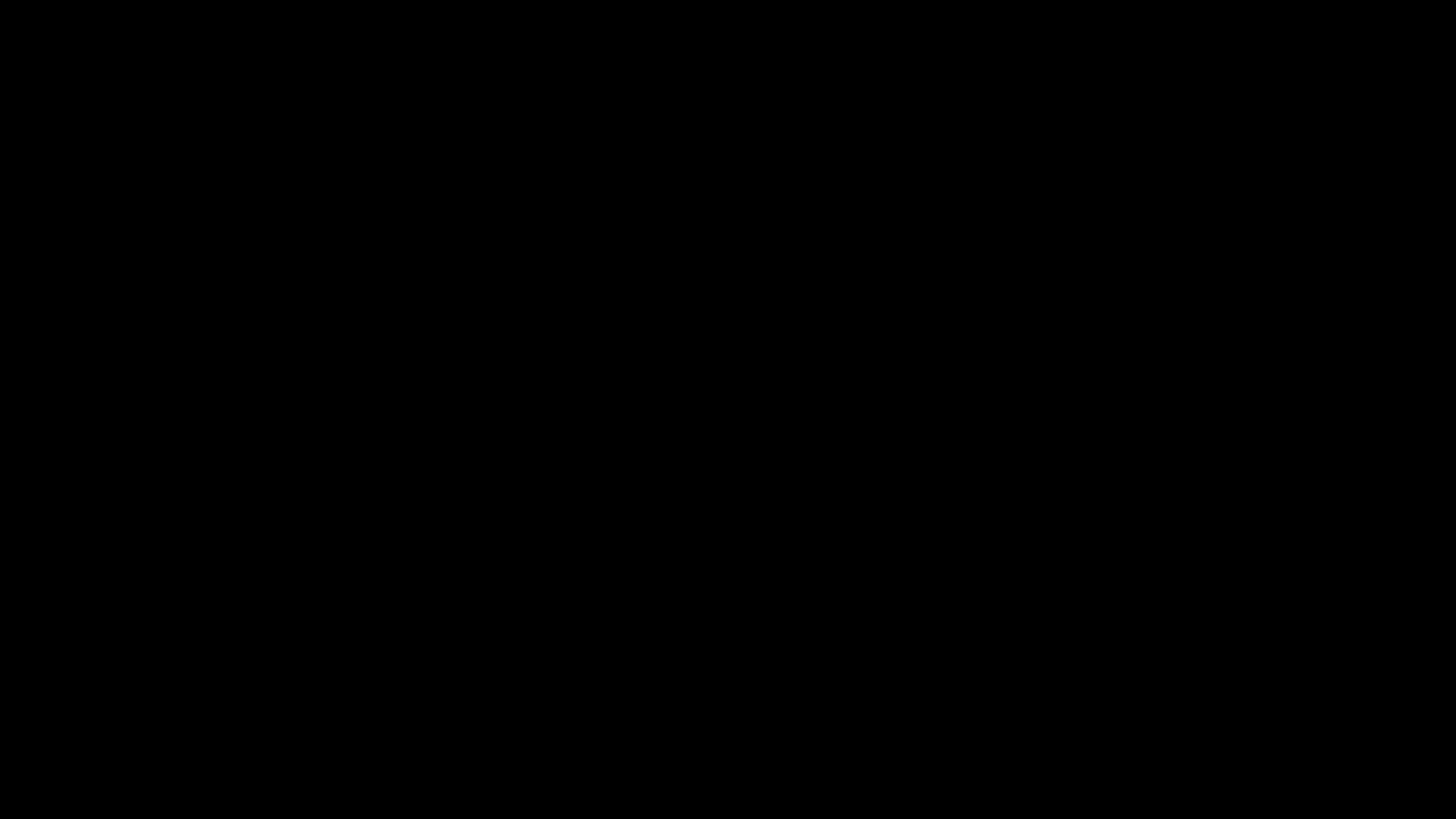 click at bounding box center [728, 410] 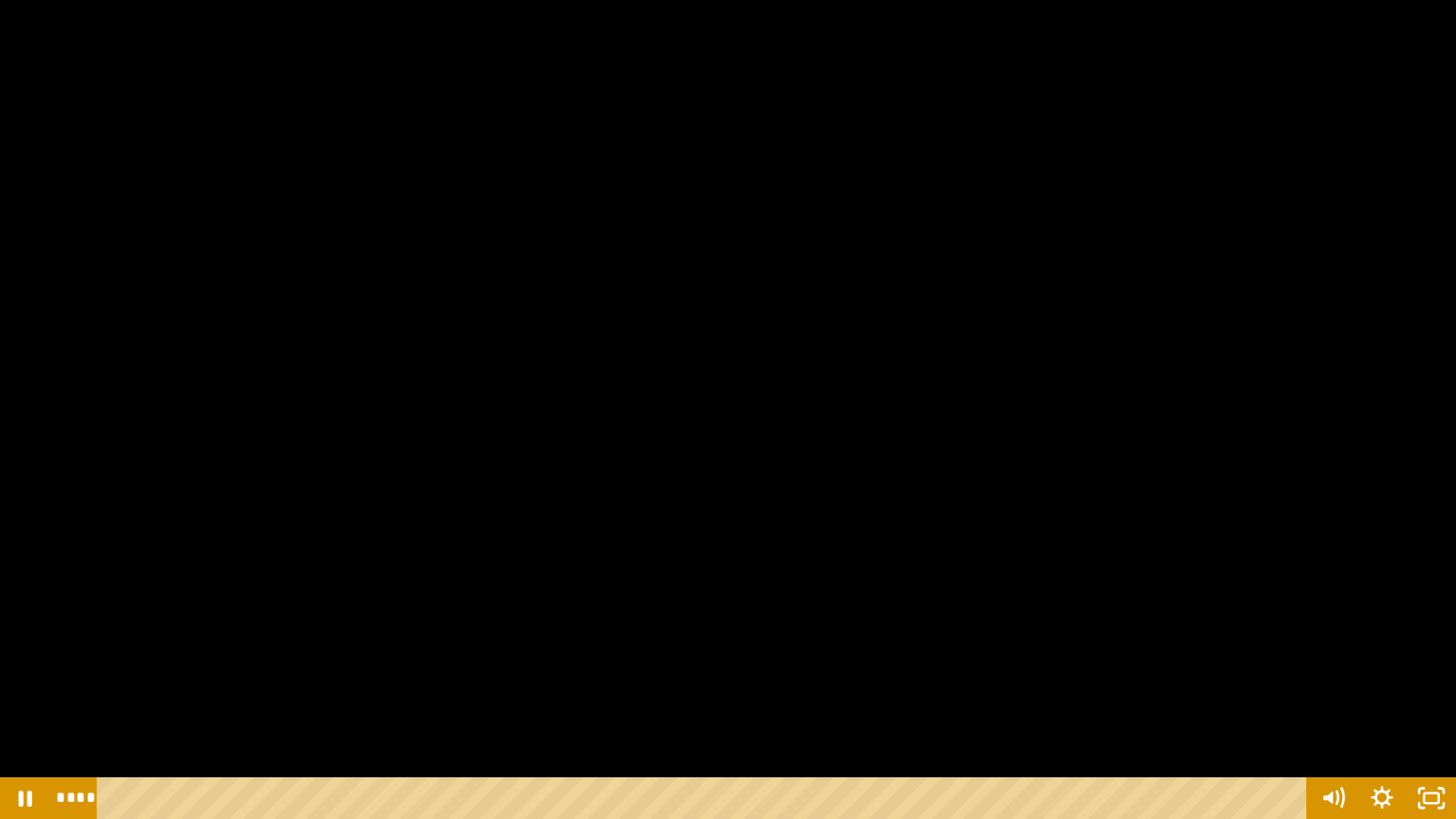 click at bounding box center [728, 410] 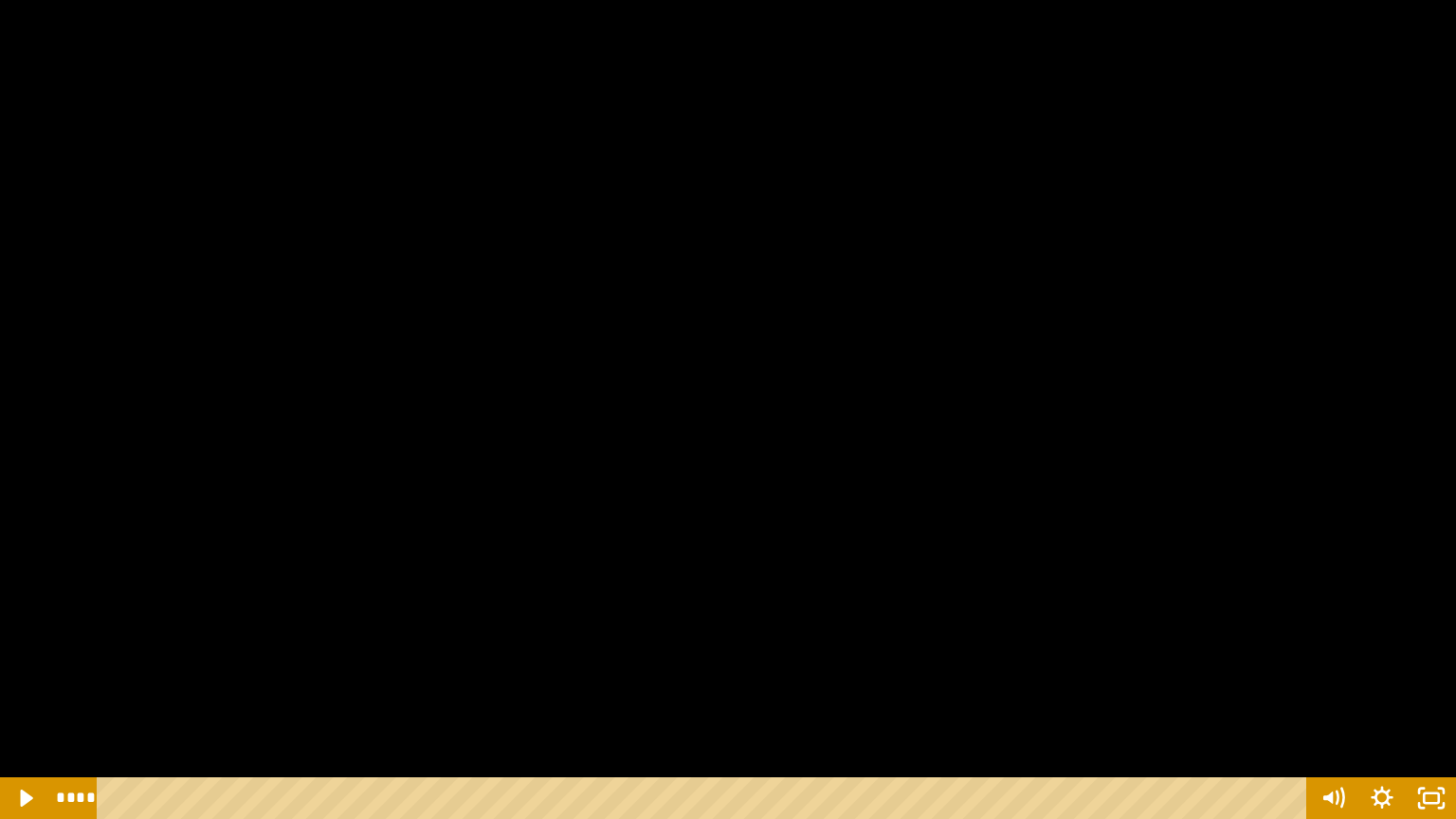 click at bounding box center [728, 410] 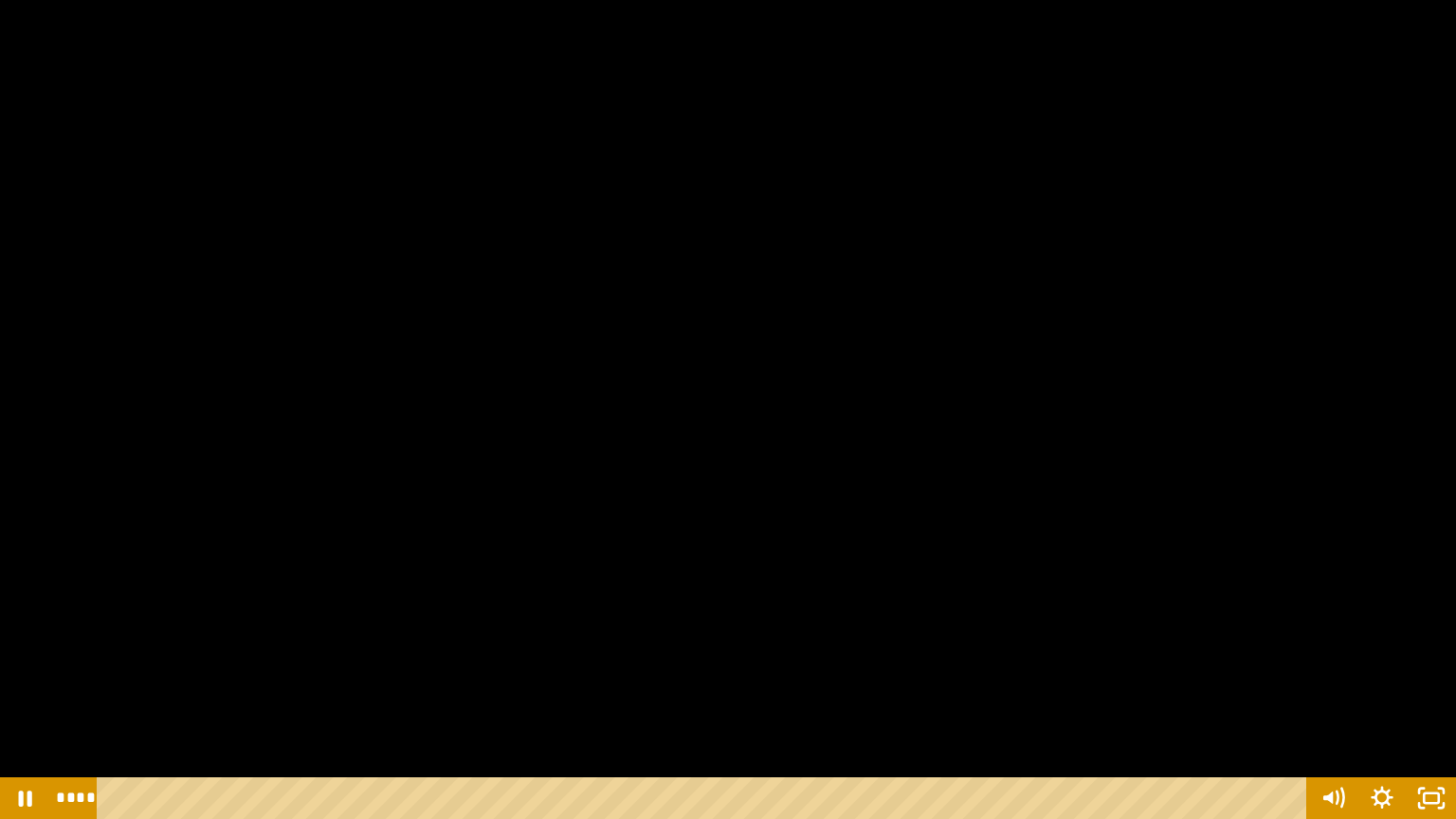 click at bounding box center [728, 410] 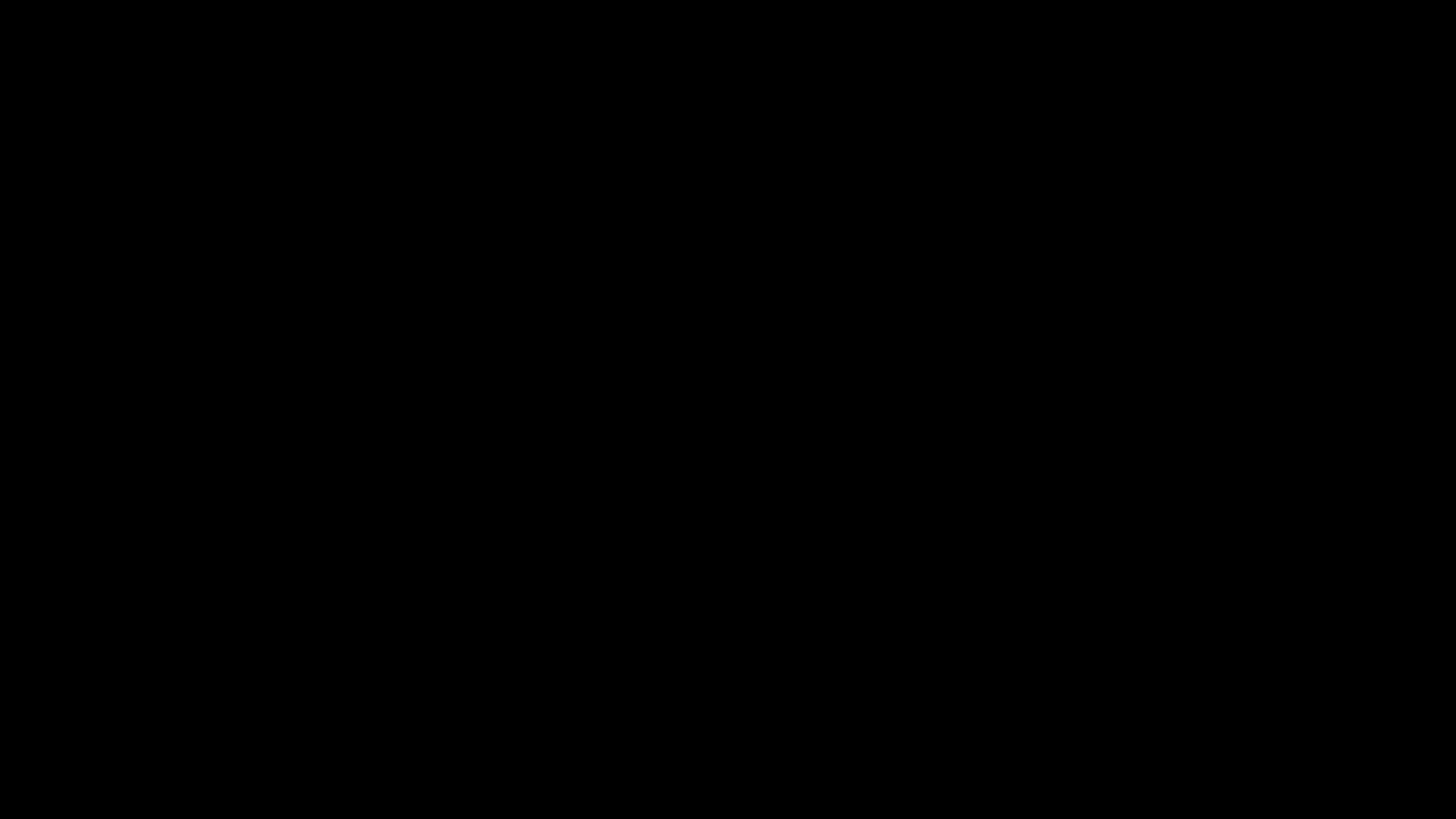 click at bounding box center (728, 410) 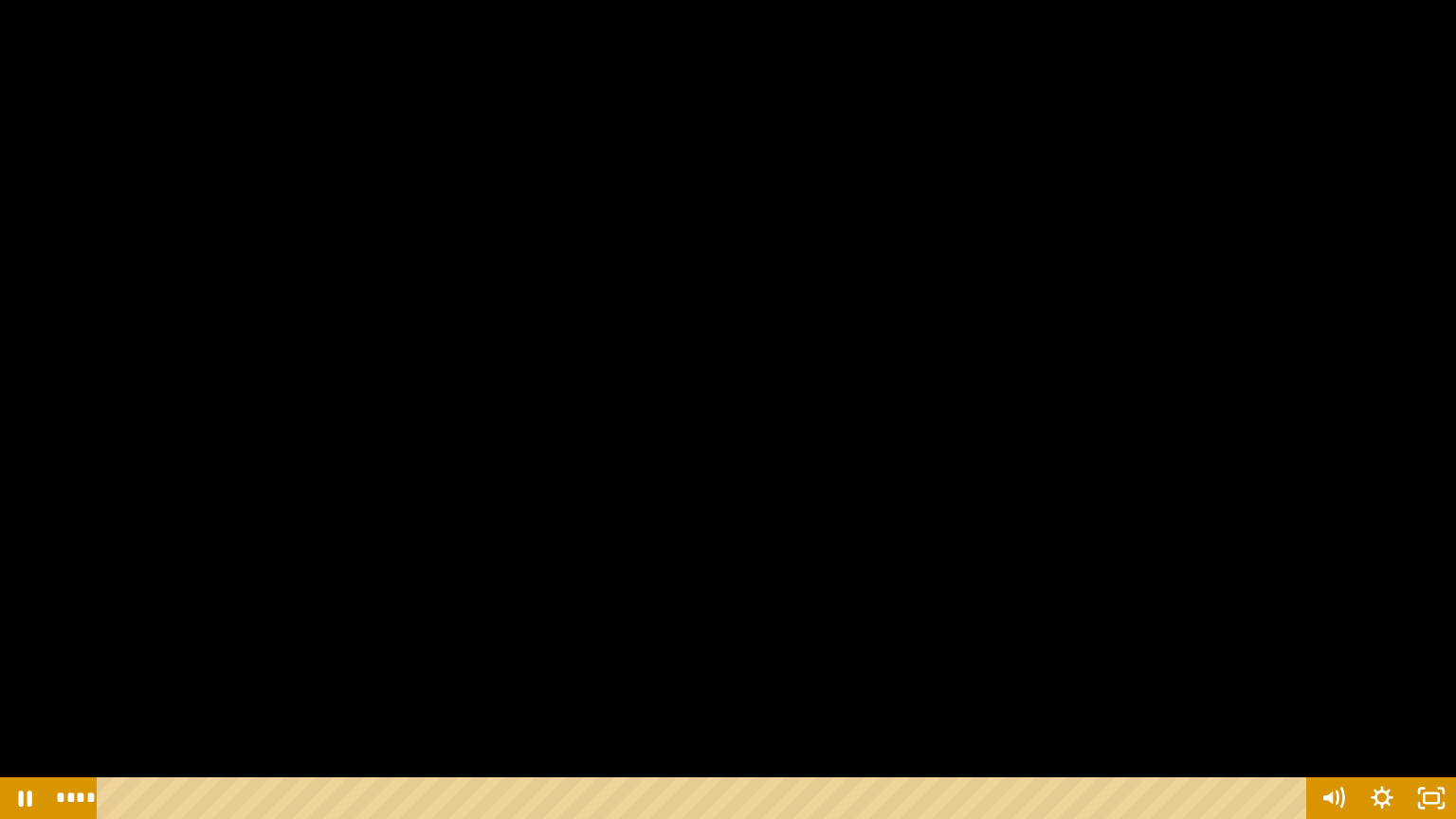 click at bounding box center (728, 410) 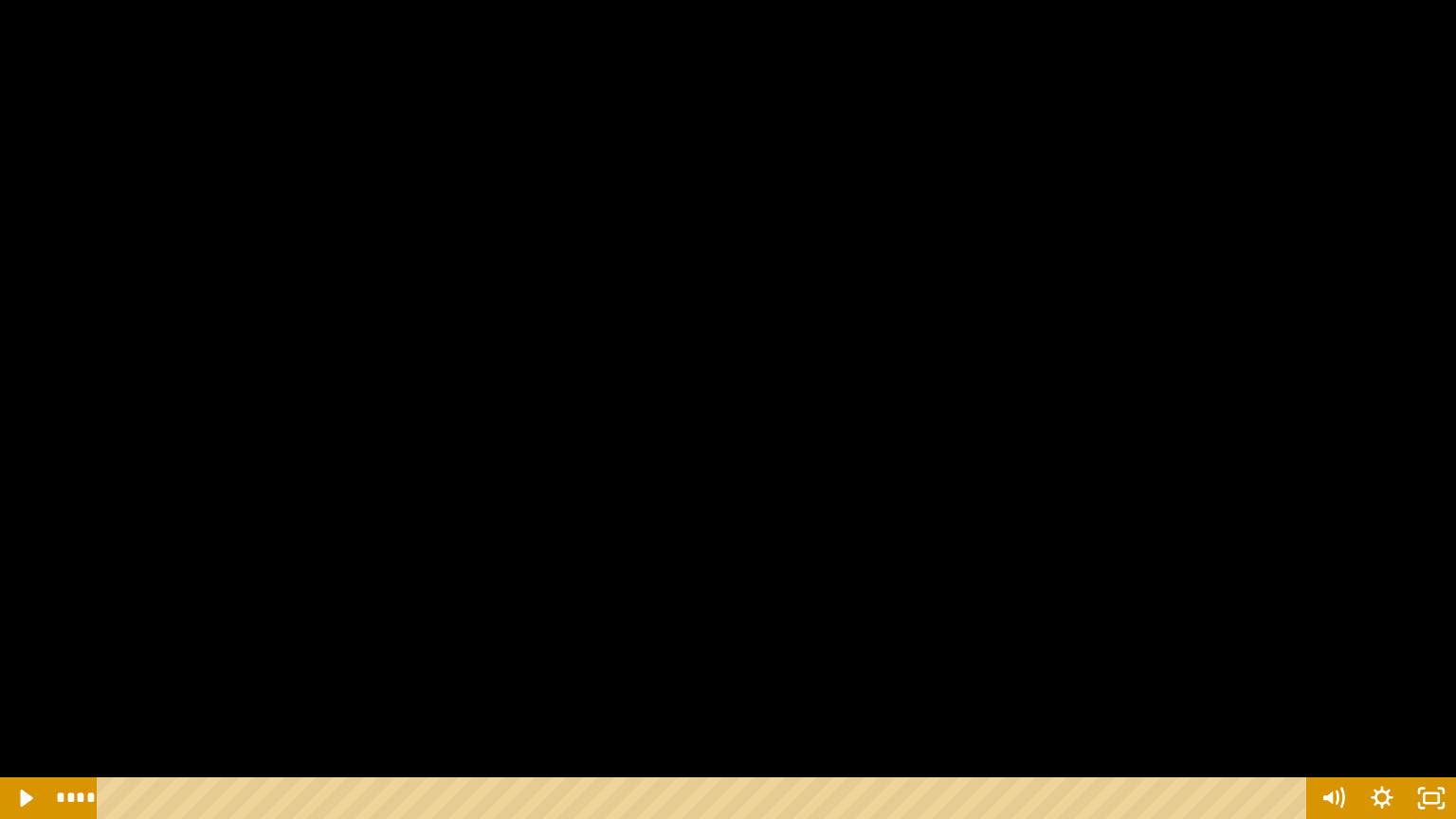 click at bounding box center (728, 410) 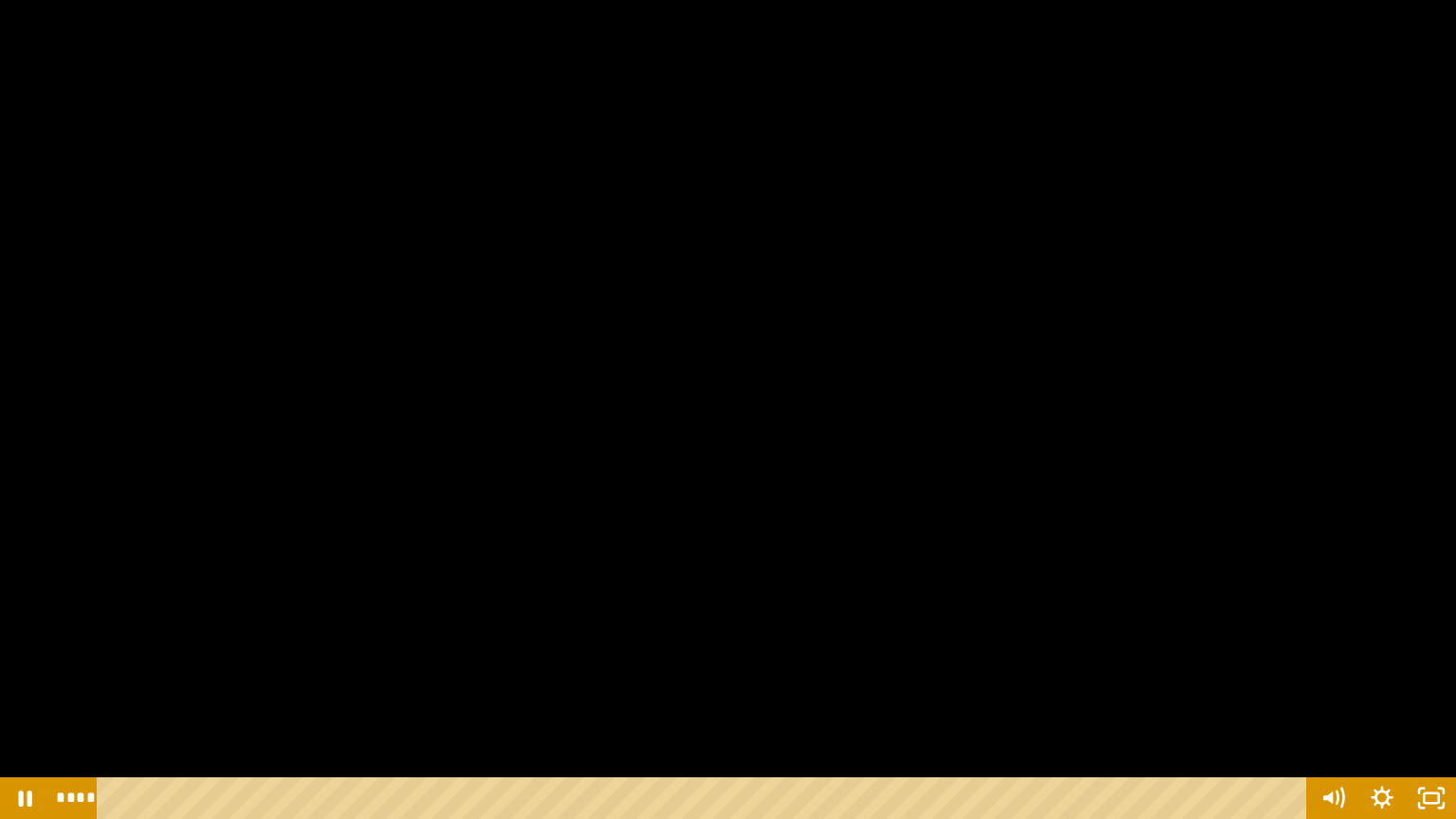 click at bounding box center [728, 410] 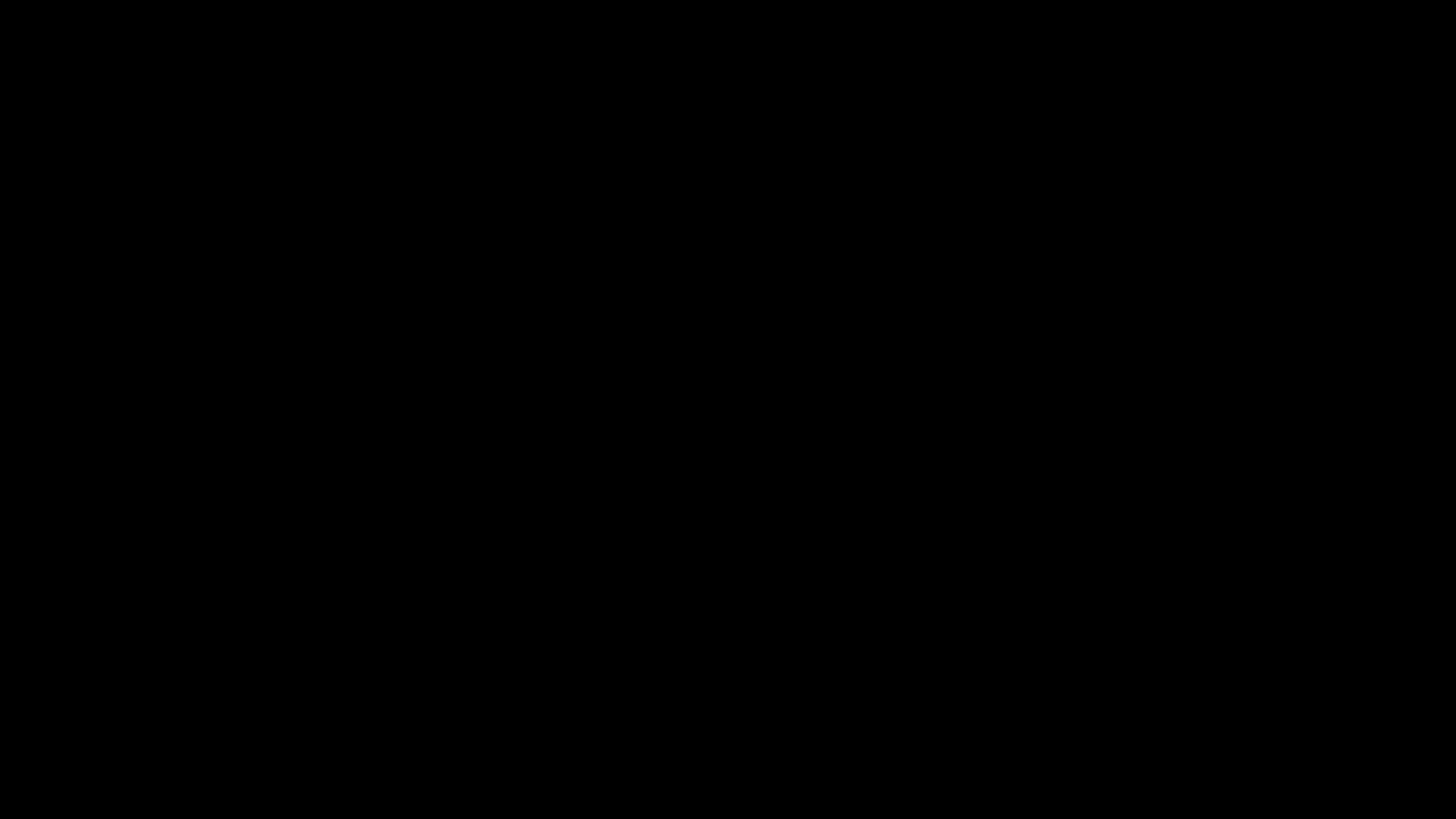 click at bounding box center [728, 410] 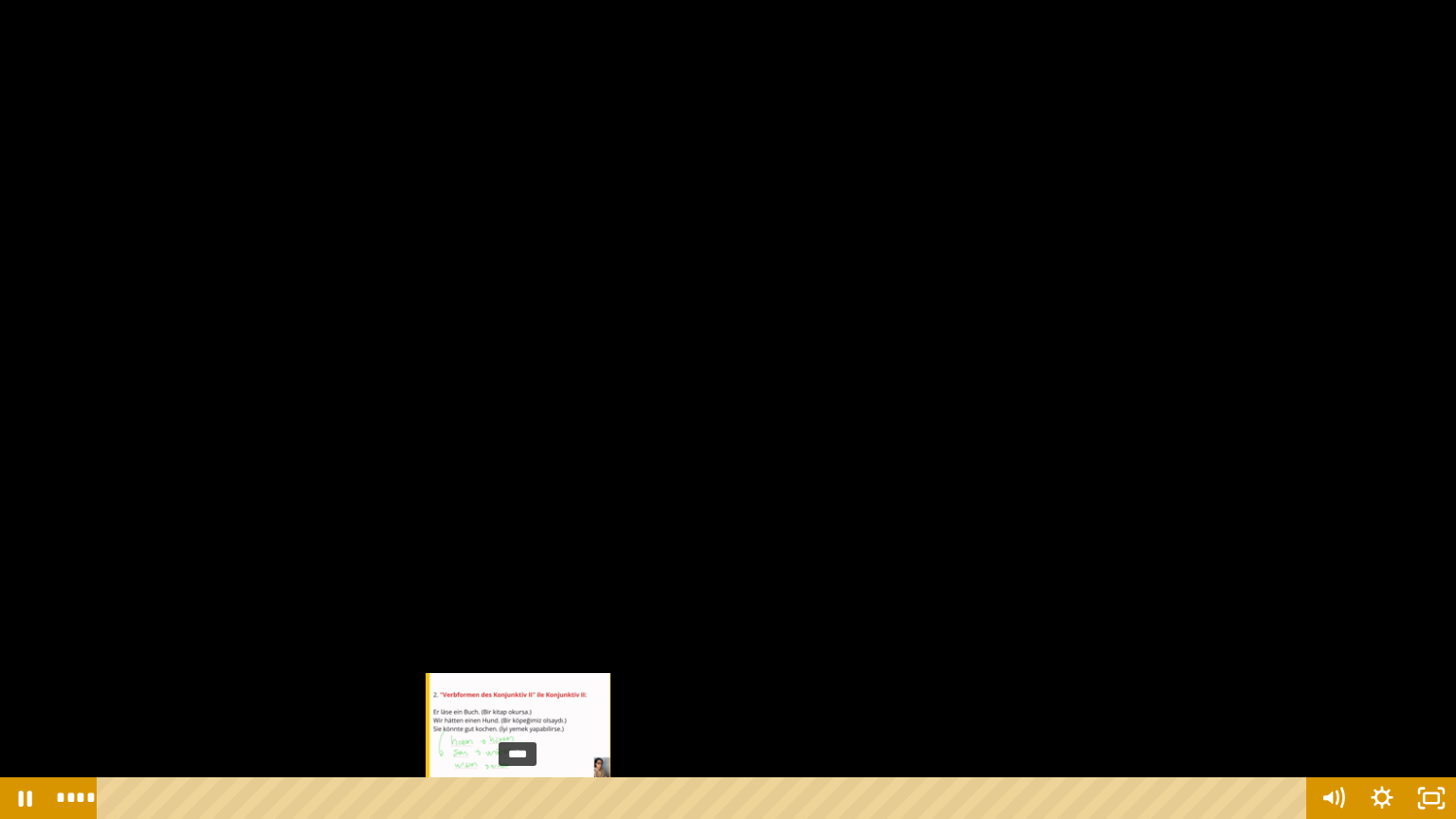 click on "****" at bounding box center [705, 798] 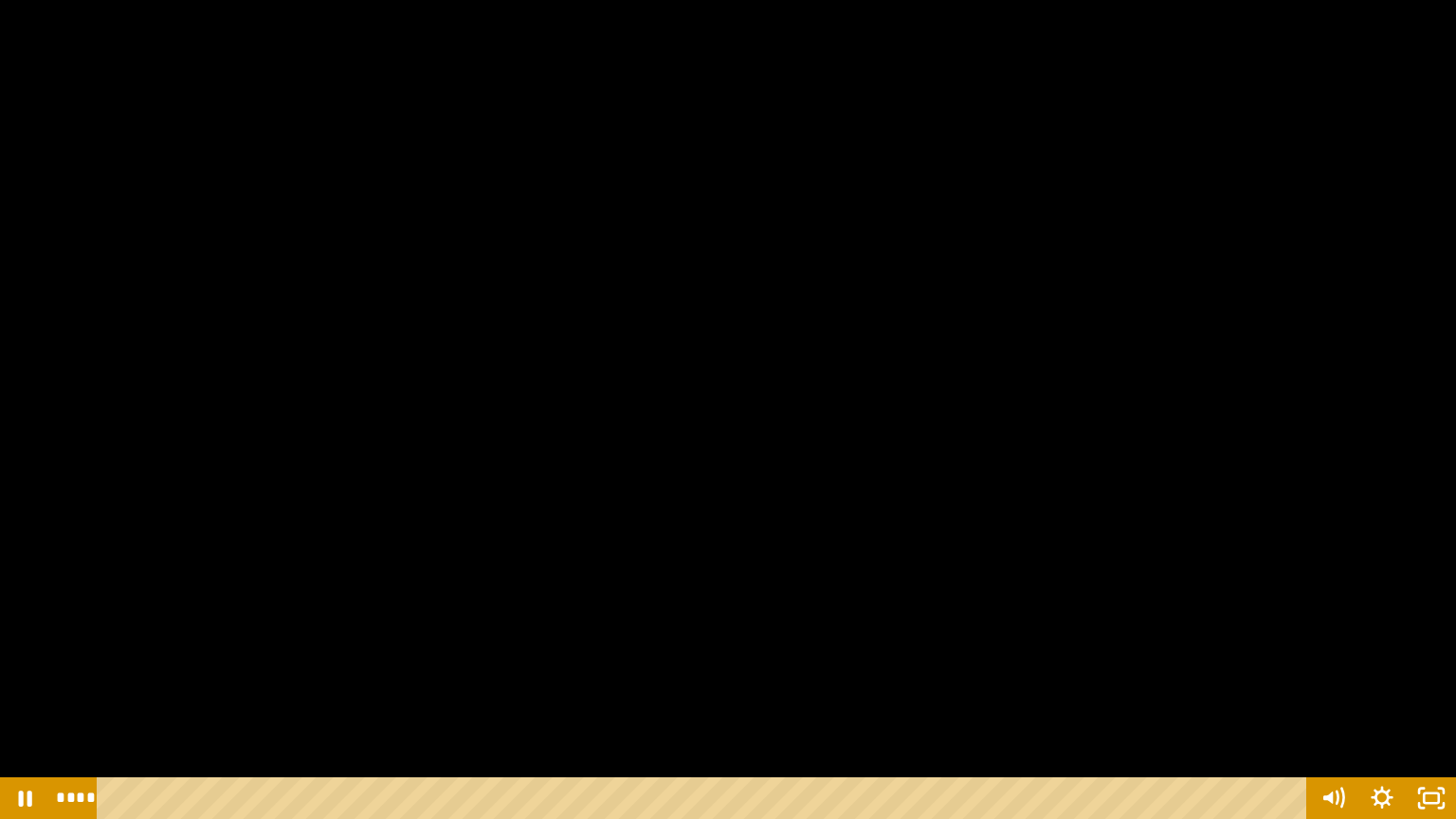 click at bounding box center (728, 410) 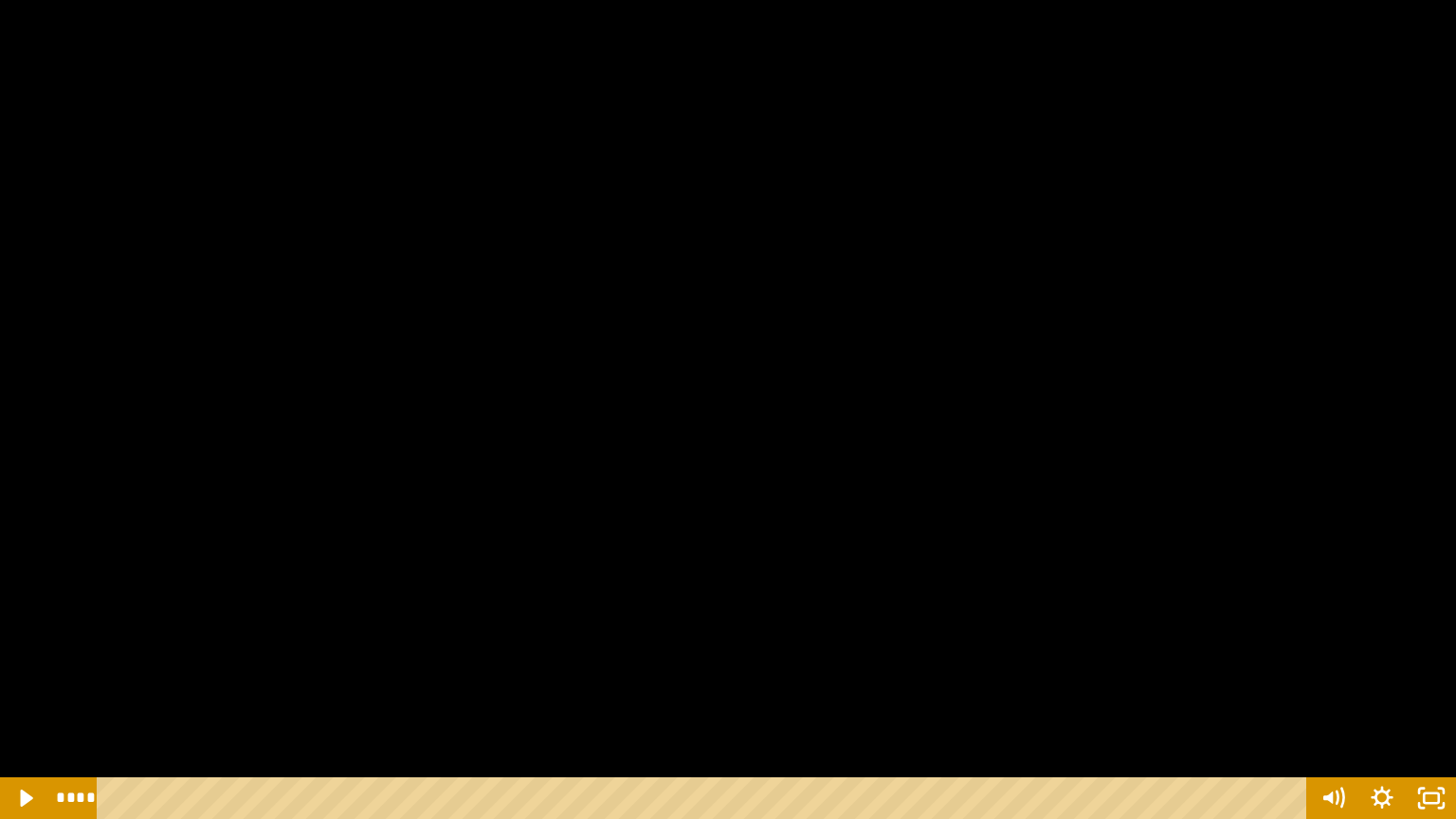 click at bounding box center (728, 410) 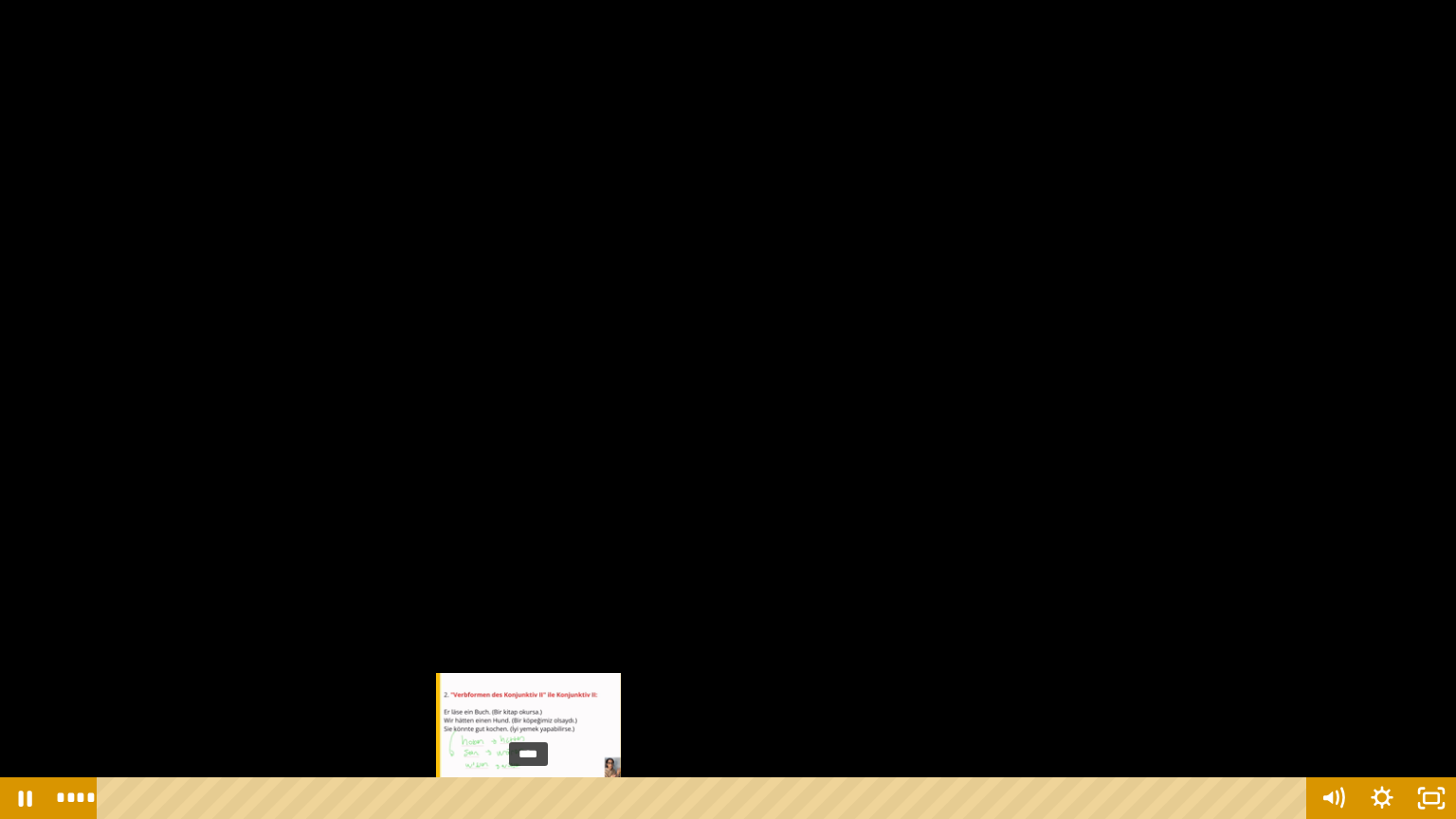 click on "****" at bounding box center [705, 798] 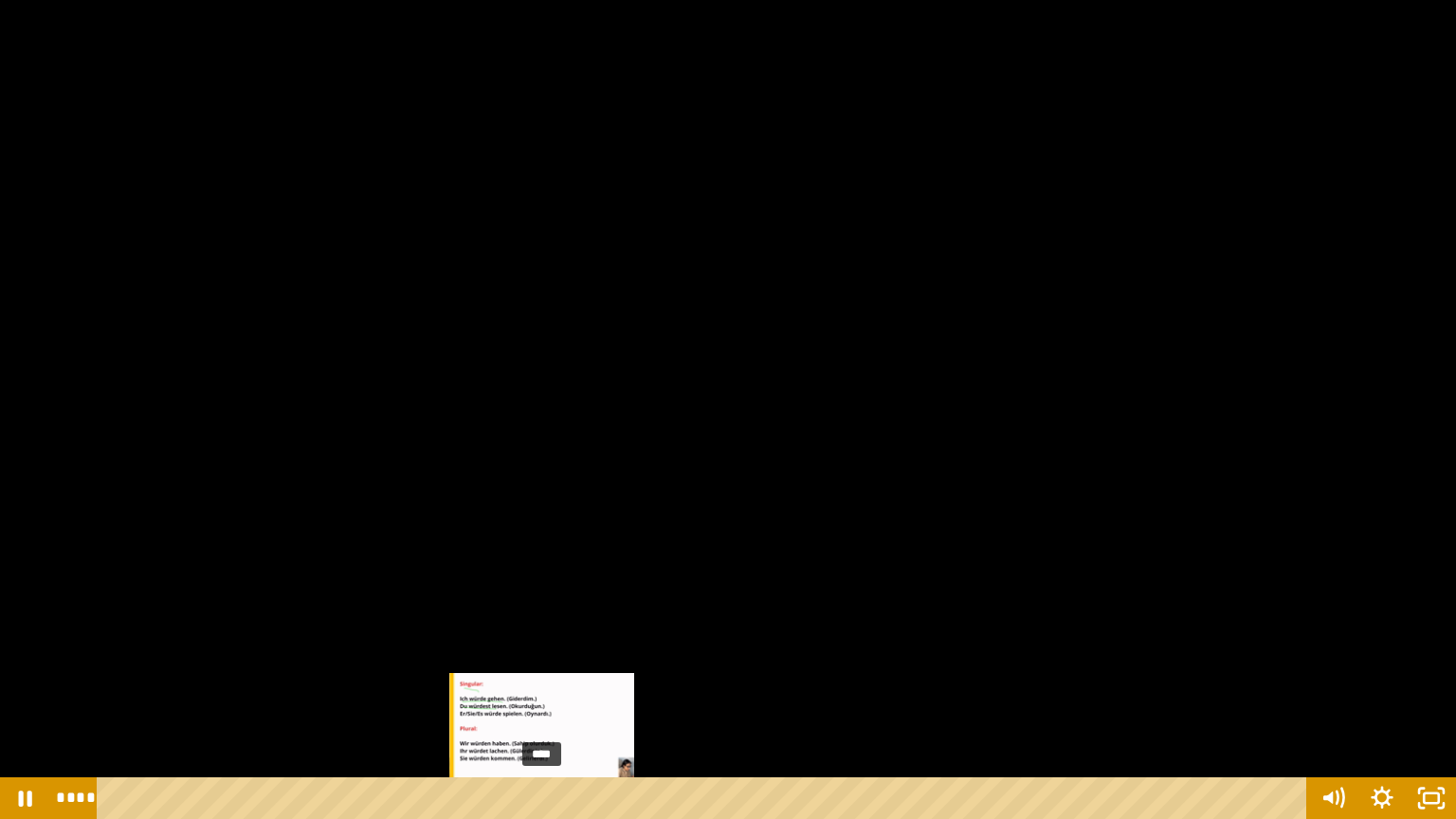 click on "****" at bounding box center [705, 798] 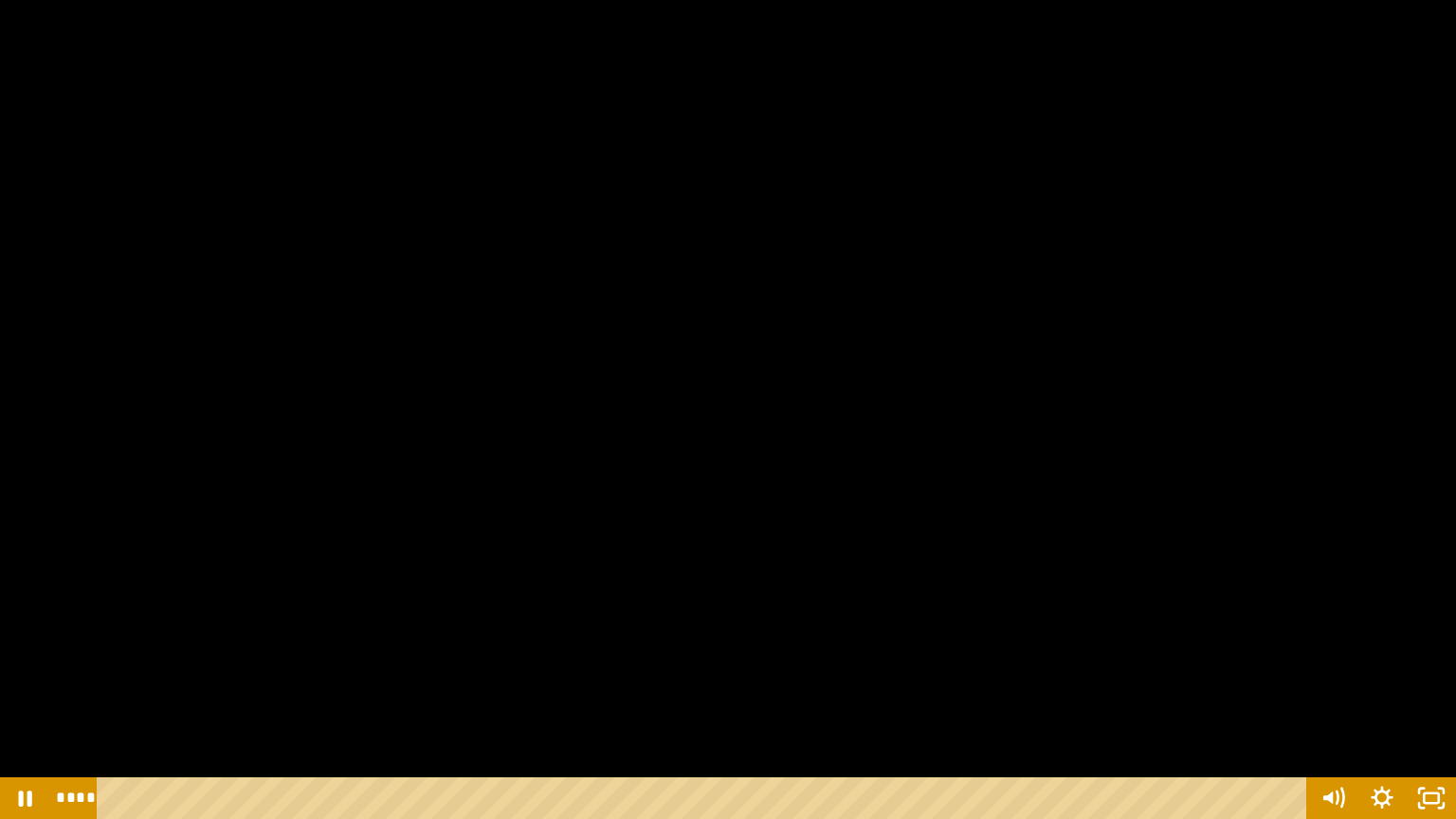 click at bounding box center (728, 410) 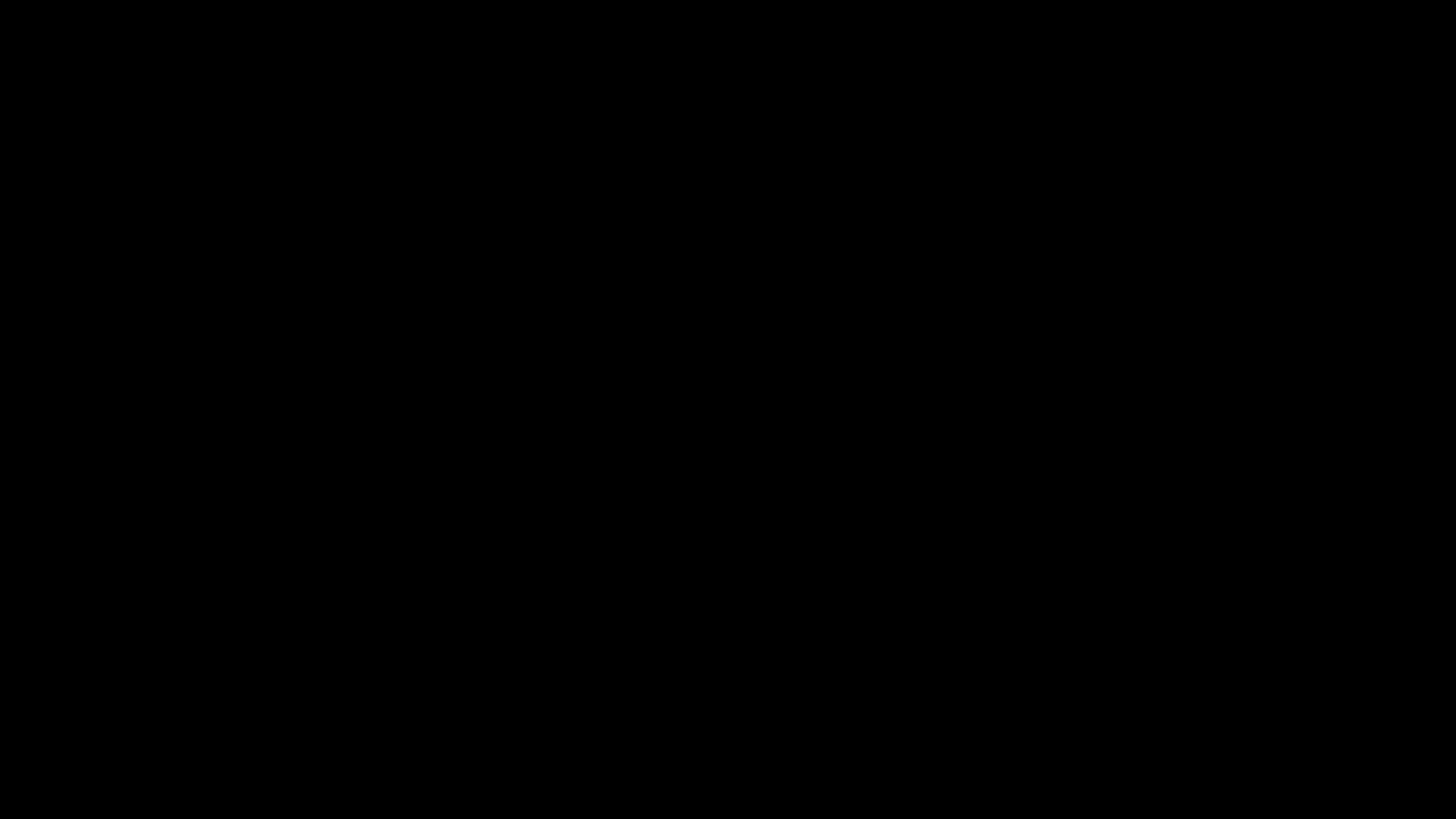 click at bounding box center [728, 410] 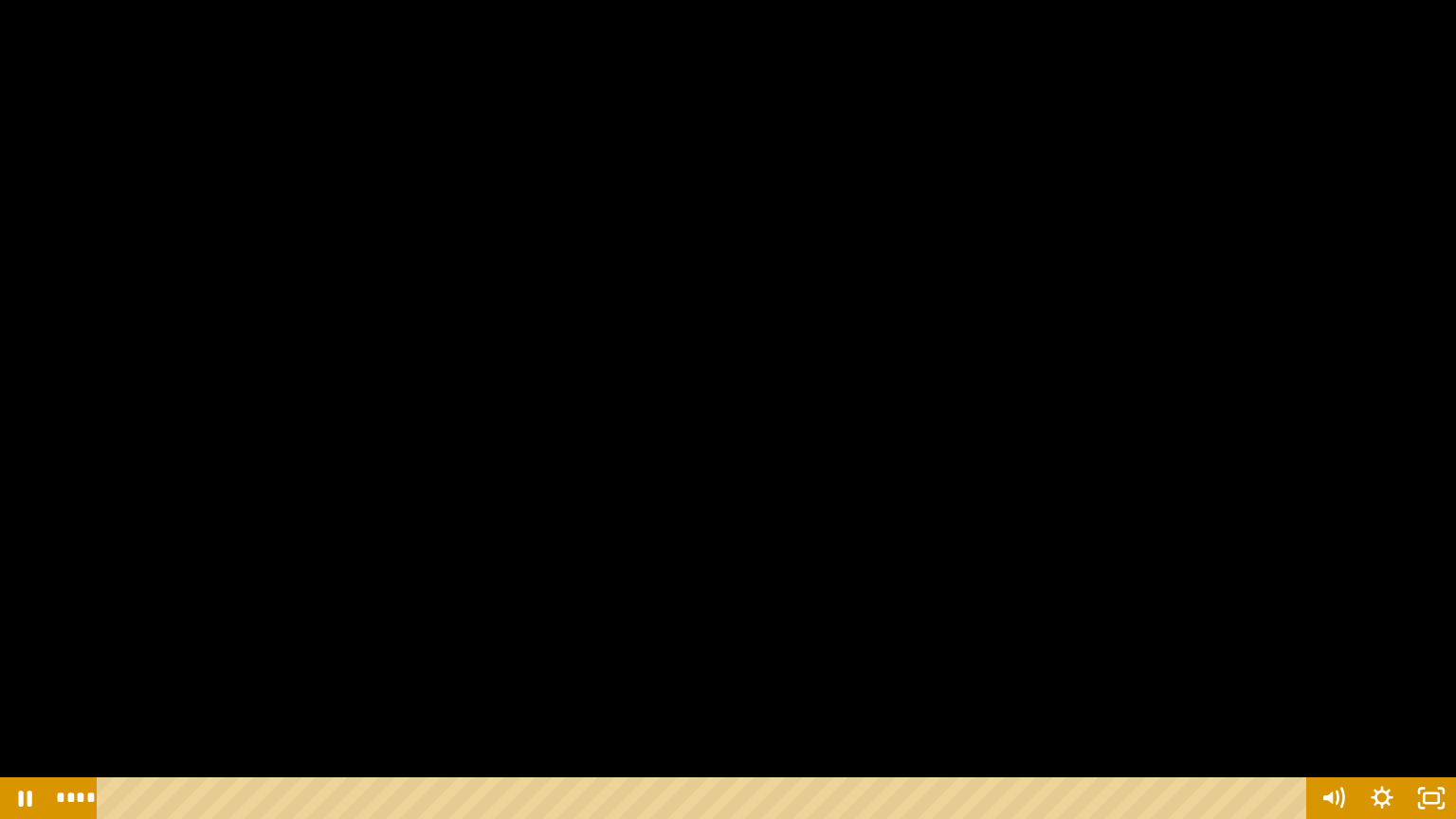click at bounding box center (728, 410) 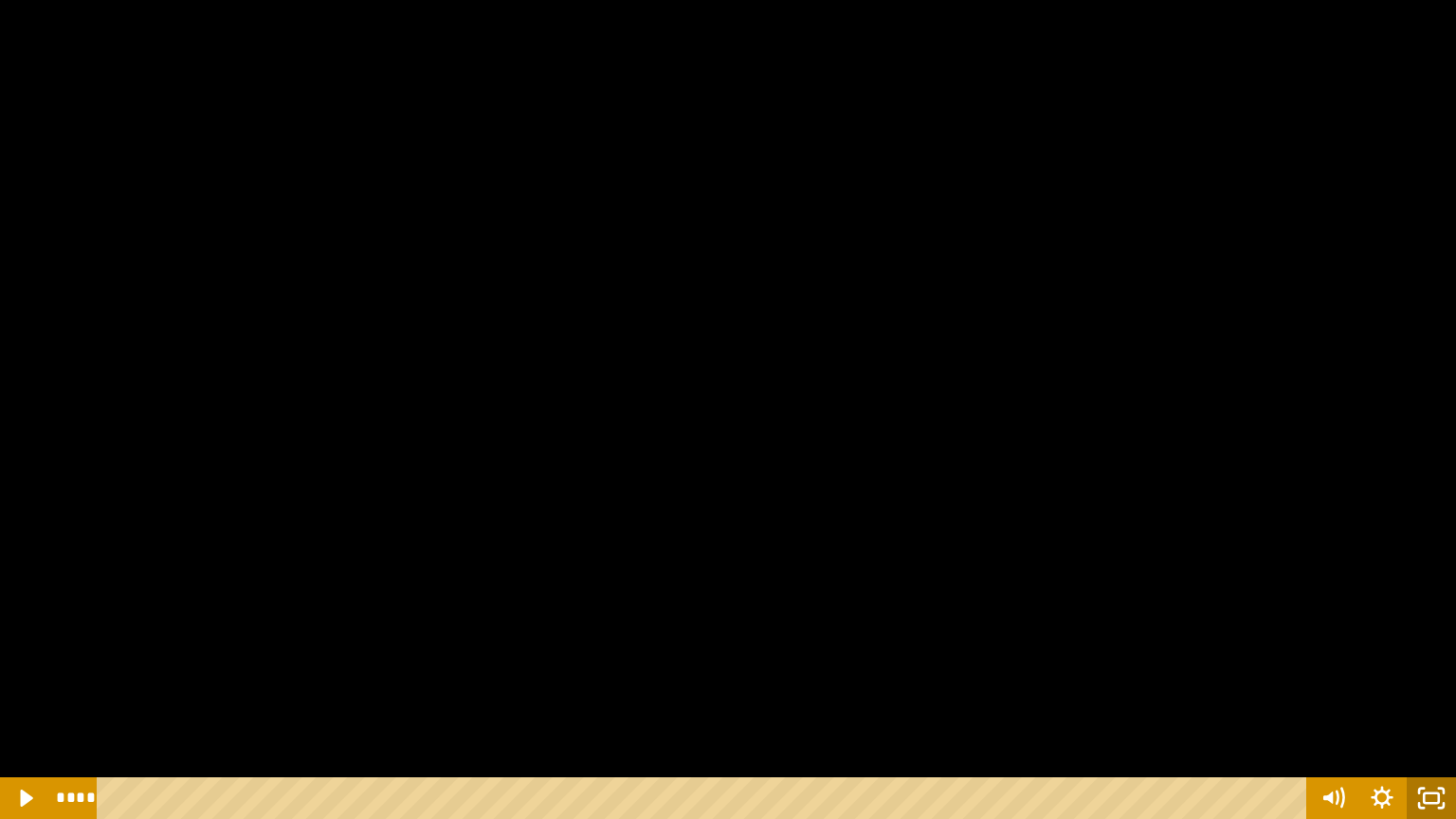 click 